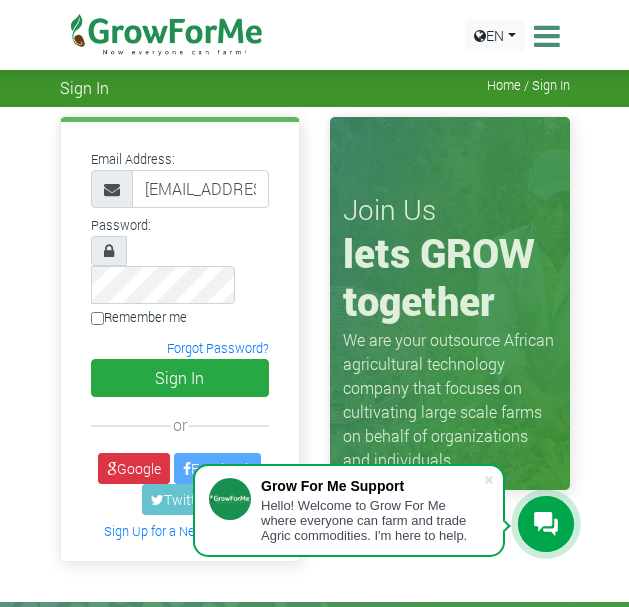 scroll, scrollTop: 0, scrollLeft: 0, axis: both 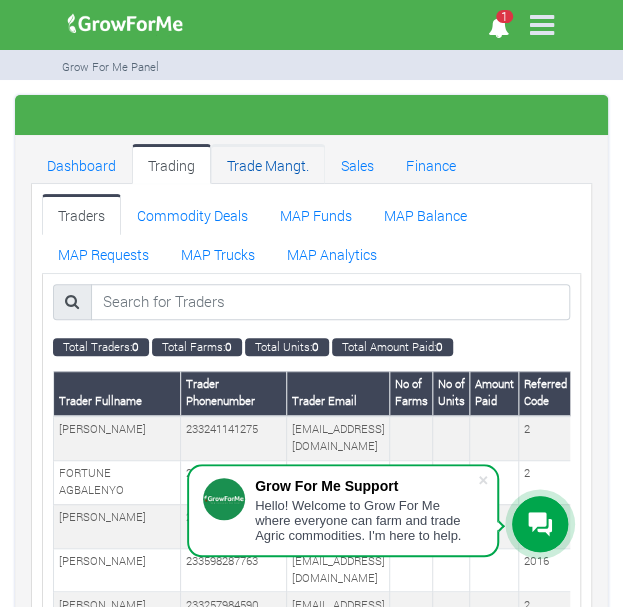 click on "Trade Mangt." at bounding box center [268, 164] 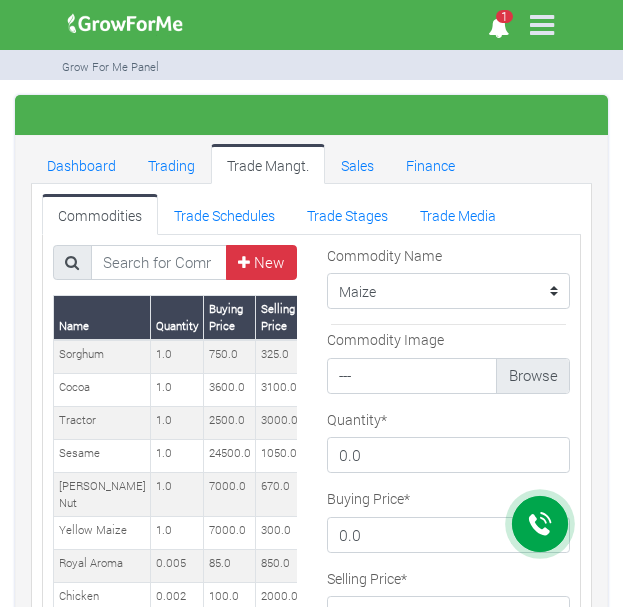 scroll, scrollTop: 0, scrollLeft: 0, axis: both 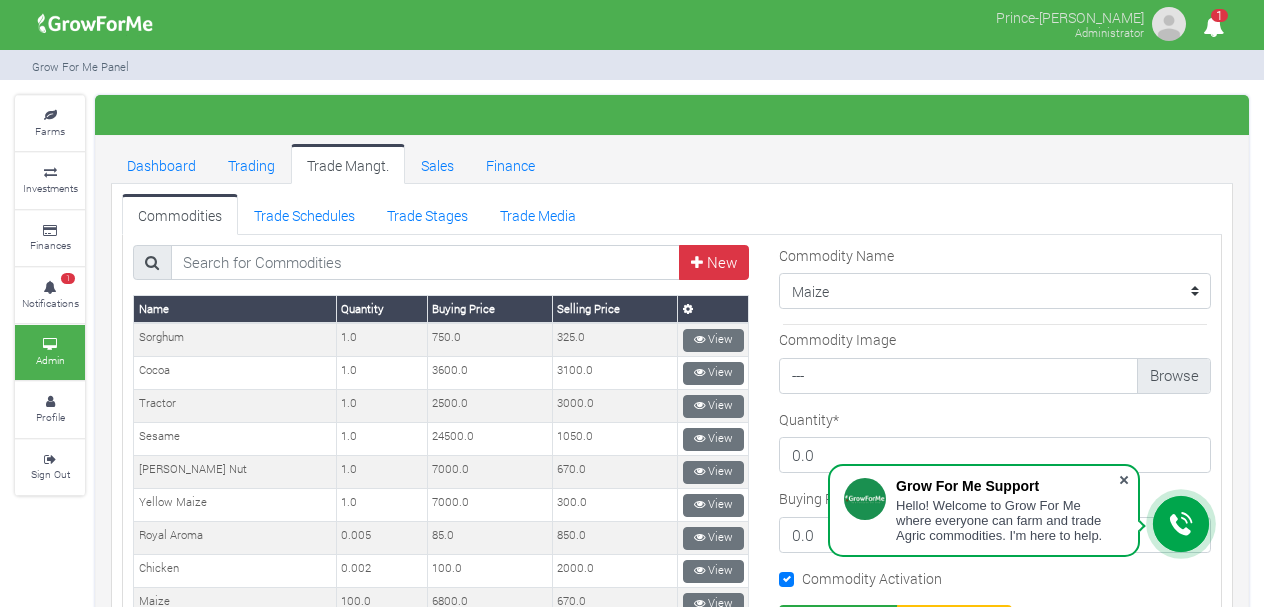 click at bounding box center (1124, 480) 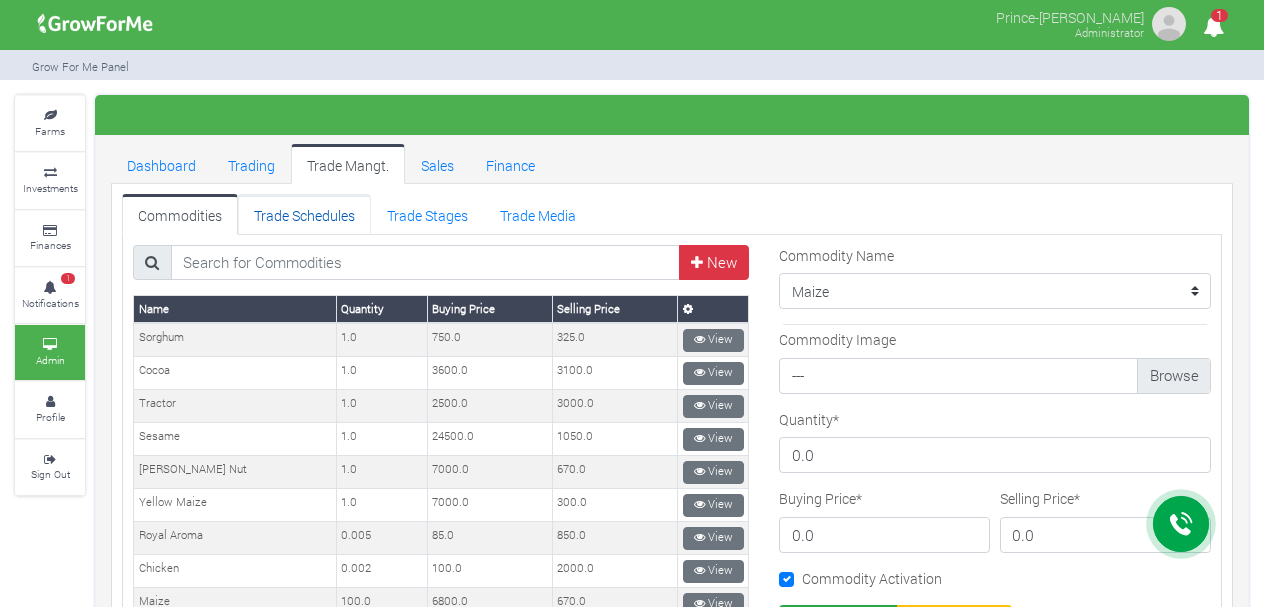 click on "Trade Schedules" at bounding box center [304, 214] 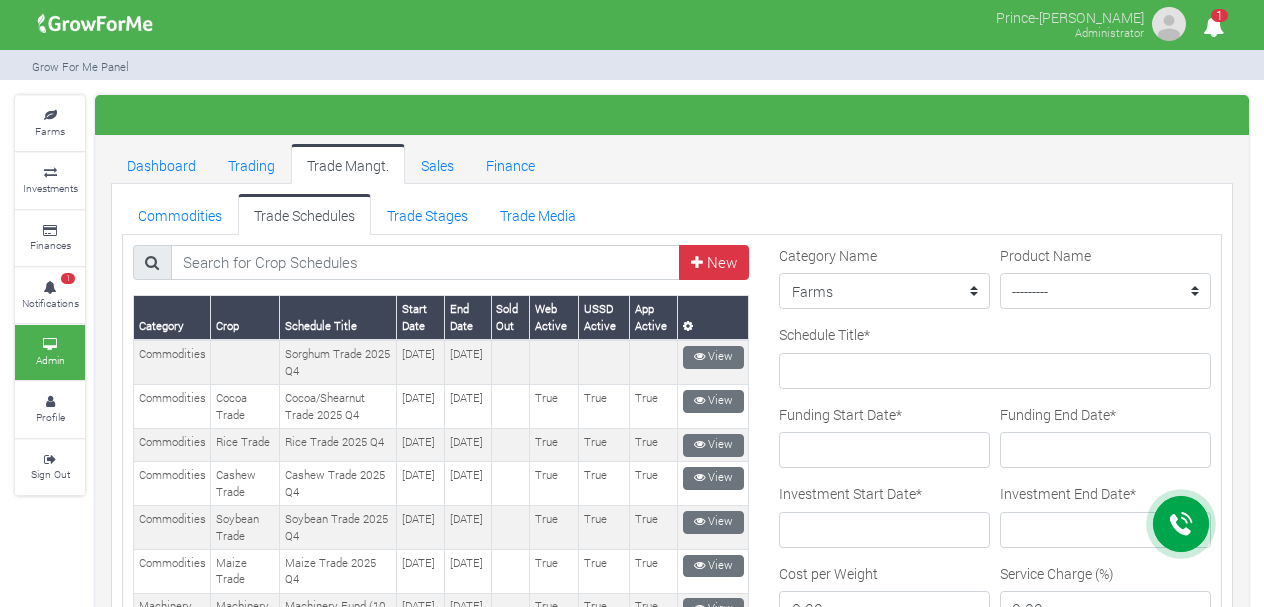 scroll, scrollTop: 0, scrollLeft: 0, axis: both 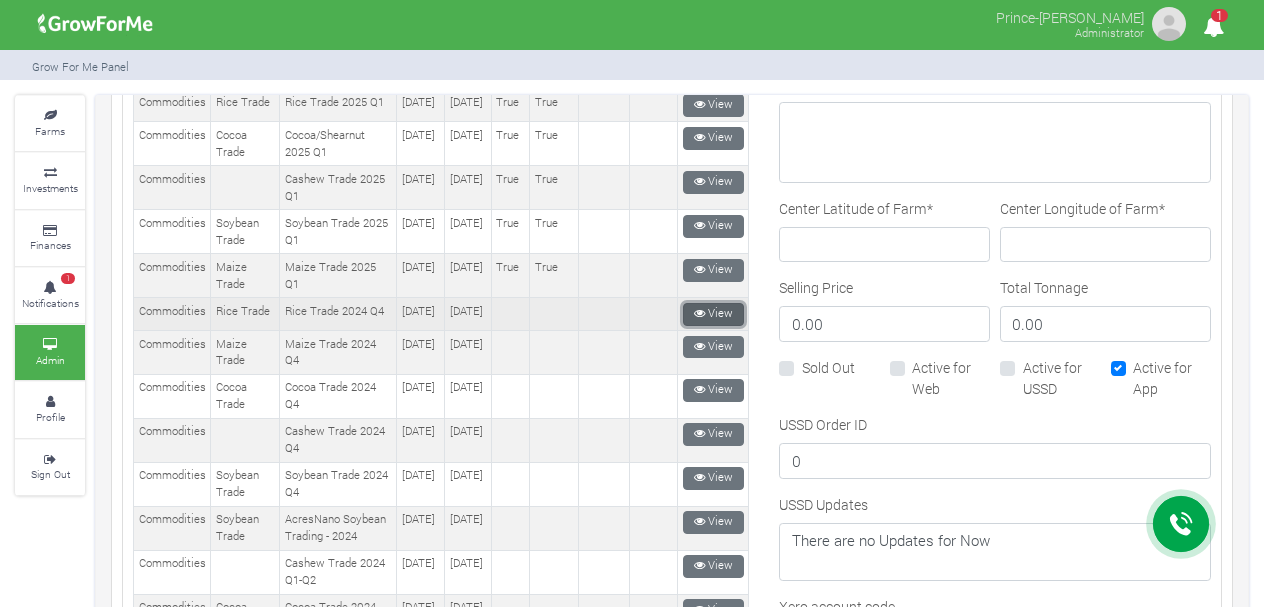 click at bounding box center [699, 313] 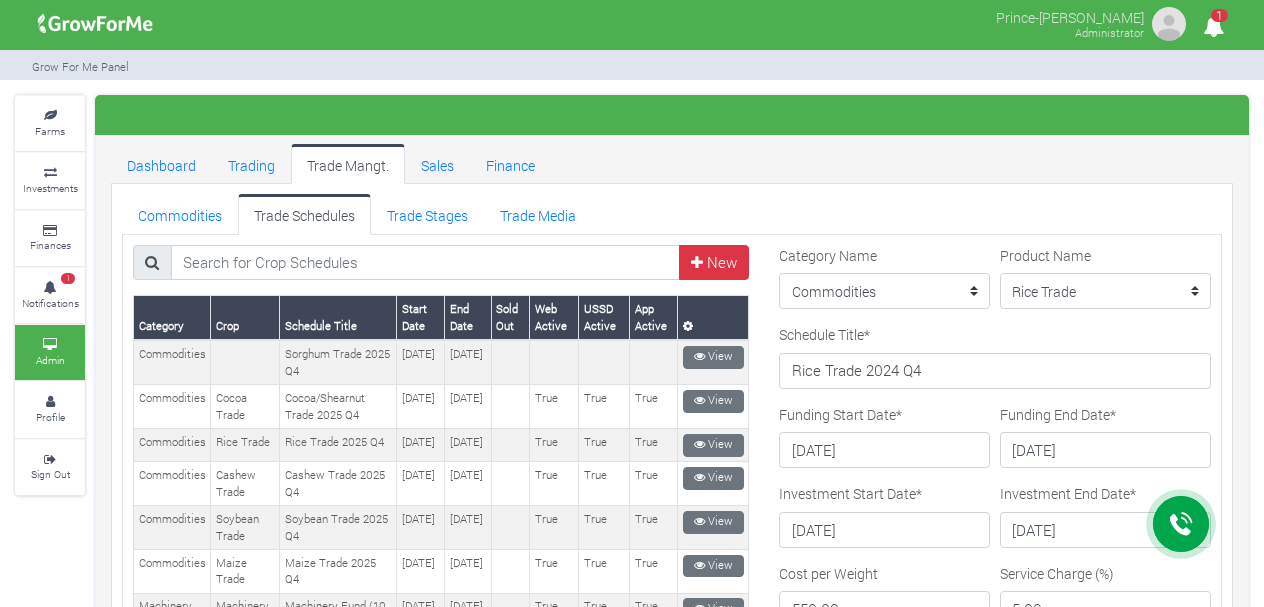 scroll, scrollTop: 0, scrollLeft: 0, axis: both 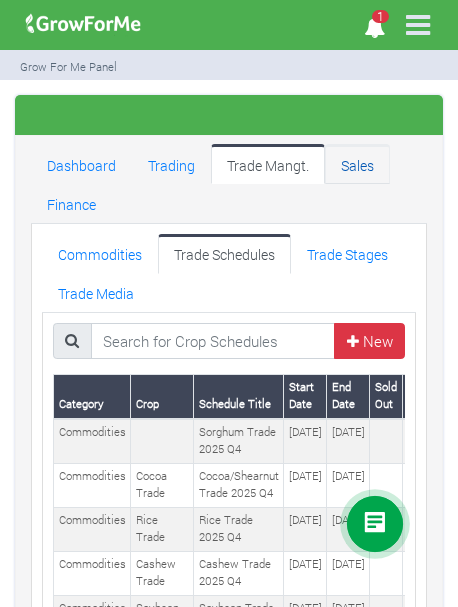 click on "Sales" at bounding box center [357, 164] 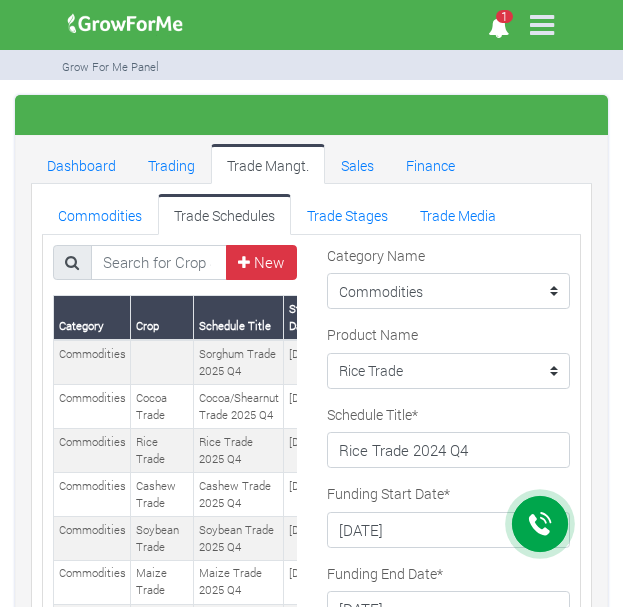 scroll, scrollTop: 0, scrollLeft: 0, axis: both 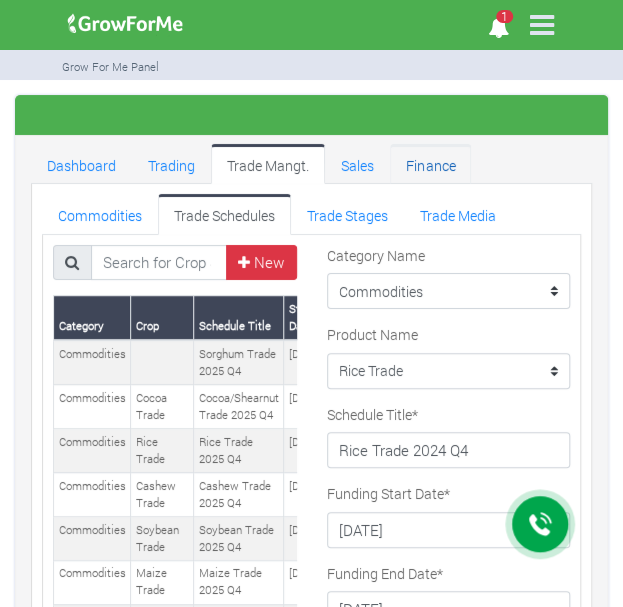 click on "Finance" at bounding box center [430, 164] 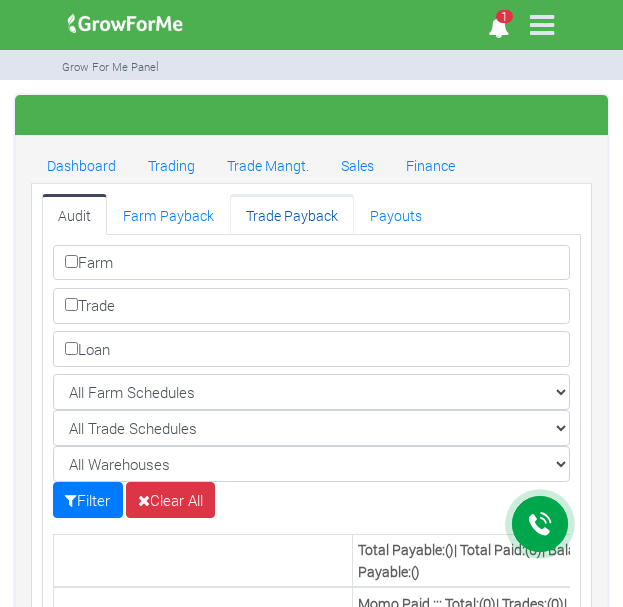 scroll, scrollTop: 0, scrollLeft: 0, axis: both 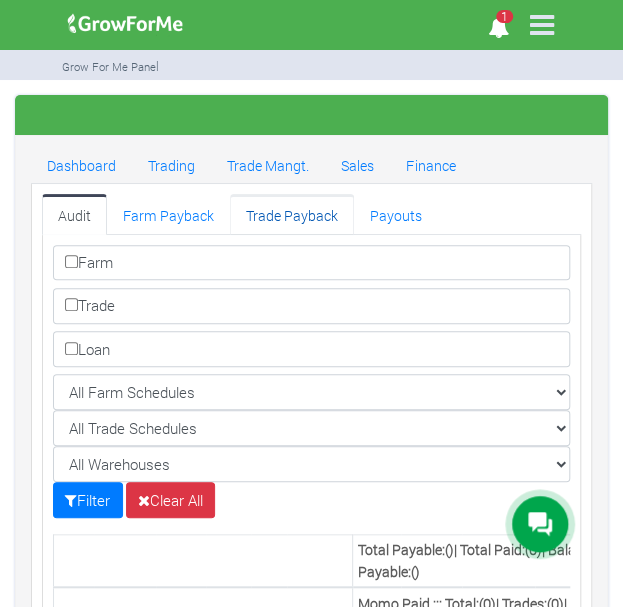 click on "Trade Payback" at bounding box center (292, 214) 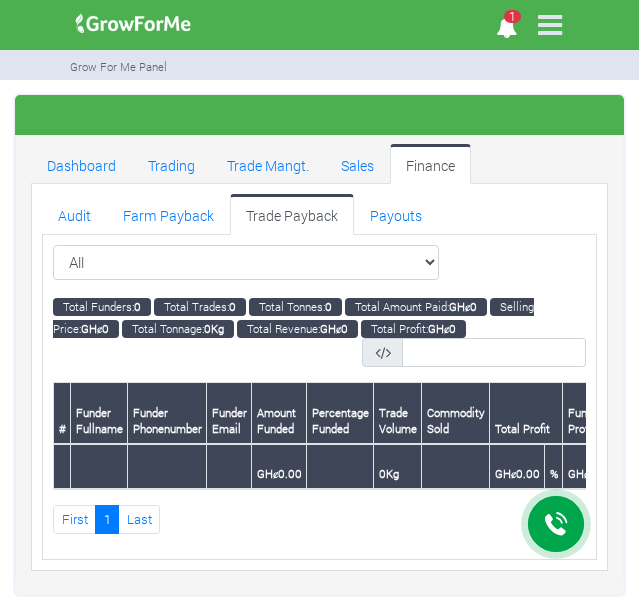 scroll, scrollTop: 0, scrollLeft: 0, axis: both 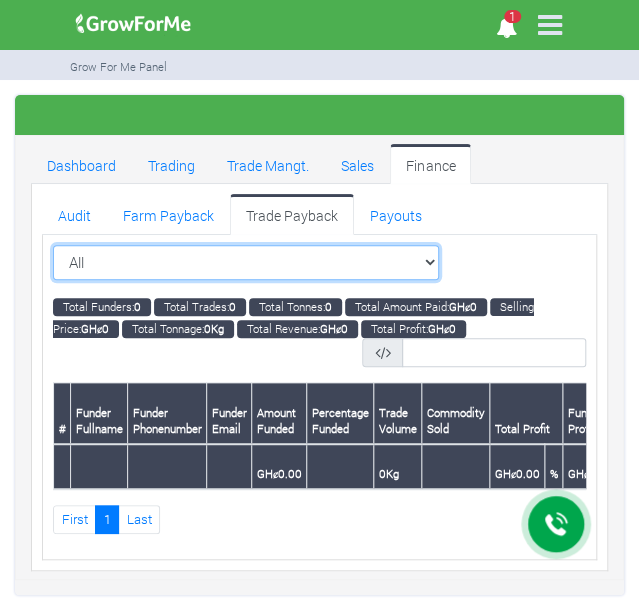 click on "All
All
Sorghum Trade 2025 Q4
()" at bounding box center [246, 263] 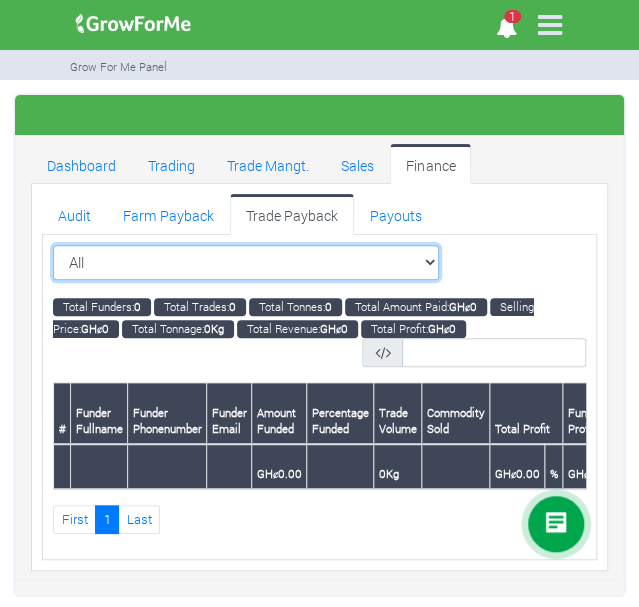 select on "?tradeschedule=25" 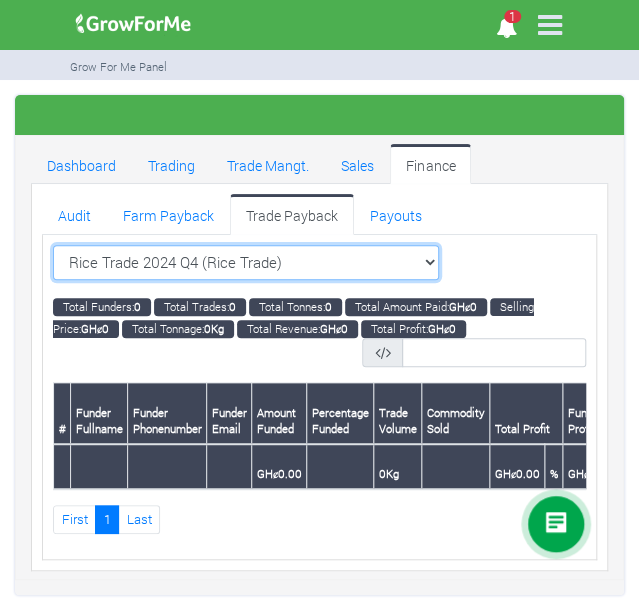click on "All
All
Sorghum Trade 2025 Q4
()" at bounding box center [246, 263] 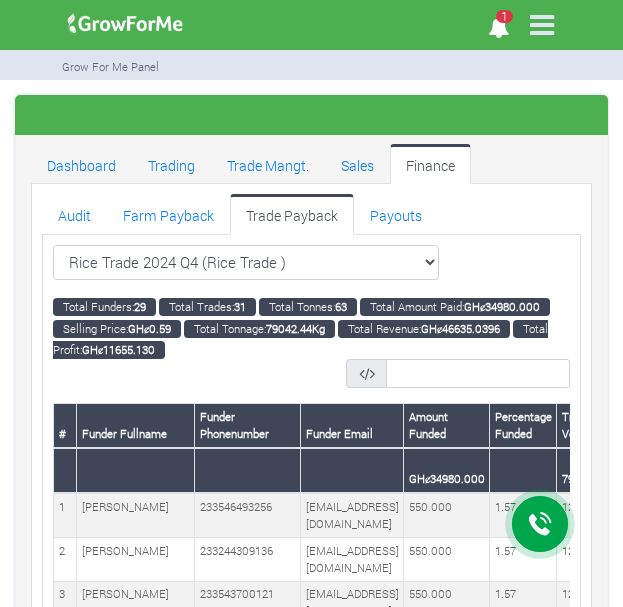scroll, scrollTop: 0, scrollLeft: 0, axis: both 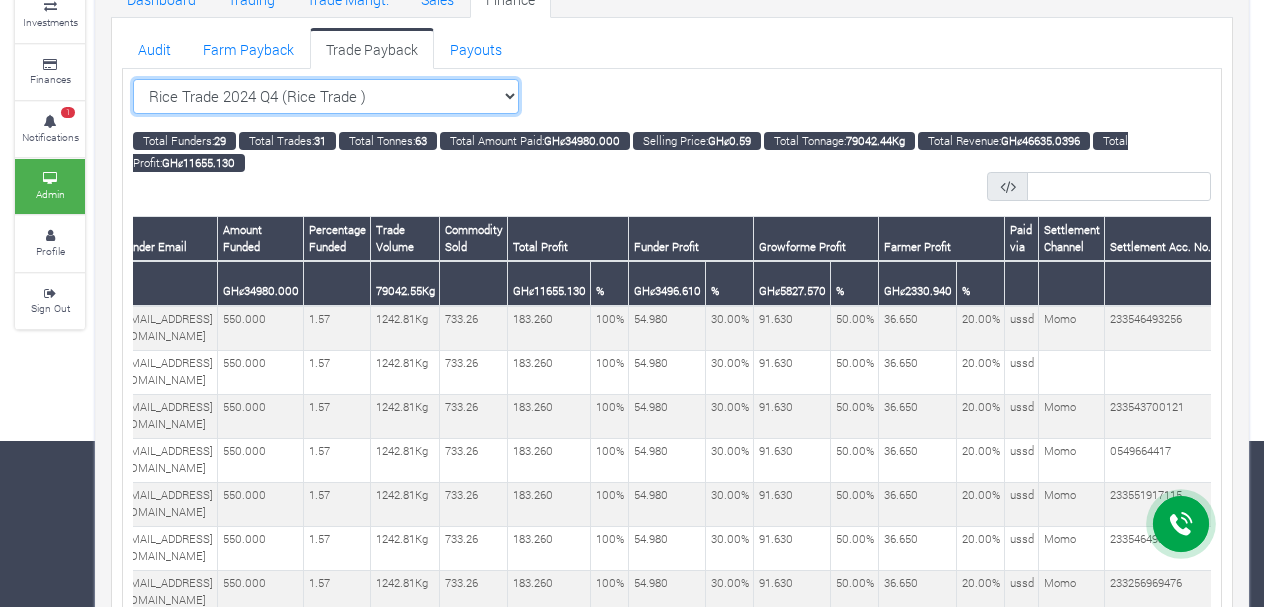 click on "Rice Trade 2024 Q4
(Rice Trade
)
All
Sorghum Trade 2025 Q4
()" at bounding box center (326, 97) 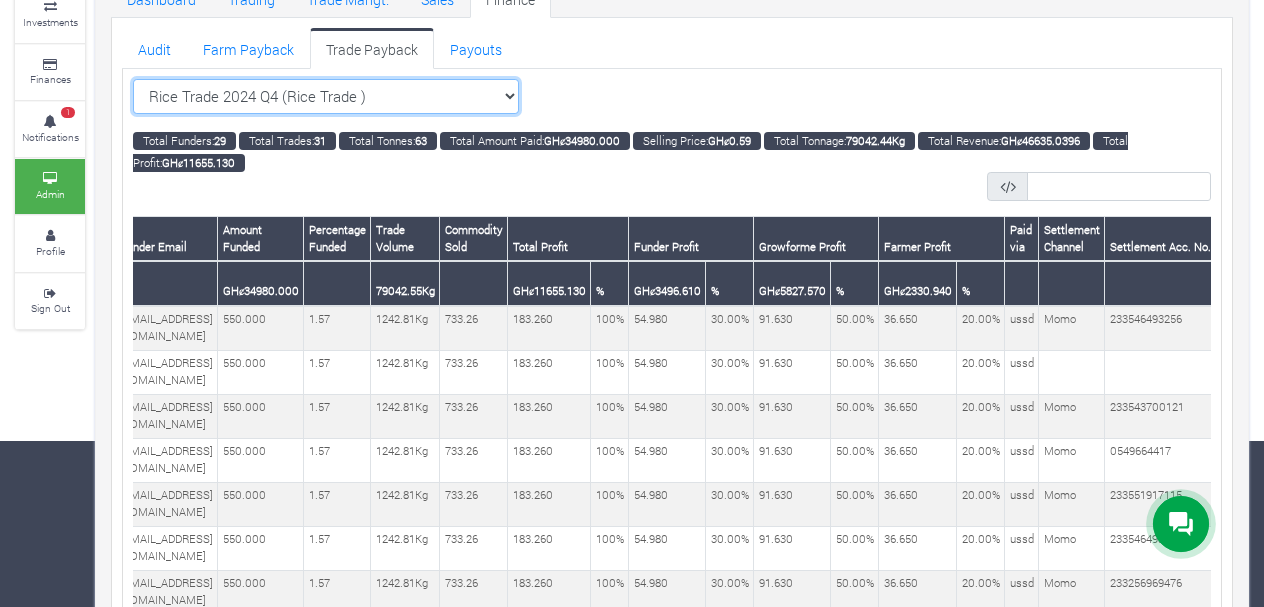 select on "?tradeschedule=24" 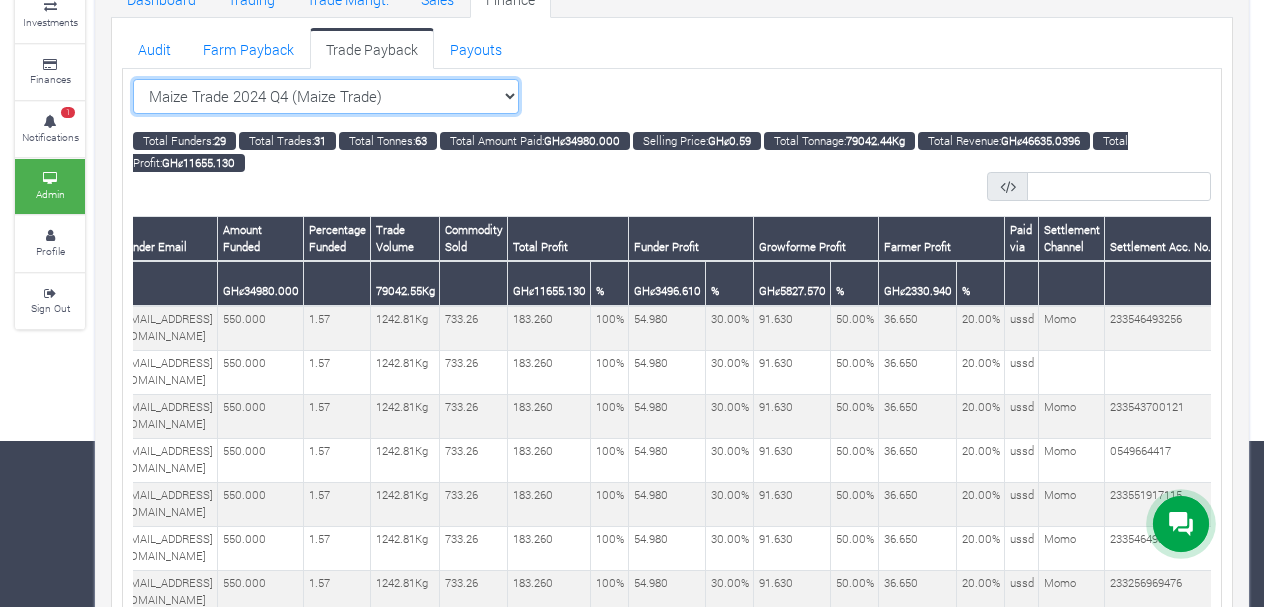 click on "Rice Trade 2024 Q4
(Rice Trade
)
All
Sorghum Trade 2025 Q4
()" at bounding box center [326, 97] 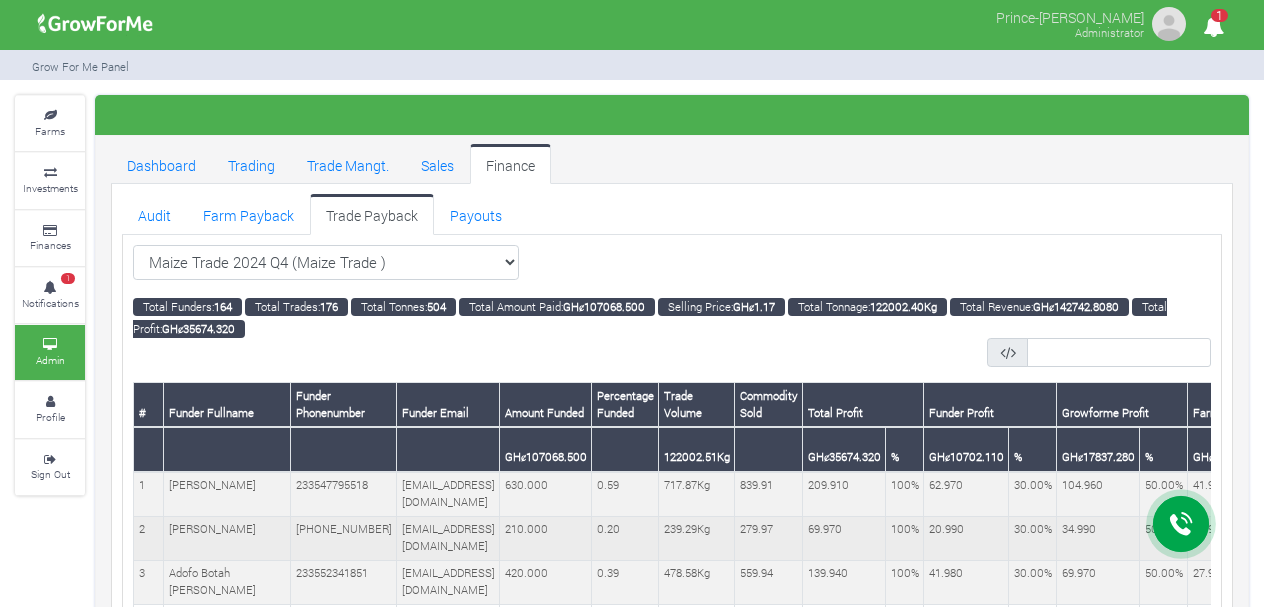 scroll, scrollTop: 0, scrollLeft: 0, axis: both 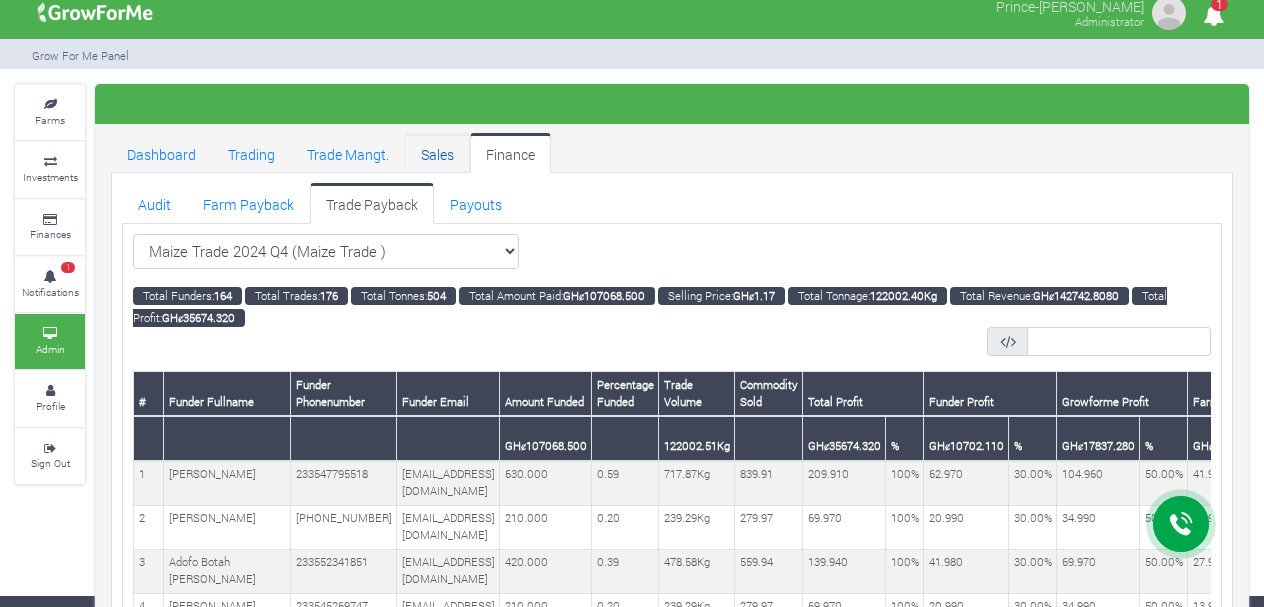 click on "Sales" at bounding box center [437, 153] 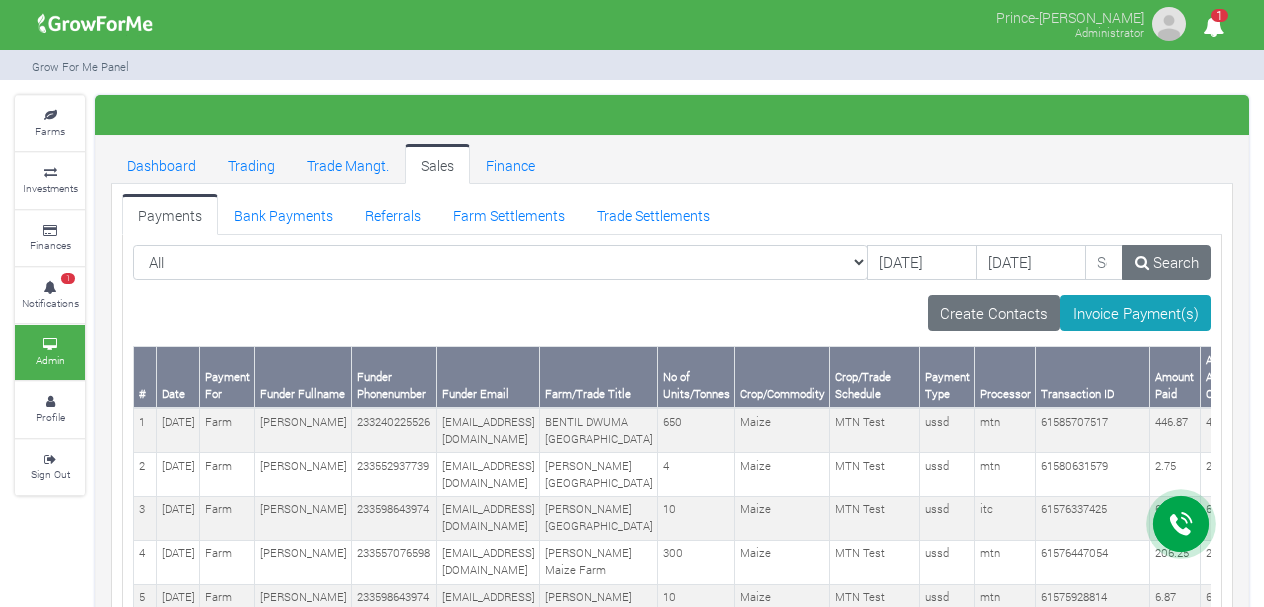 scroll, scrollTop: 0, scrollLeft: 0, axis: both 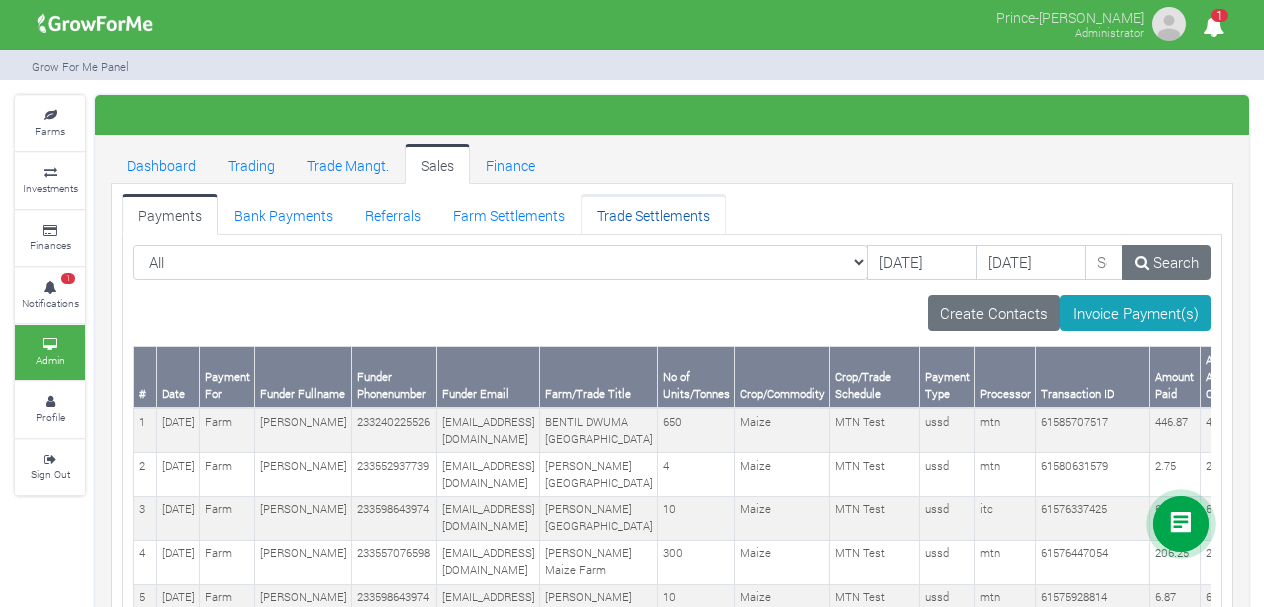 click on "Trade Settlements" at bounding box center [653, 214] 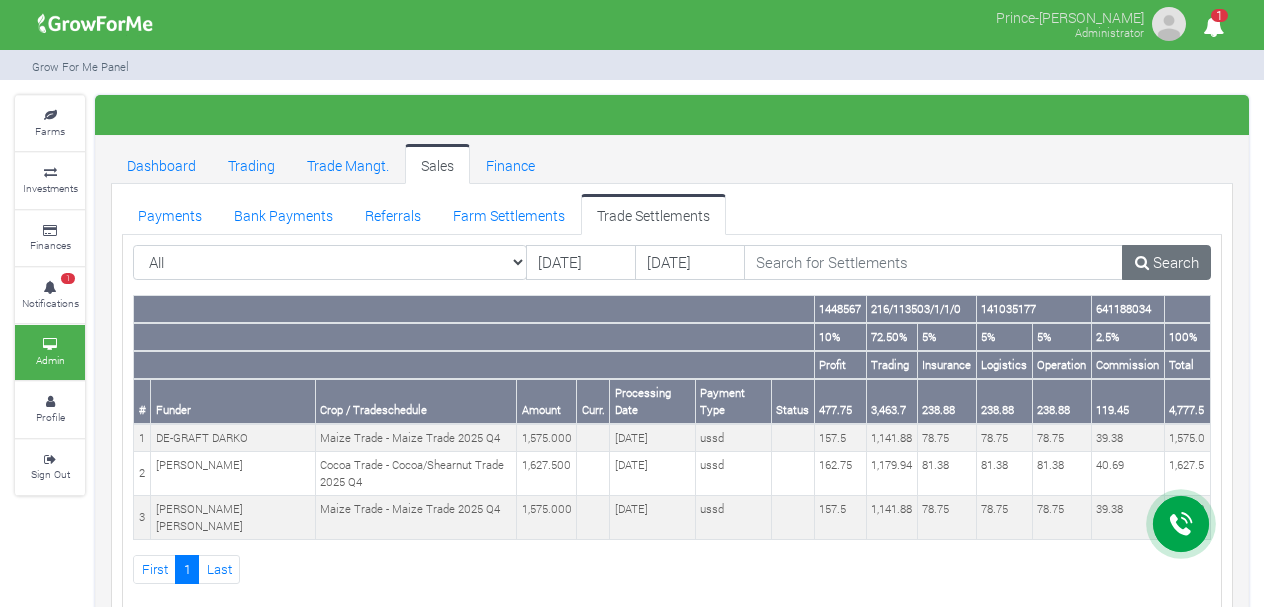 scroll, scrollTop: 0, scrollLeft: 0, axis: both 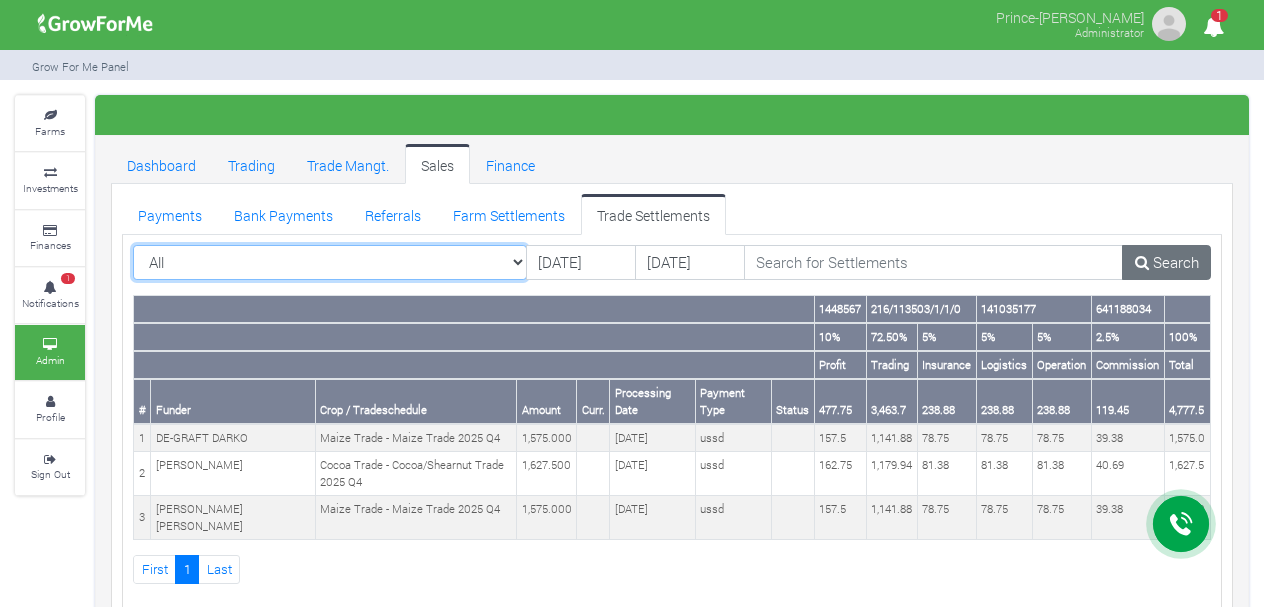 click on "All
All
AcresNano Soybean Trading - 2024
- (Soybean Trade)" at bounding box center [330, 263] 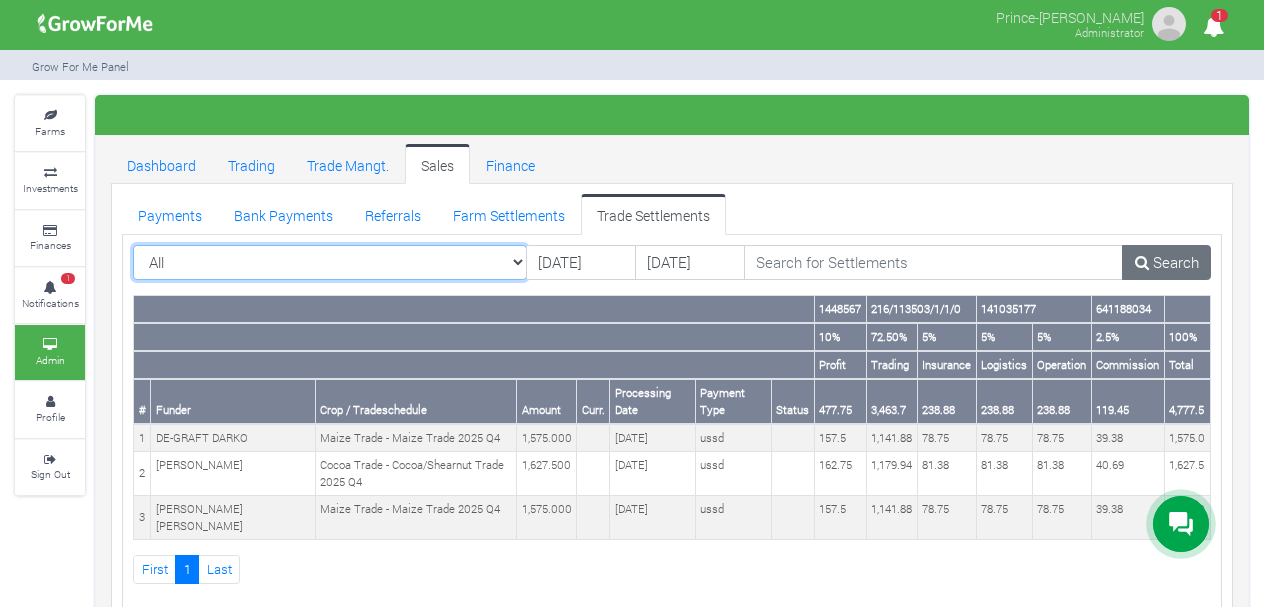 select on "?tradeschedule=25" 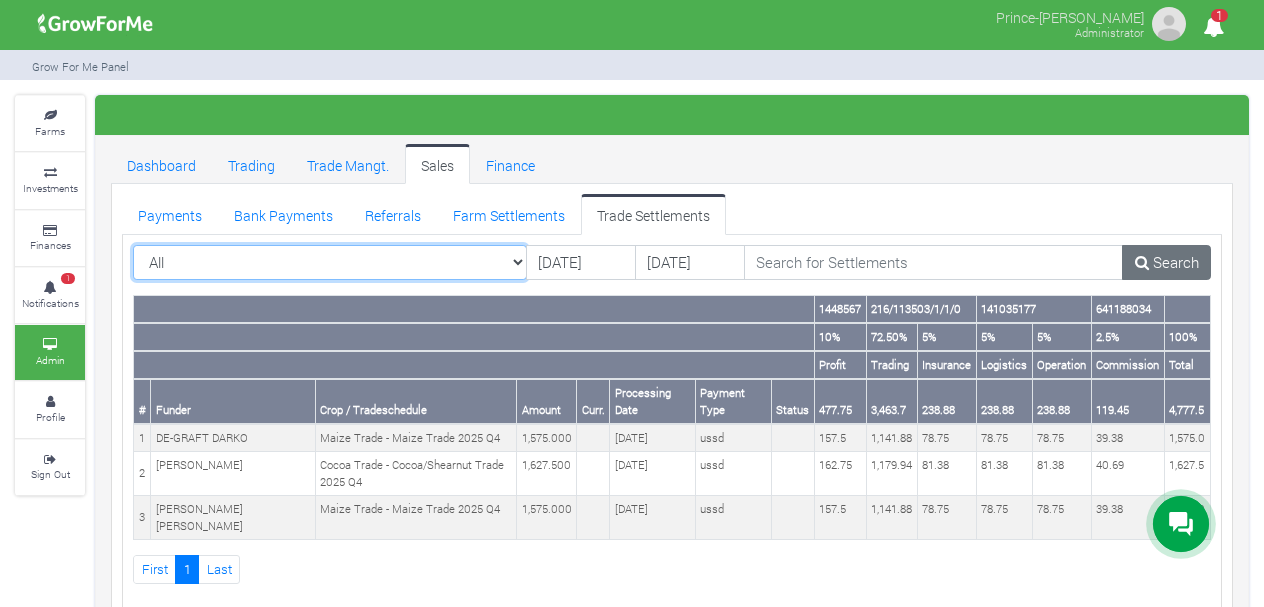 click on "All
All
AcresNano Soybean Trading - 2024
- (Soybean Trade)" at bounding box center [330, 263] 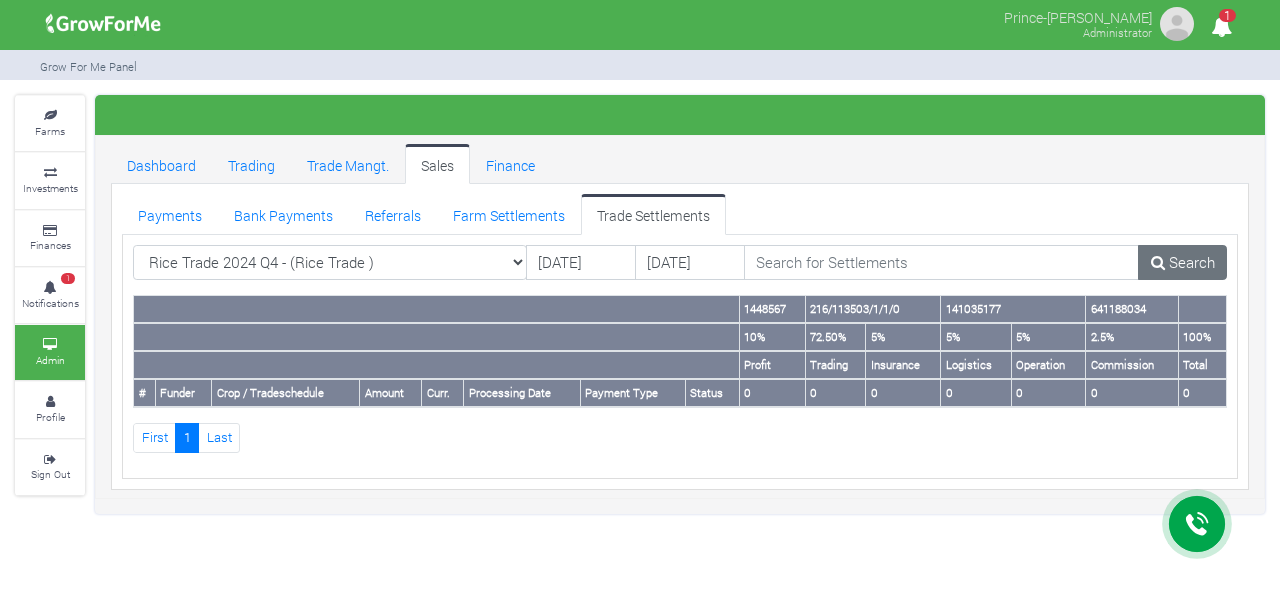 scroll, scrollTop: 0, scrollLeft: 0, axis: both 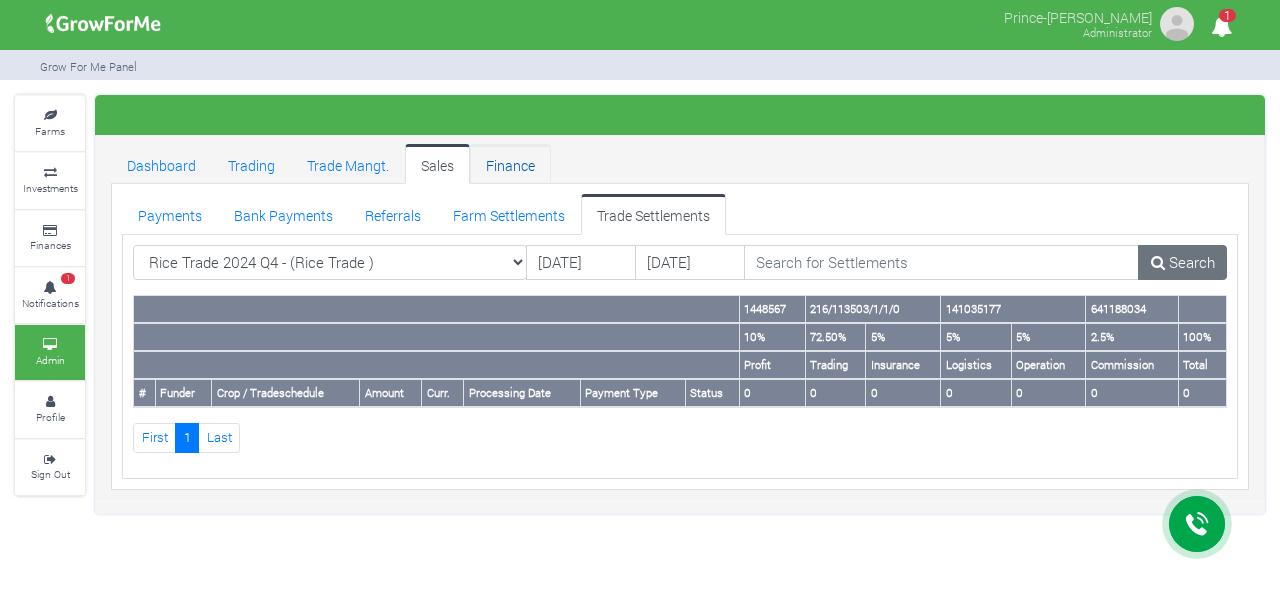 click on "Finance" at bounding box center [510, 164] 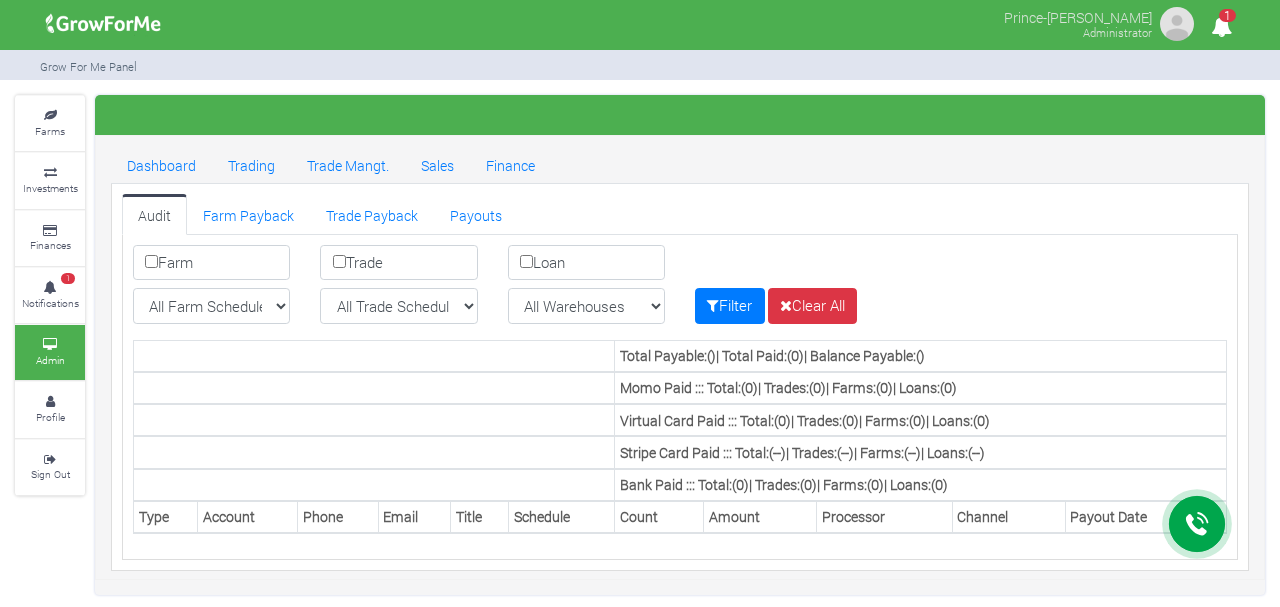 scroll, scrollTop: 0, scrollLeft: 0, axis: both 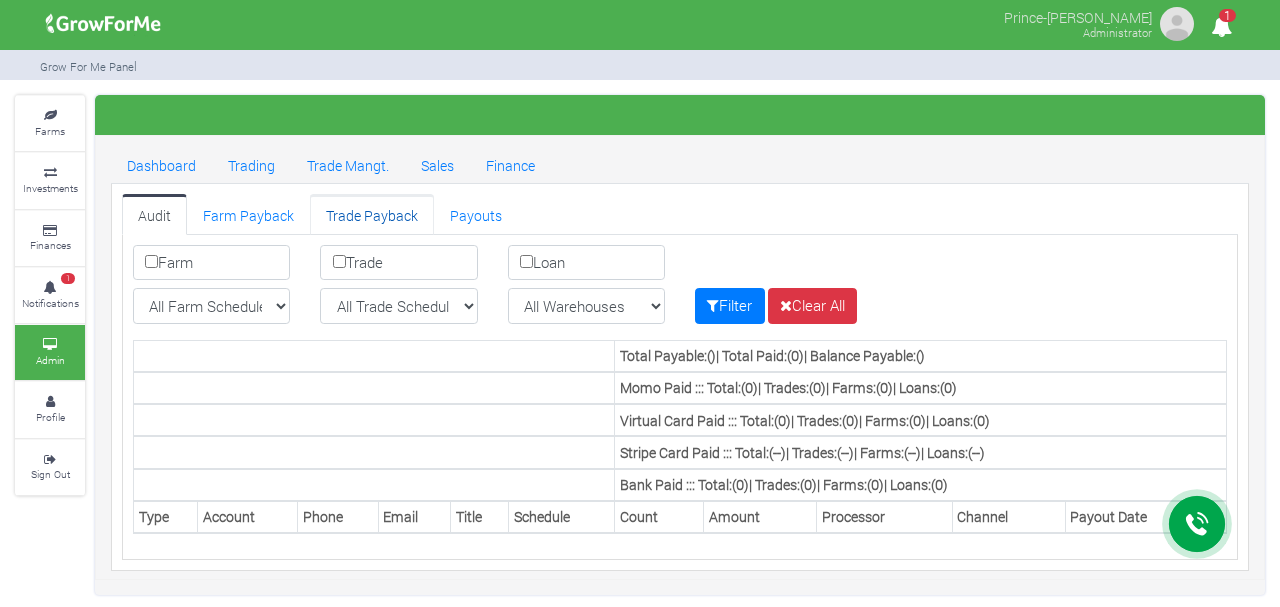 click on "Trade Payback" at bounding box center (372, 214) 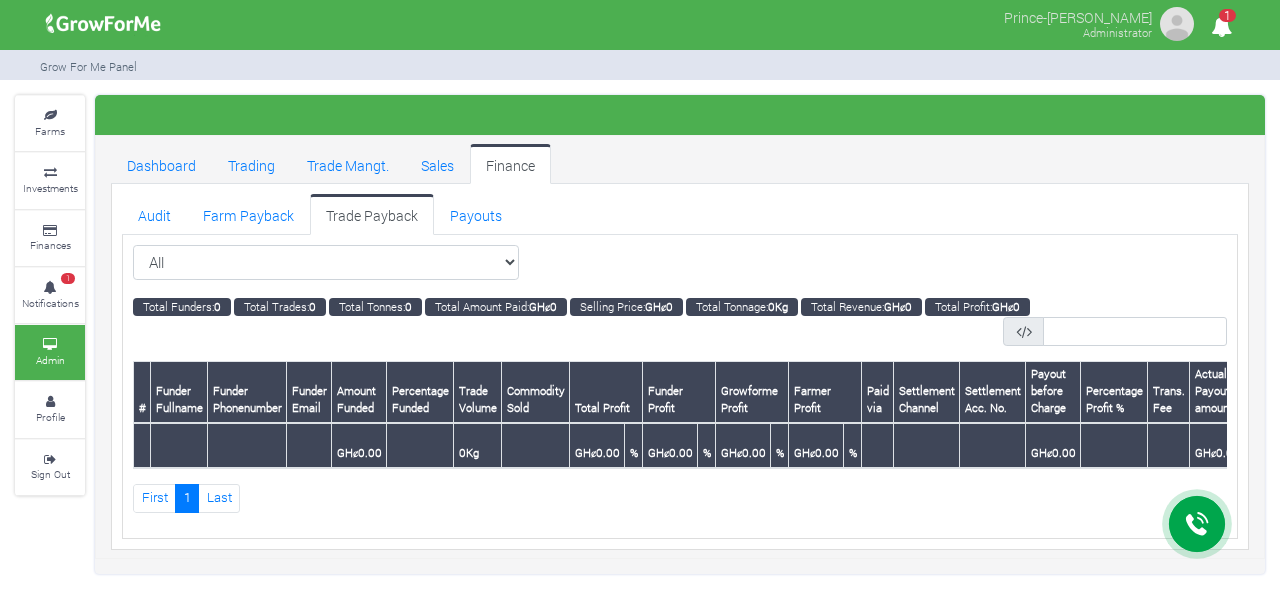 scroll, scrollTop: 0, scrollLeft: 0, axis: both 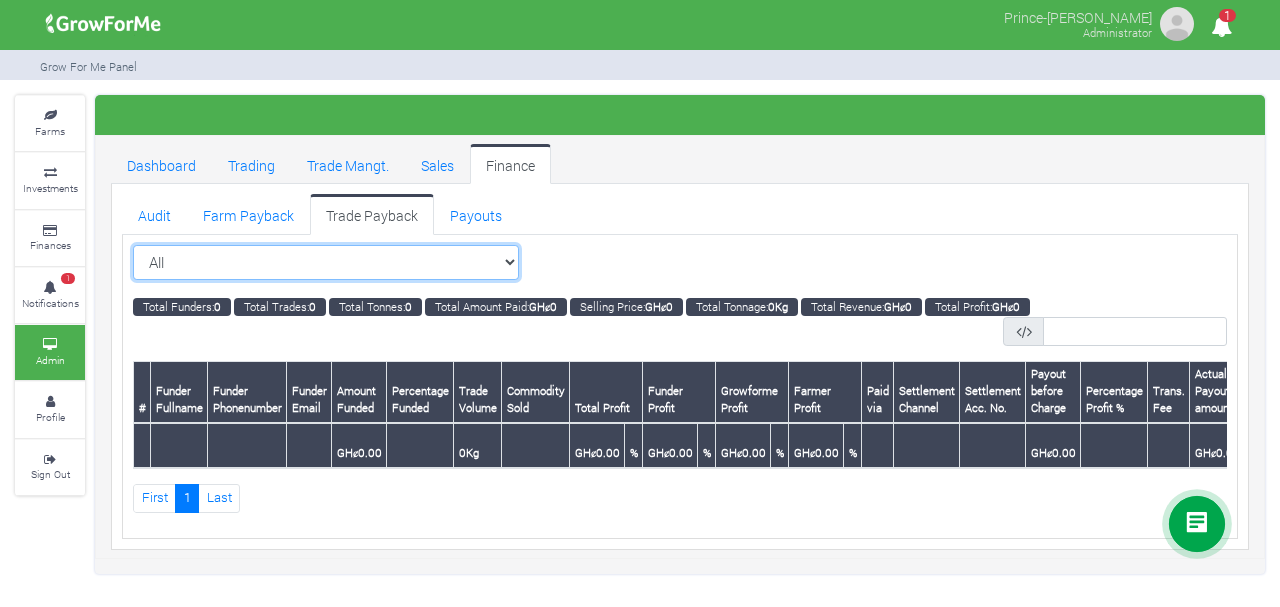 click on "All
All
Sorghum Trade 2025 Q4
()" at bounding box center [326, 263] 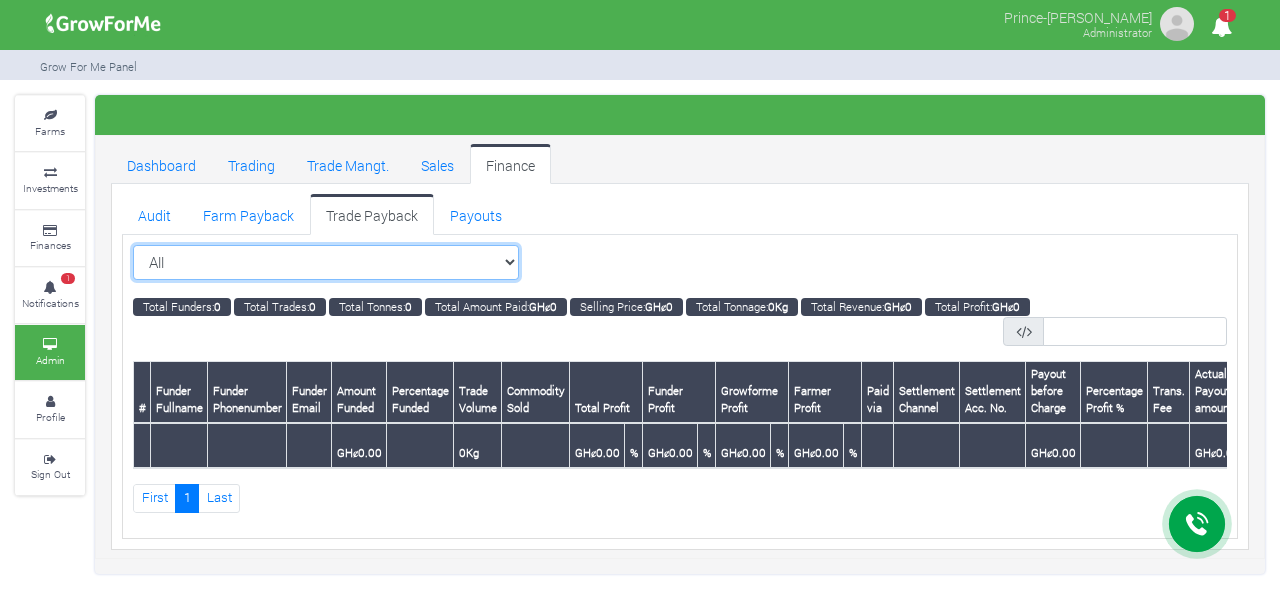 click on "All
All
Sorghum Trade 2025 Q4
()" at bounding box center [326, 263] 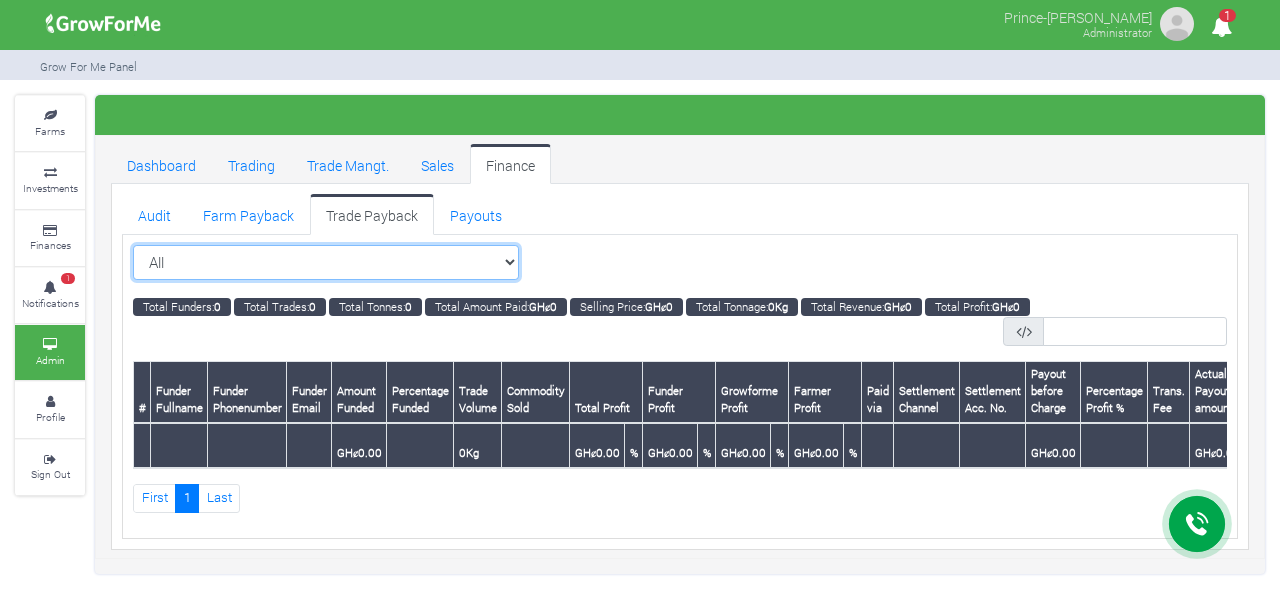 select on "?tradeschedule=26" 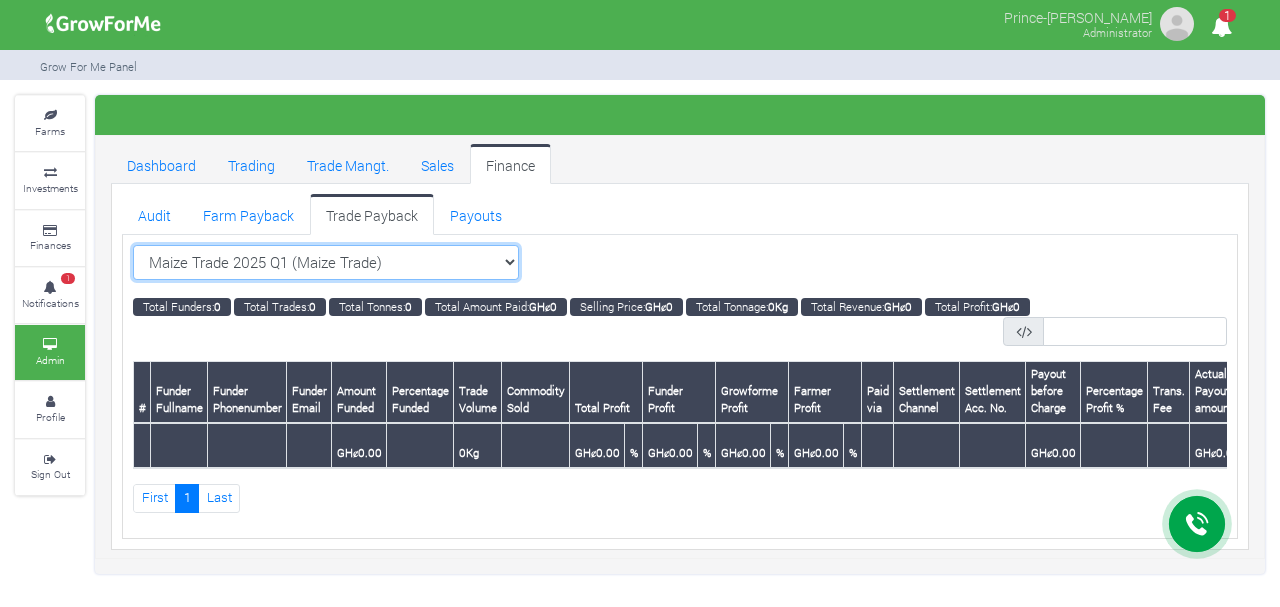 click on "All
All
Sorghum Trade 2025 Q4
()" at bounding box center (326, 263) 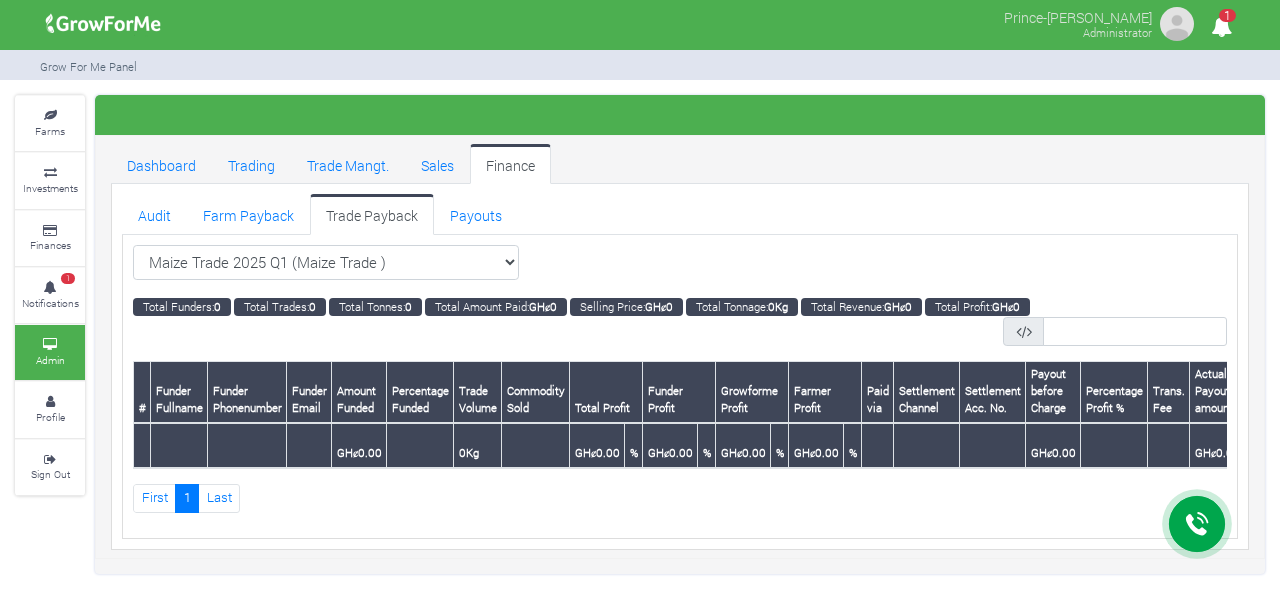 scroll, scrollTop: 0, scrollLeft: 0, axis: both 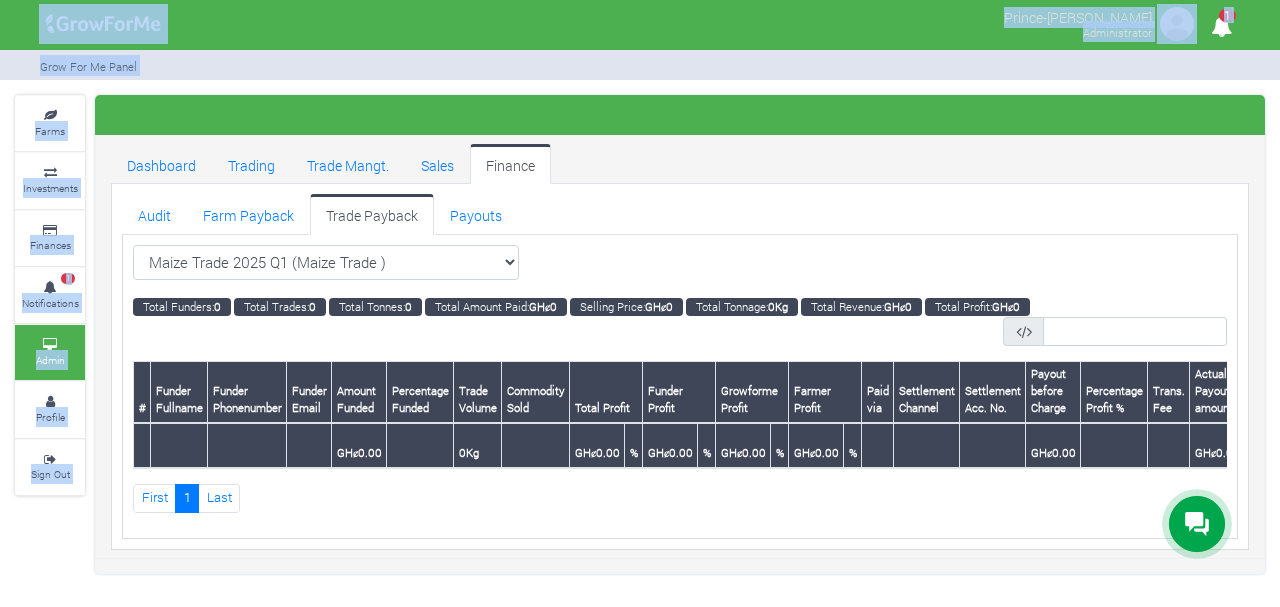 drag, startPoint x: 8, startPoint y: 103, endPoint x: -18, endPoint y: 104, distance: 26.019224 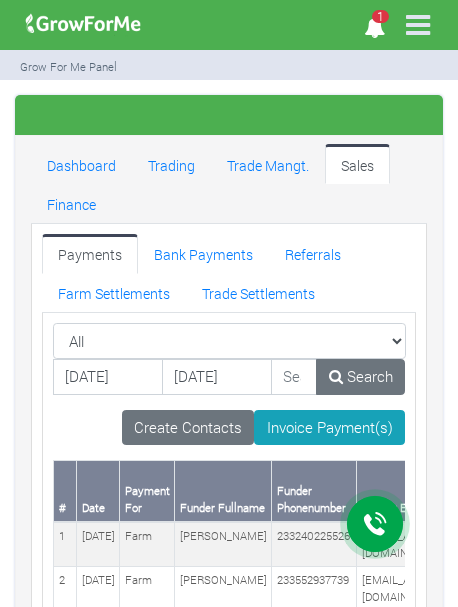 scroll, scrollTop: 0, scrollLeft: 0, axis: both 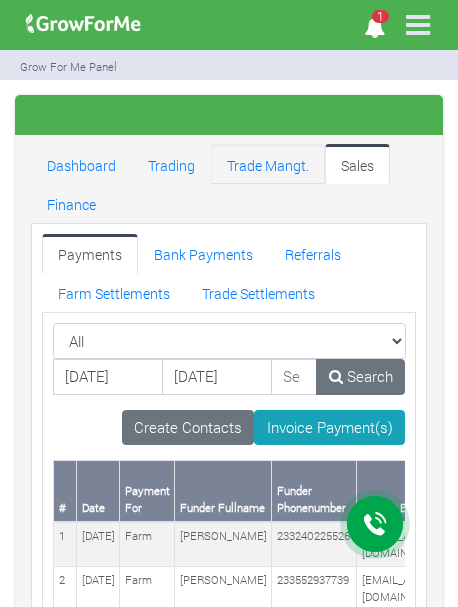 click on "Trade Mangt." at bounding box center [268, 164] 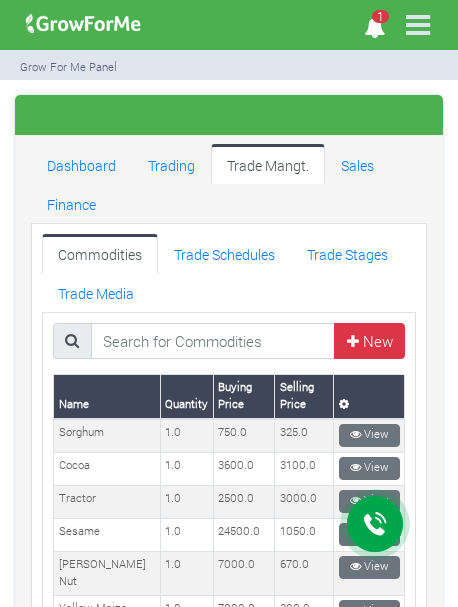 scroll, scrollTop: 0, scrollLeft: 0, axis: both 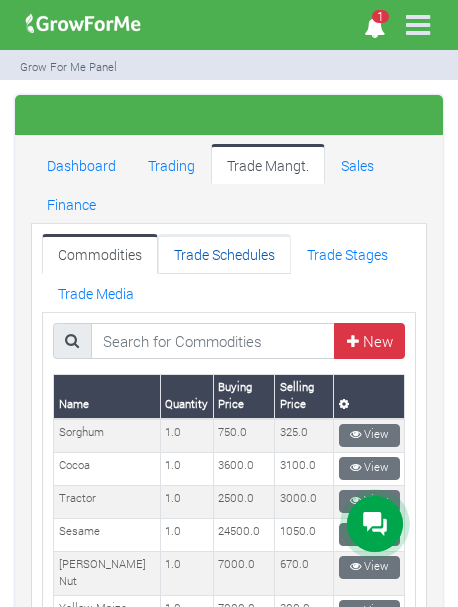 click on "Trade Schedules" at bounding box center [224, 254] 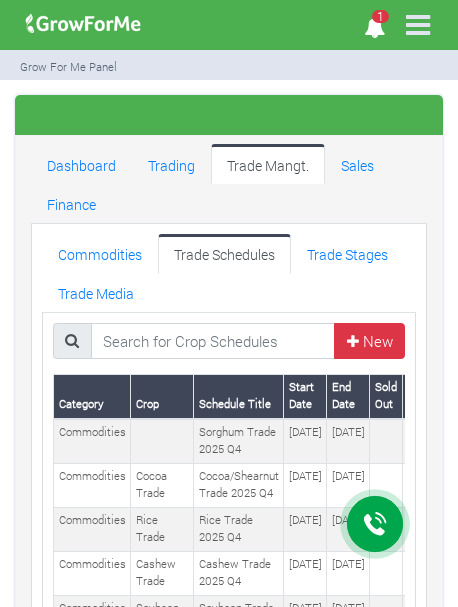 scroll, scrollTop: 0, scrollLeft: 0, axis: both 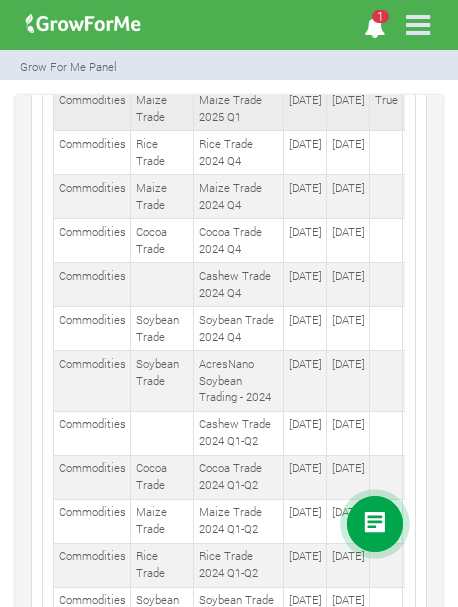 click on "Maize Trade 2025 Q1" at bounding box center (239, 109) 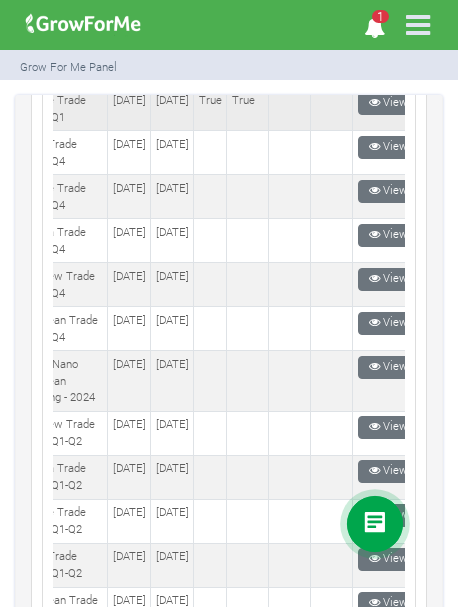 scroll, scrollTop: 0, scrollLeft: 196, axis: horizontal 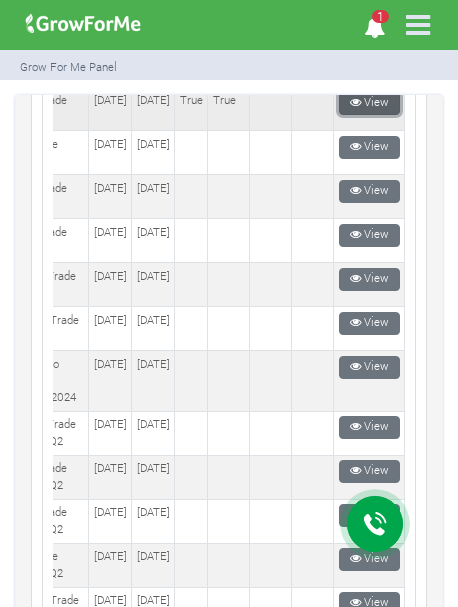 click on "View" at bounding box center [369, 103] 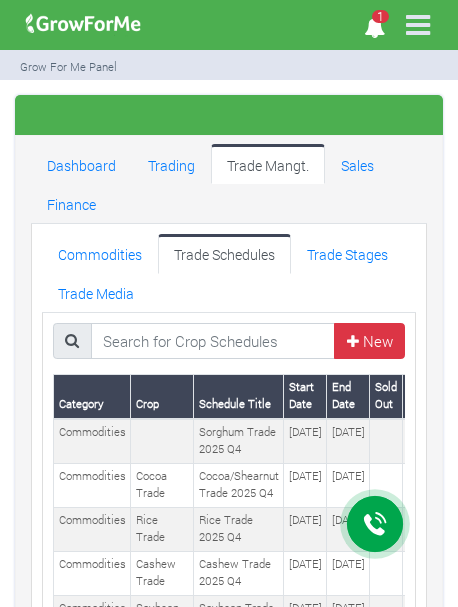 scroll, scrollTop: 0, scrollLeft: 0, axis: both 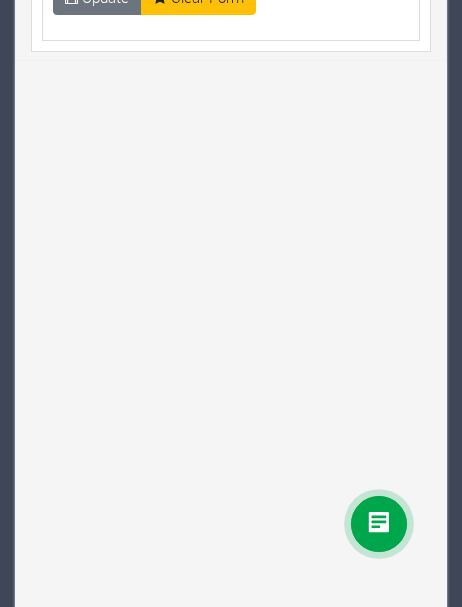 click on "0.00" at bounding box center (231, -544) 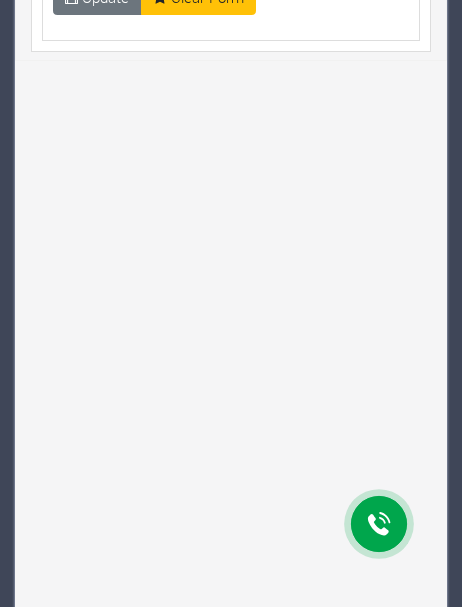 click on "0.00" at bounding box center [231, -544] 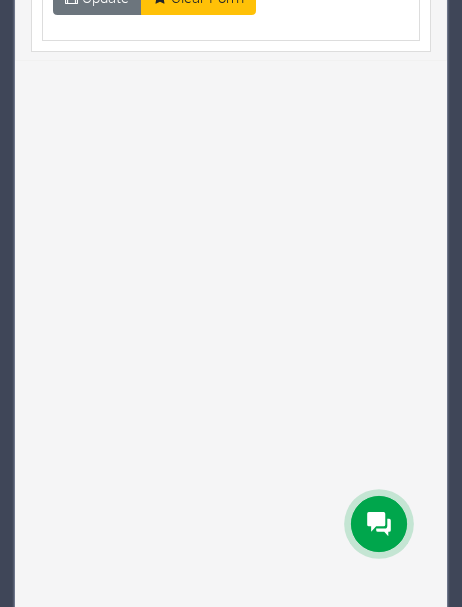 type on "39055.84" 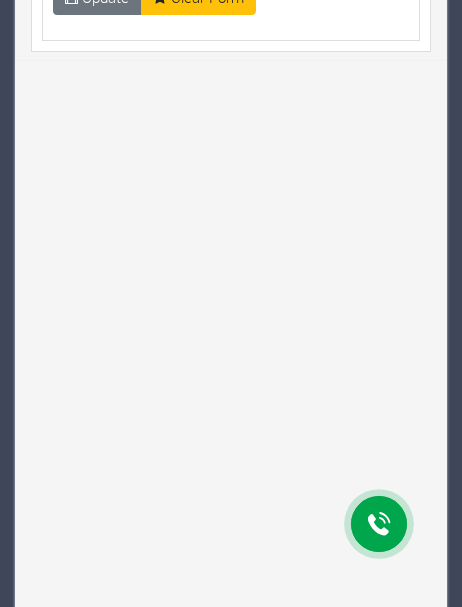 click on "0.00" at bounding box center (231, -624) 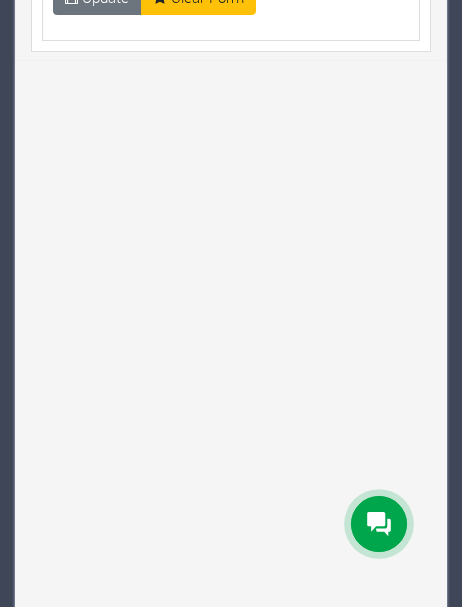 click on "0.00" at bounding box center [231, -624] 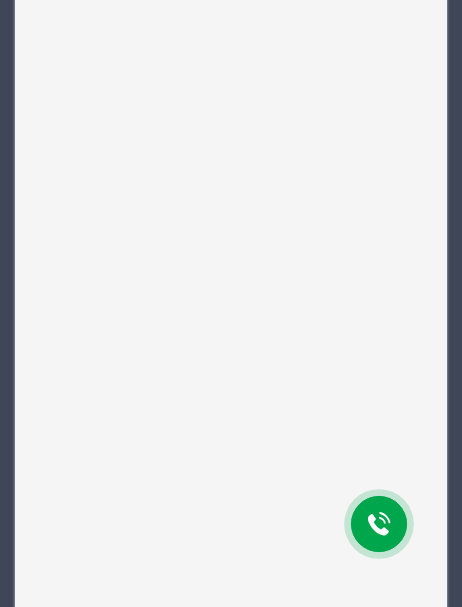 scroll, scrollTop: 3092, scrollLeft: 0, axis: vertical 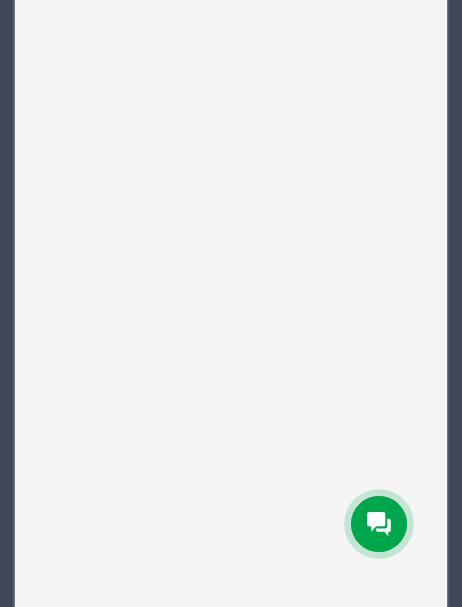 type on "0.60" 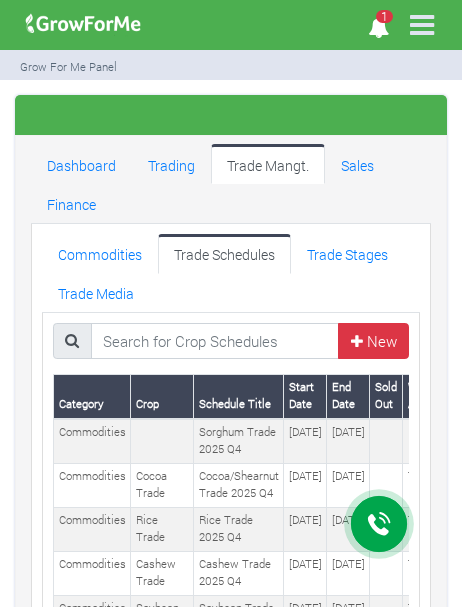 scroll, scrollTop: 0, scrollLeft: 0, axis: both 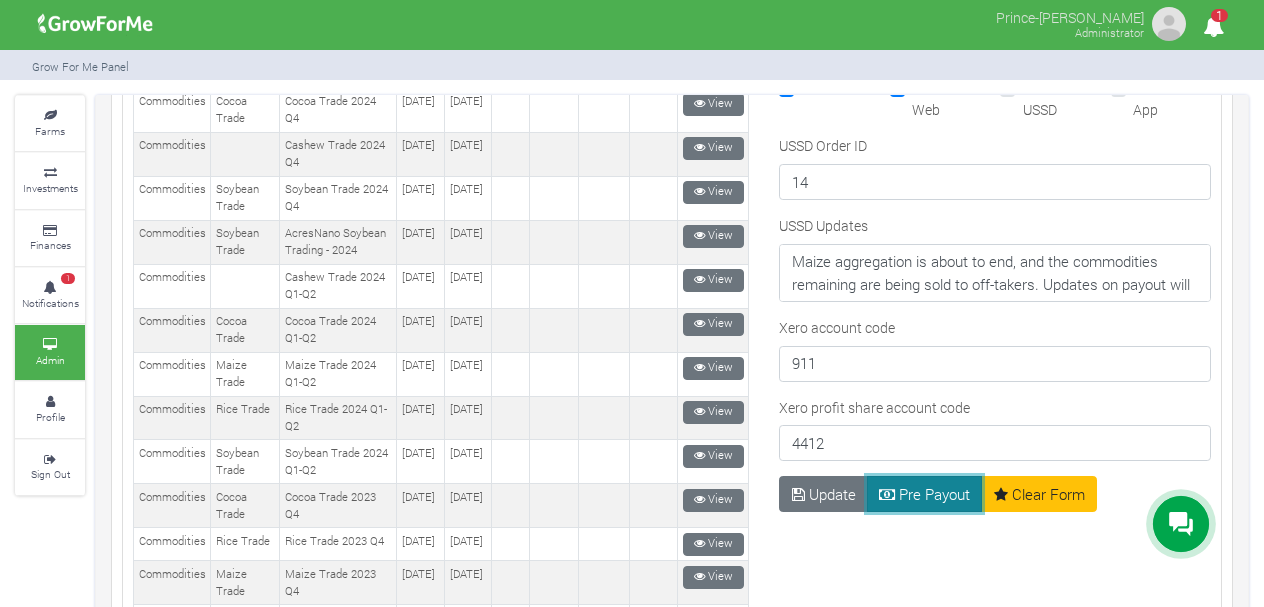 click on "Pre Payout" at bounding box center [925, 494] 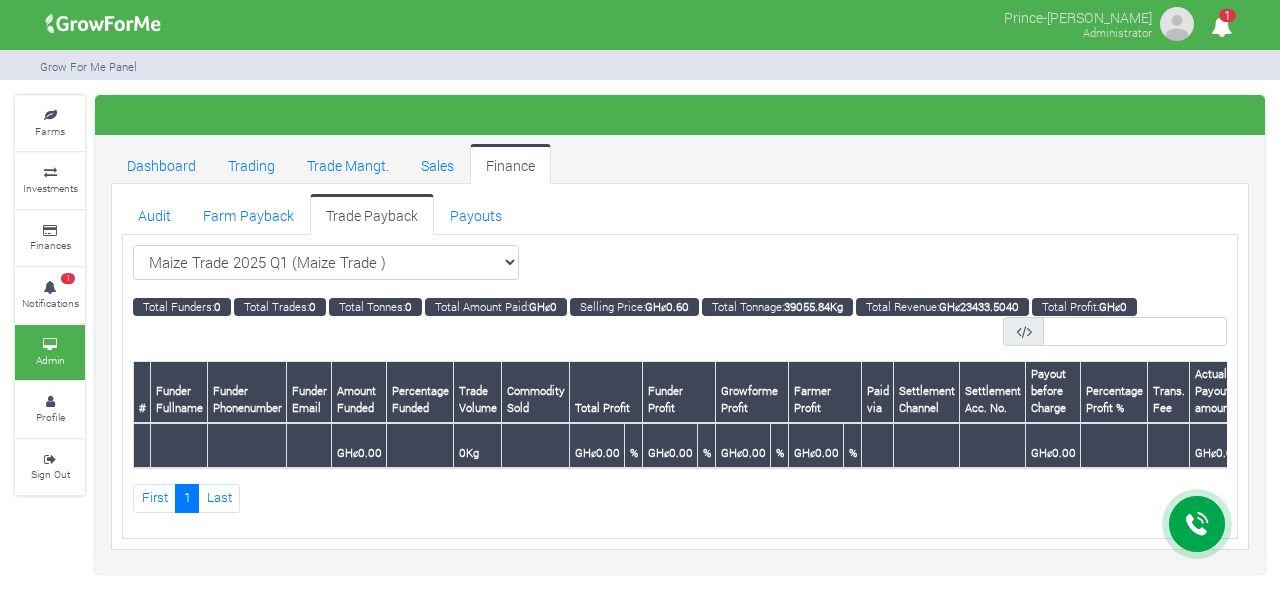 scroll, scrollTop: 0, scrollLeft: 0, axis: both 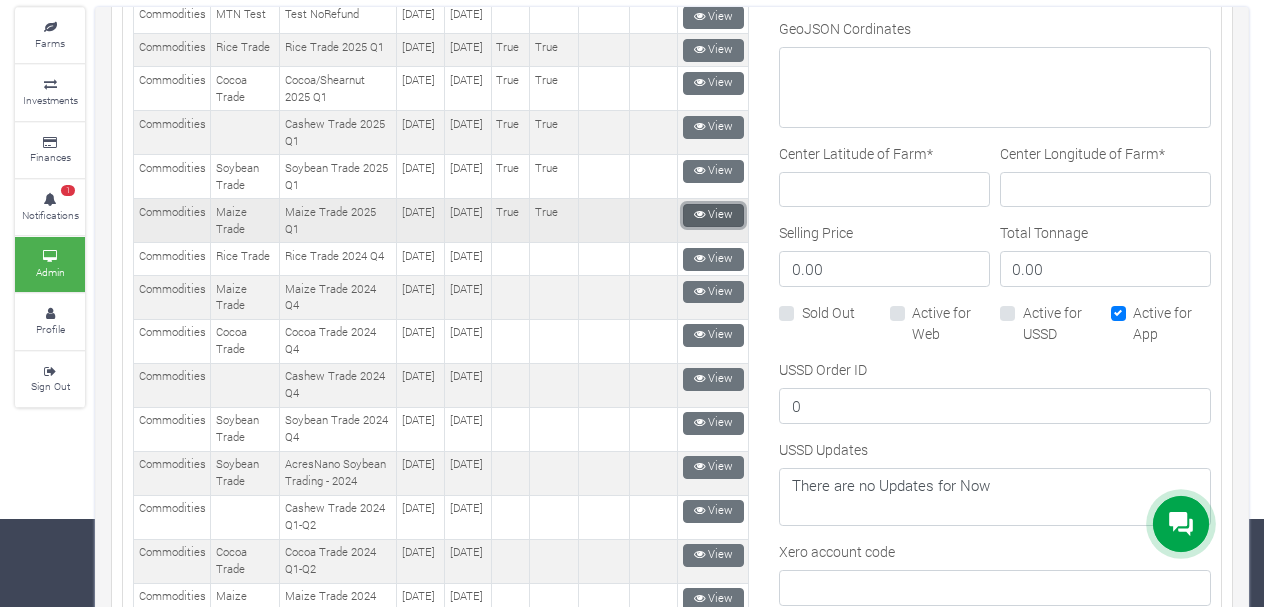 click on "View" at bounding box center [713, 215] 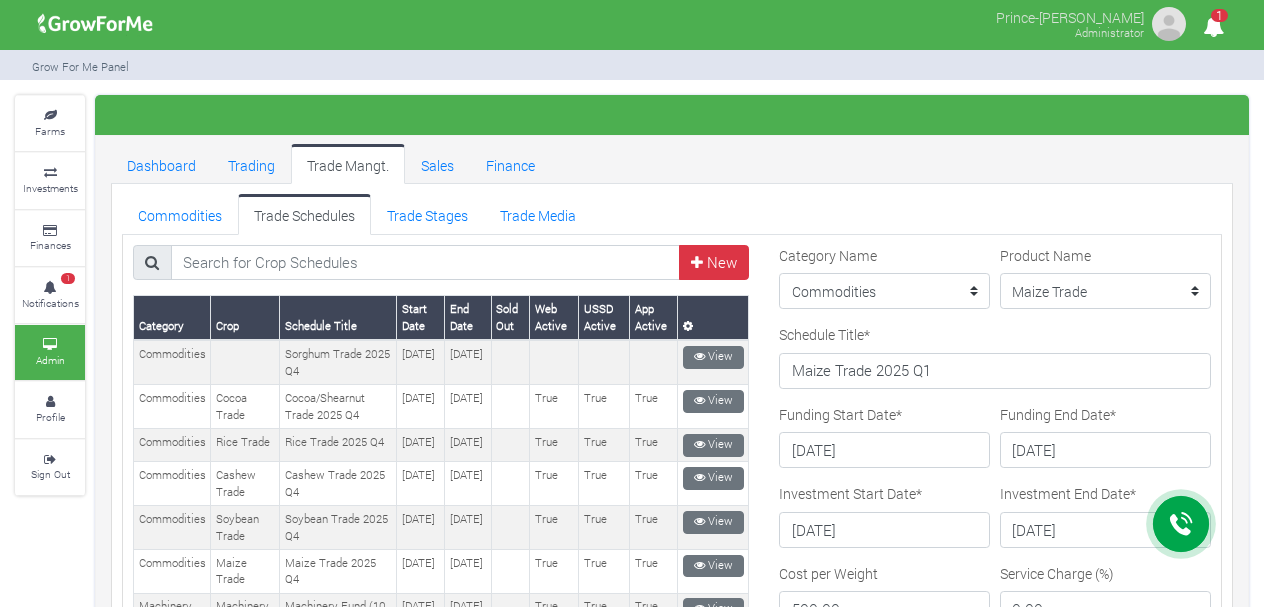 scroll, scrollTop: 0, scrollLeft: 0, axis: both 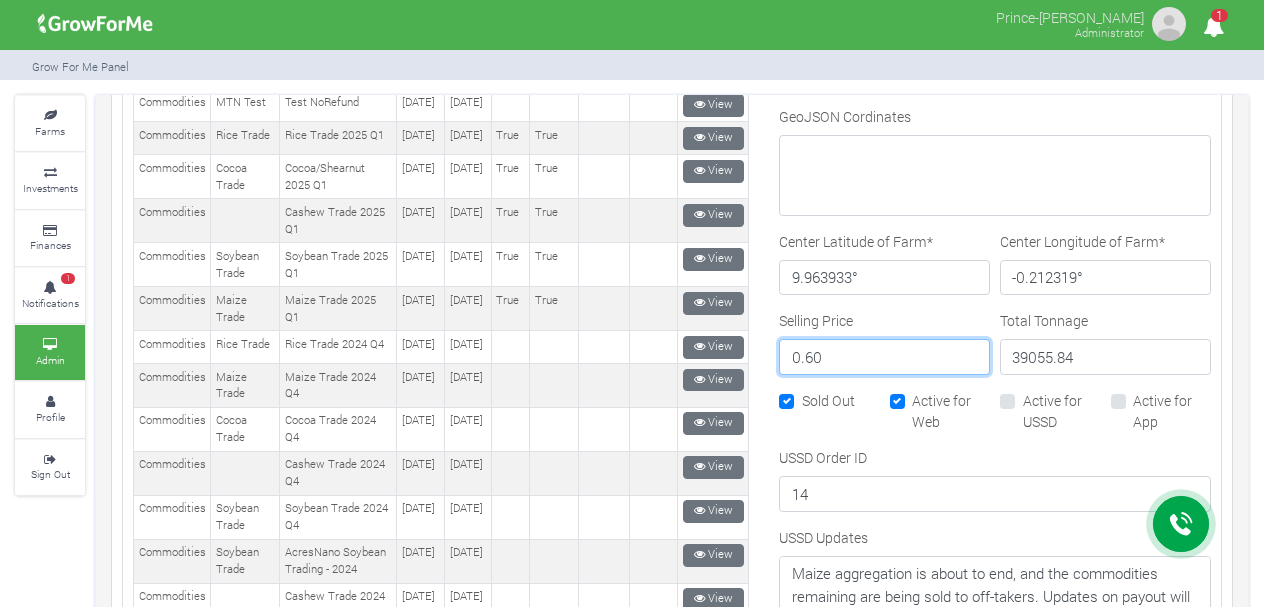 click on "0.60" at bounding box center [884, 357] 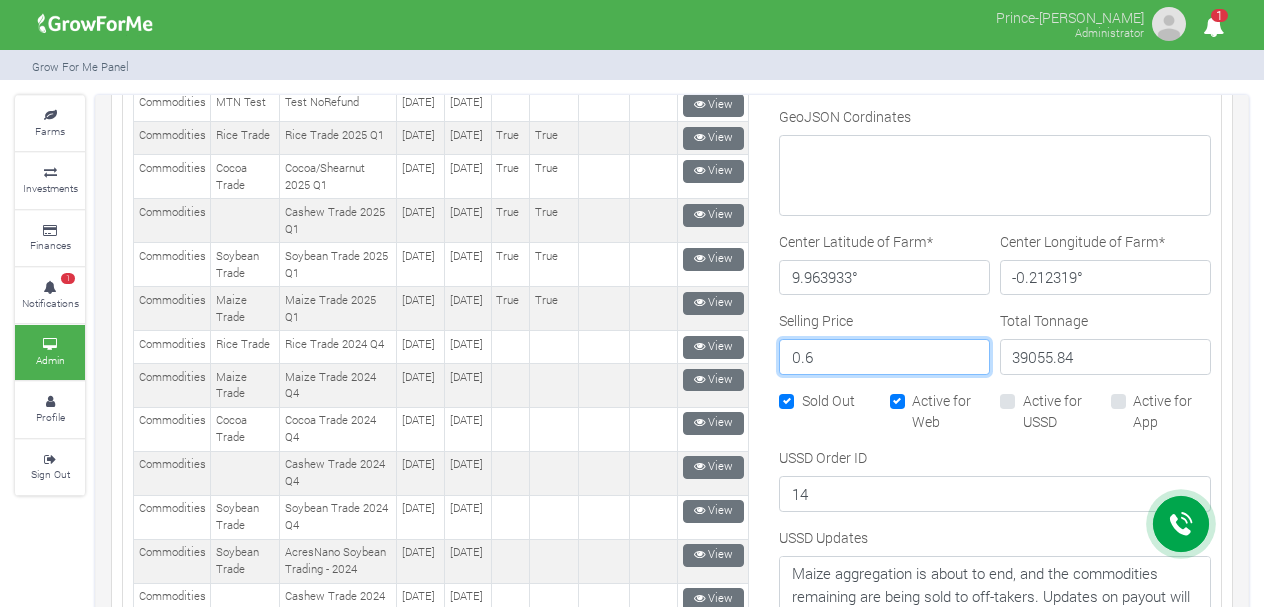 type on "0" 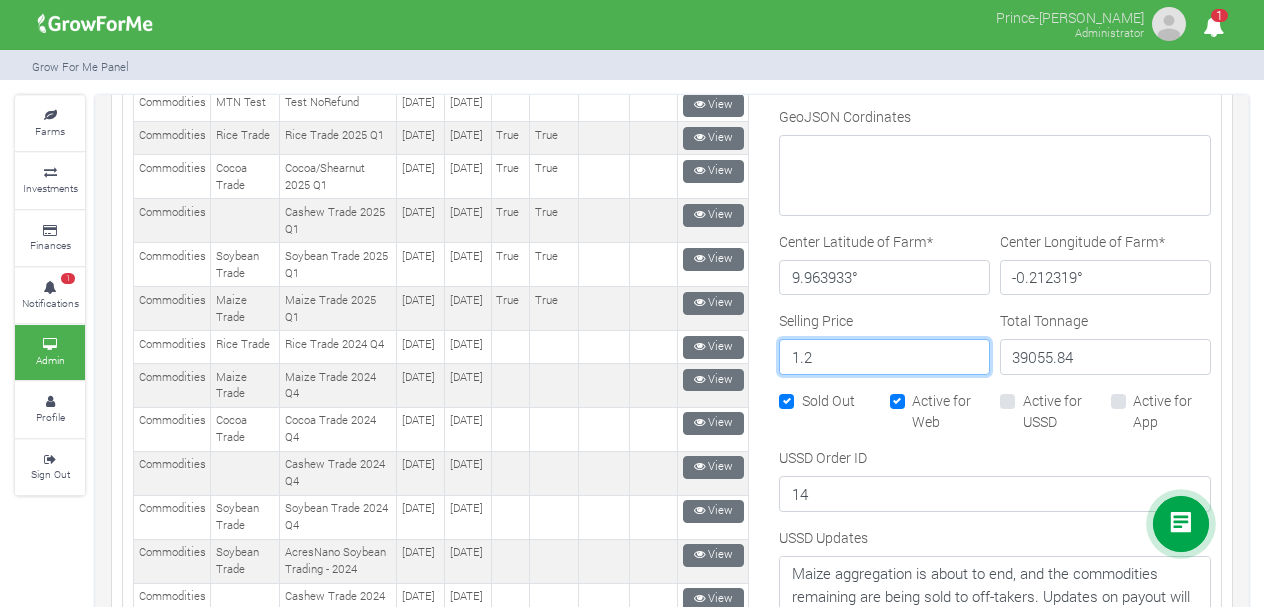 type on "1.2" 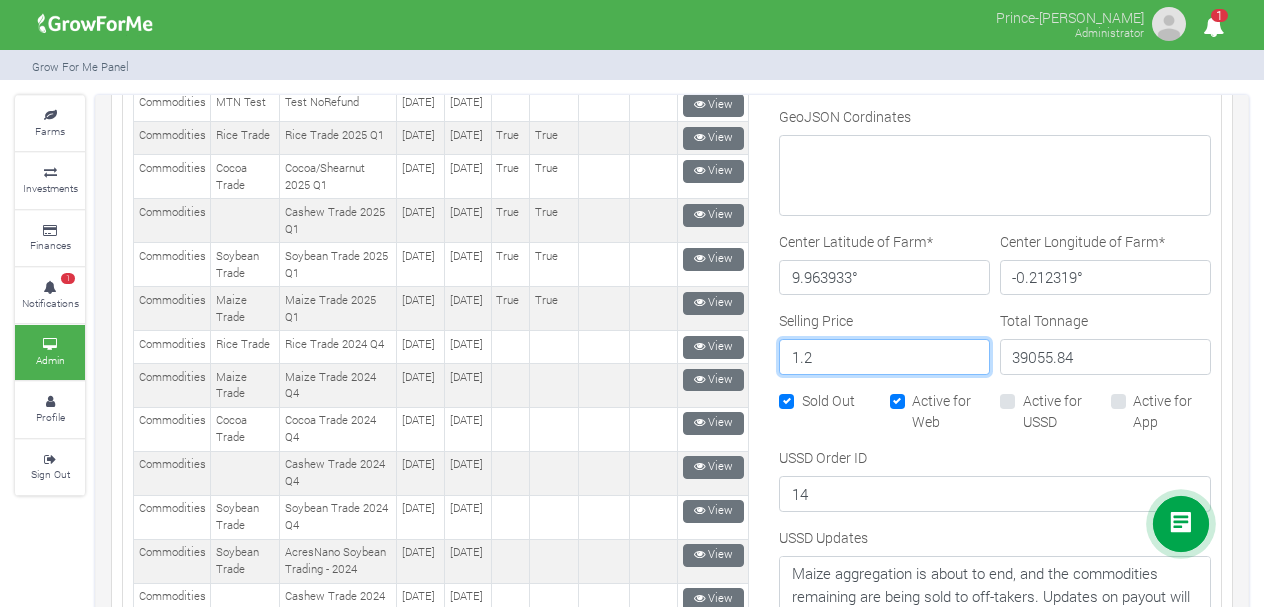 click on "Update" at bounding box center [823, 806] 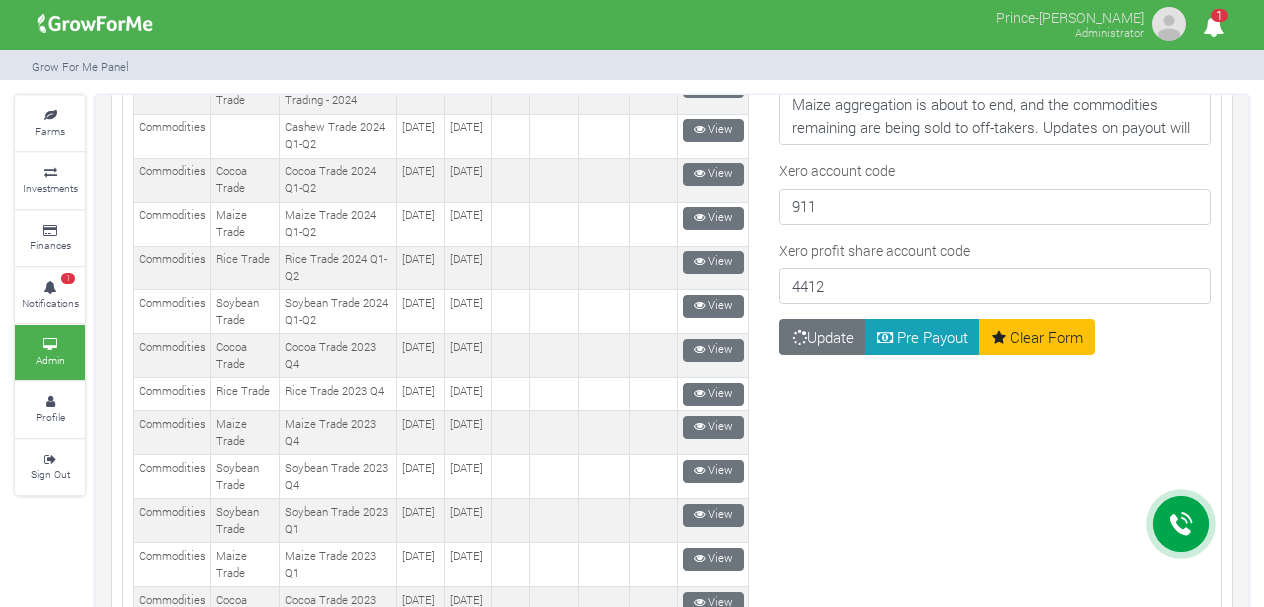 scroll, scrollTop: 1428, scrollLeft: 0, axis: vertical 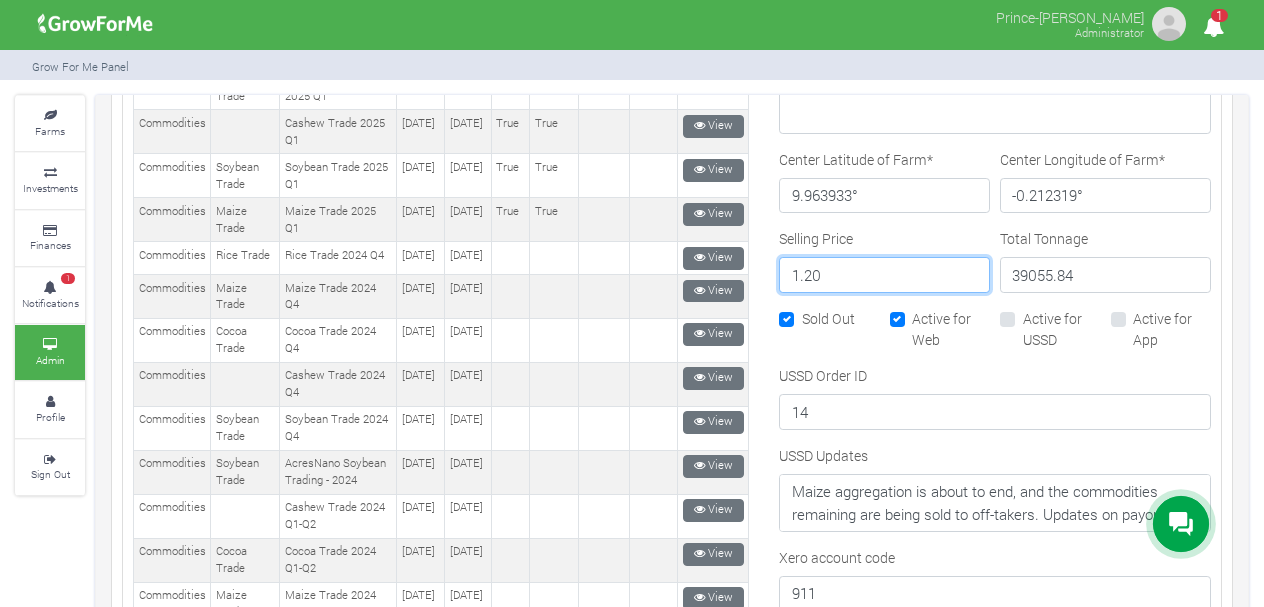 click on "1.20" at bounding box center [884, 275] 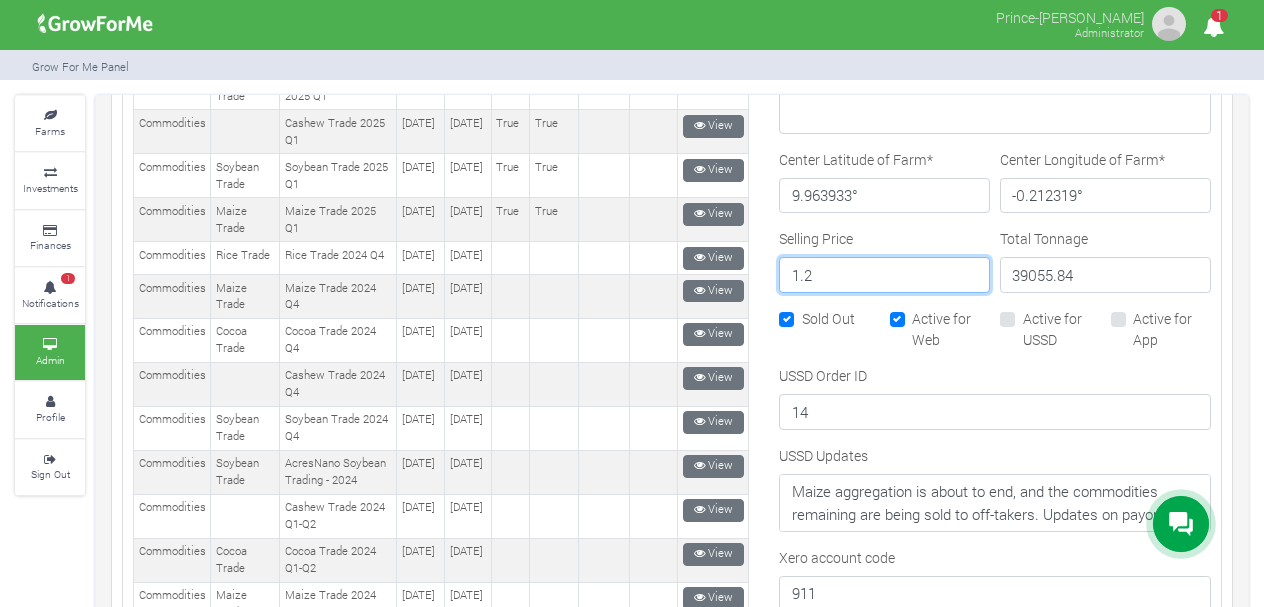 type on "1" 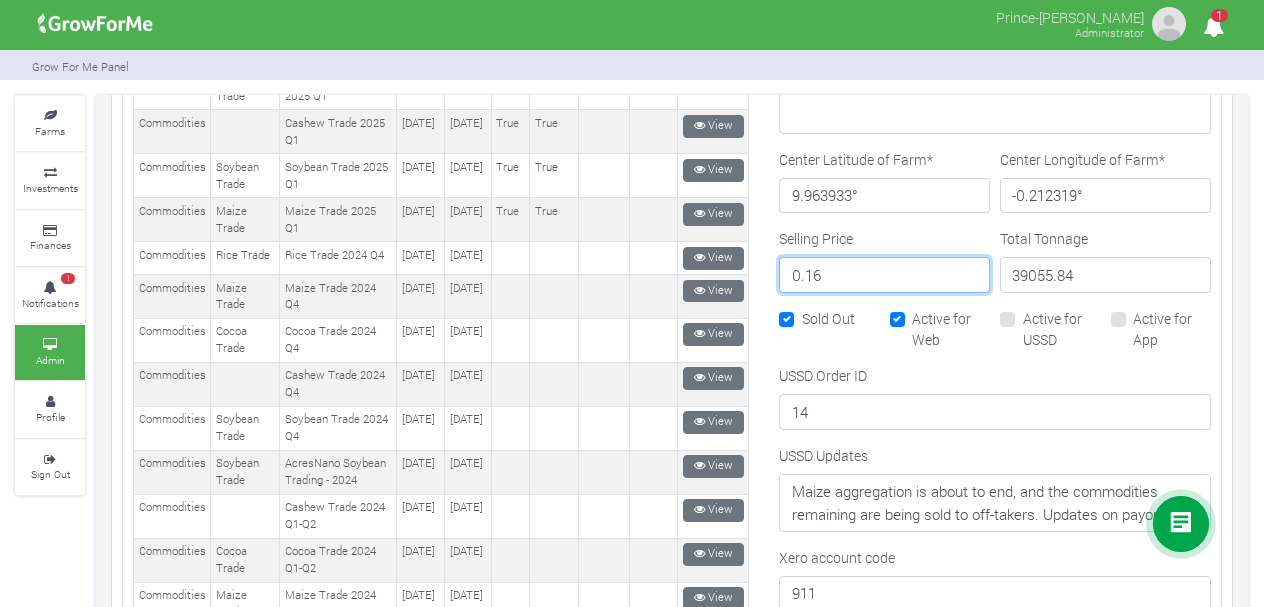 type on "0.16" 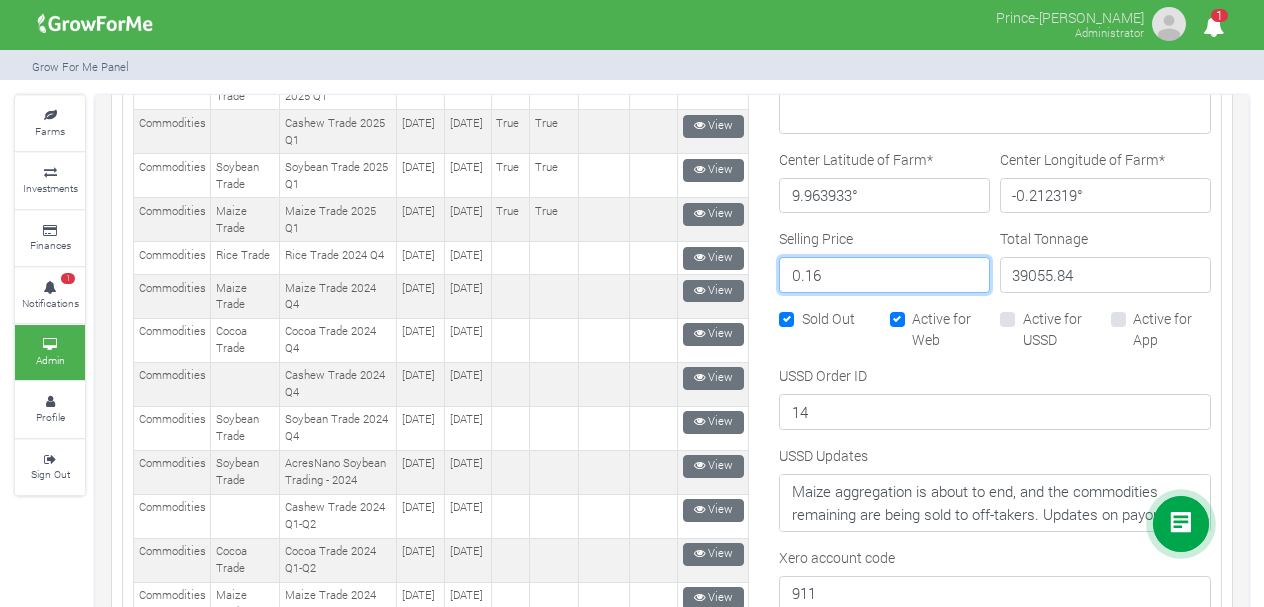 click on "Update" at bounding box center [823, 724] 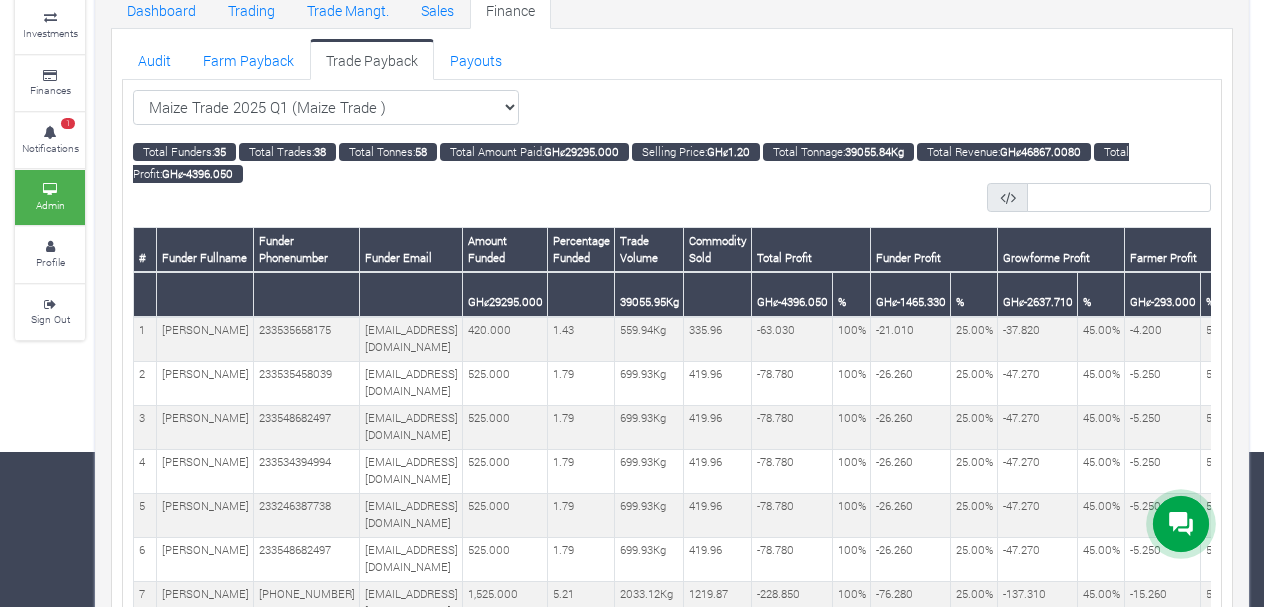 scroll, scrollTop: 155, scrollLeft: 0, axis: vertical 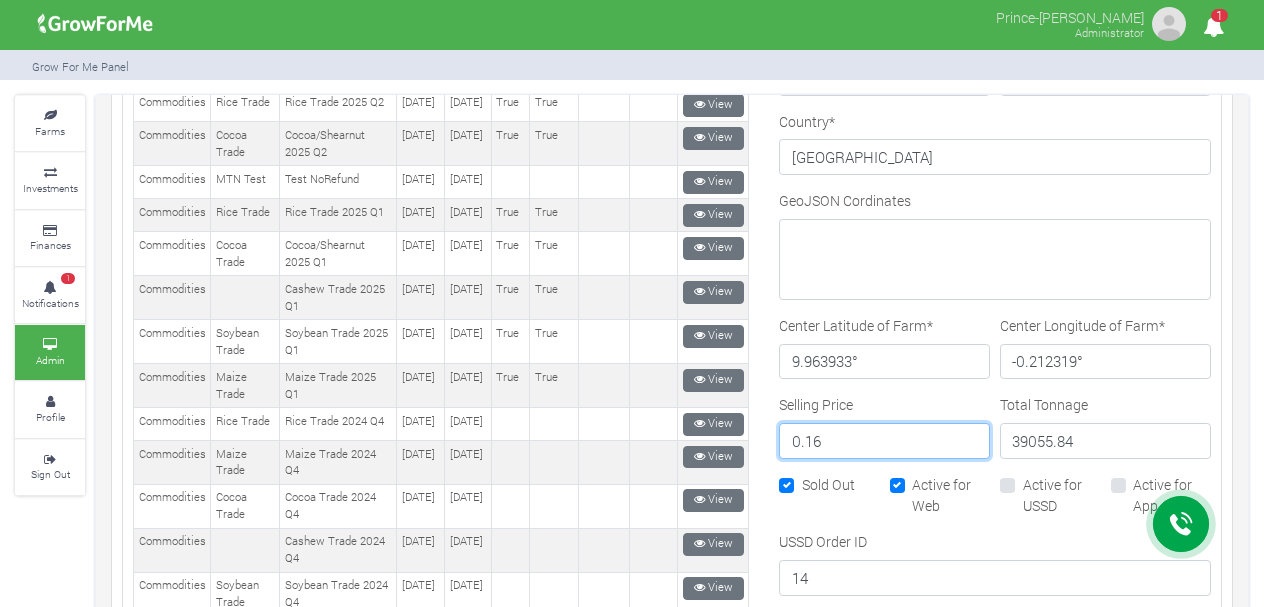 click on "0.16" at bounding box center (884, 441) 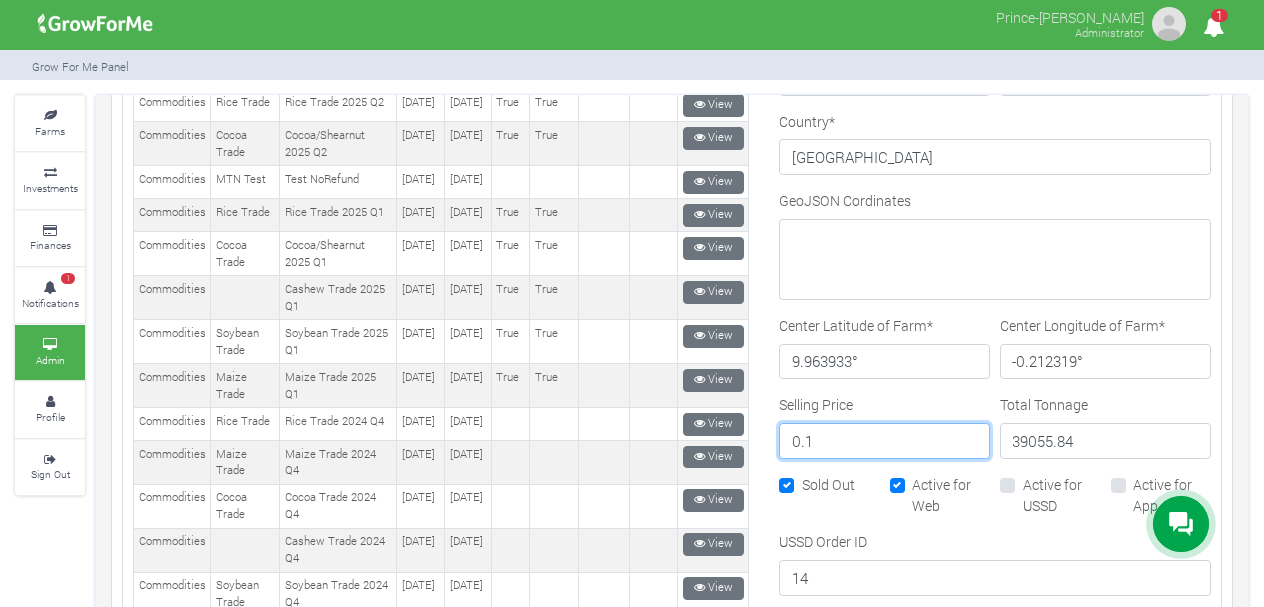 type on "0" 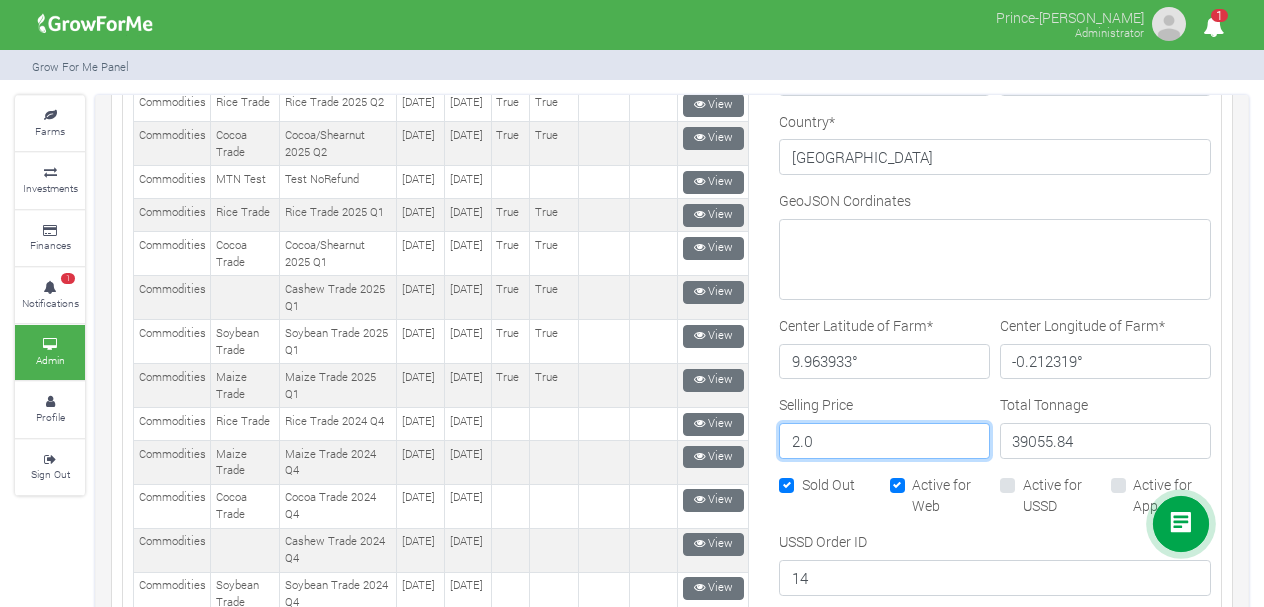 type on "2.0" 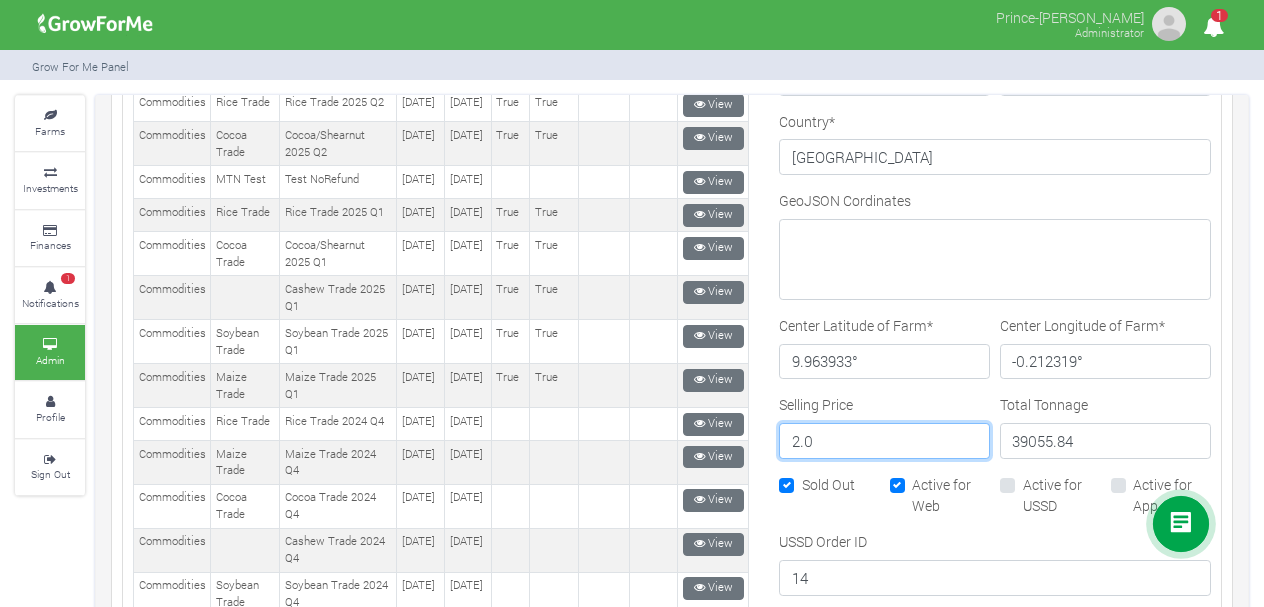 click on "Update" at bounding box center (823, 890) 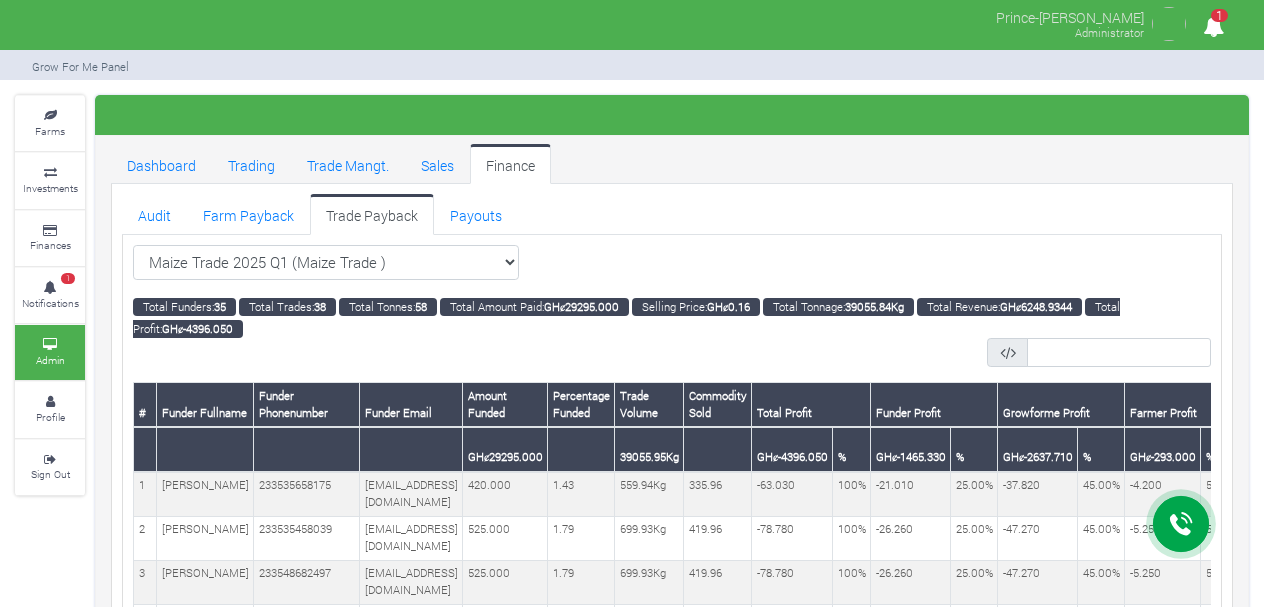 scroll, scrollTop: 155, scrollLeft: 0, axis: vertical 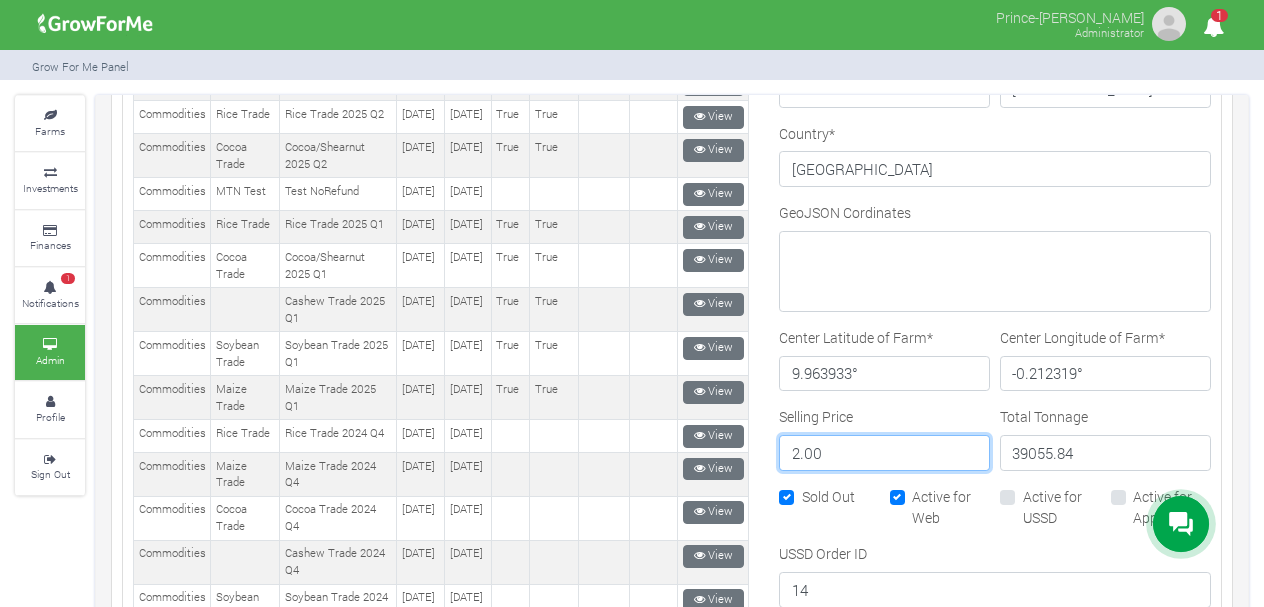 click on "2.00" at bounding box center [884, 453] 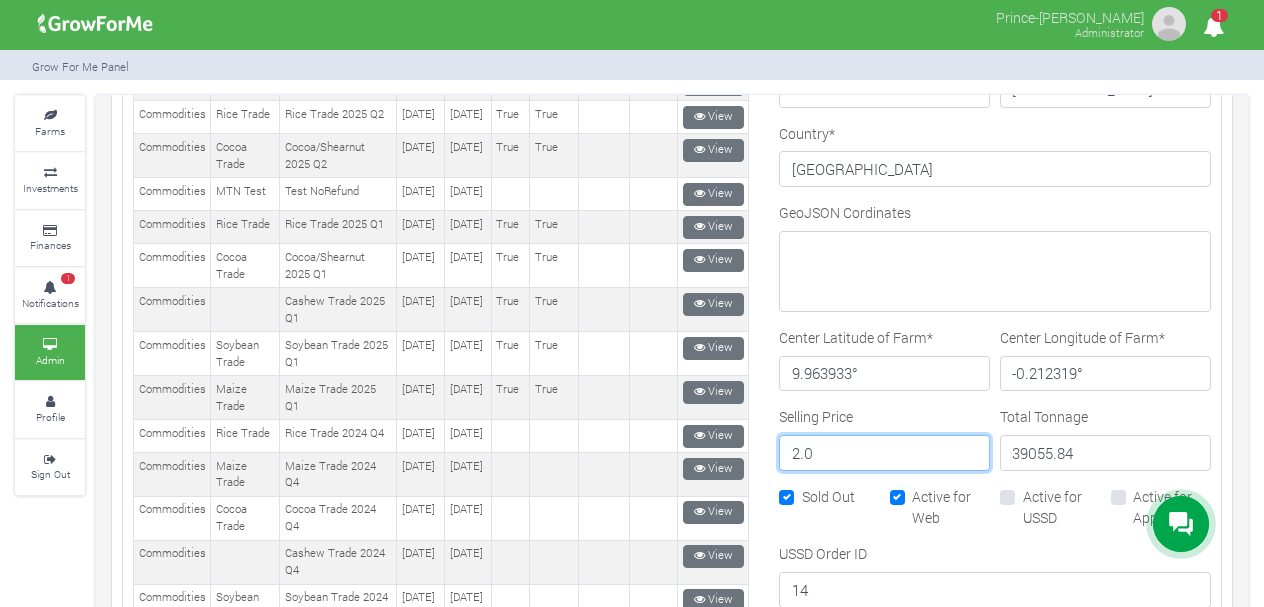 type on "2" 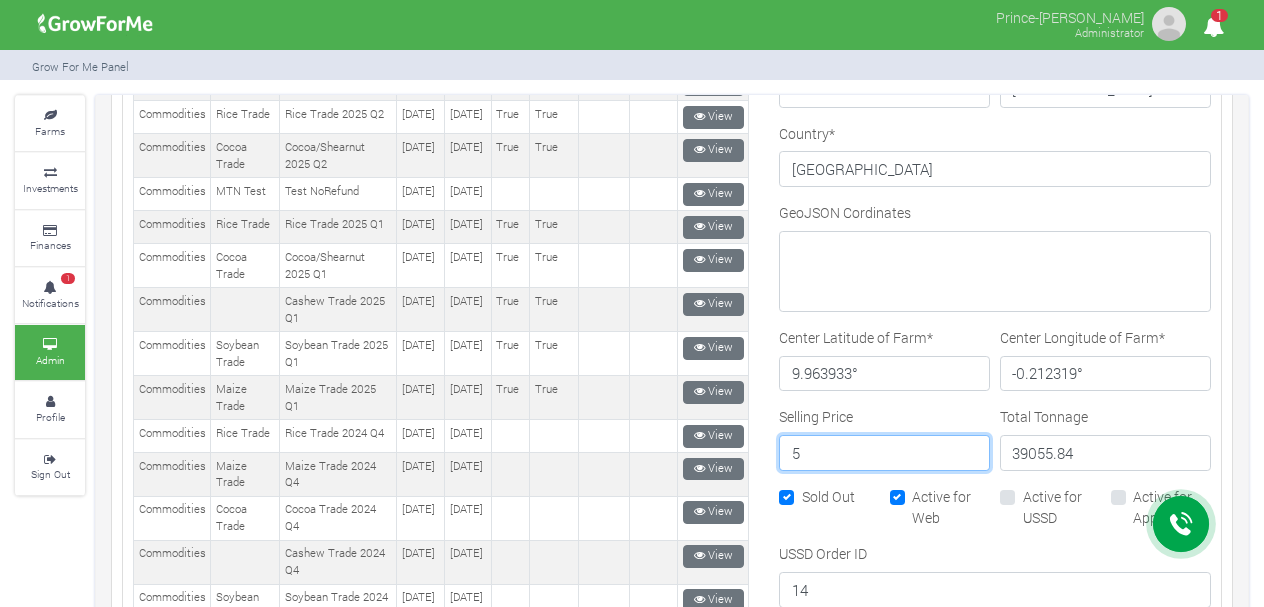 type on "5" 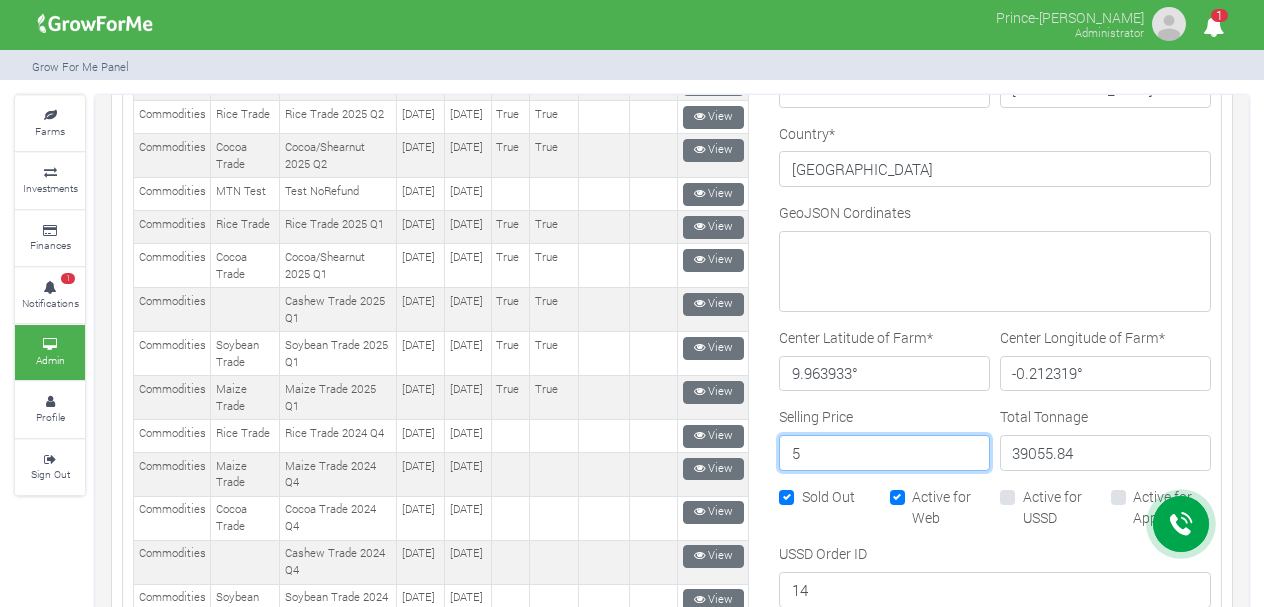 click on "Update" at bounding box center (823, 902) 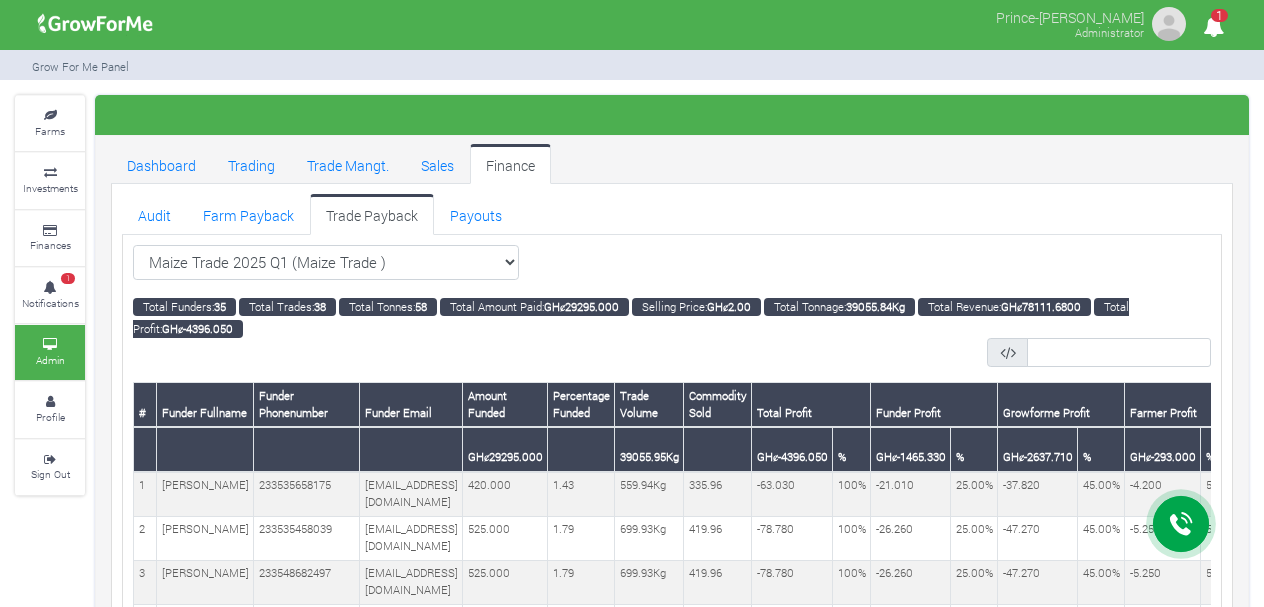 scroll, scrollTop: 0, scrollLeft: 0, axis: both 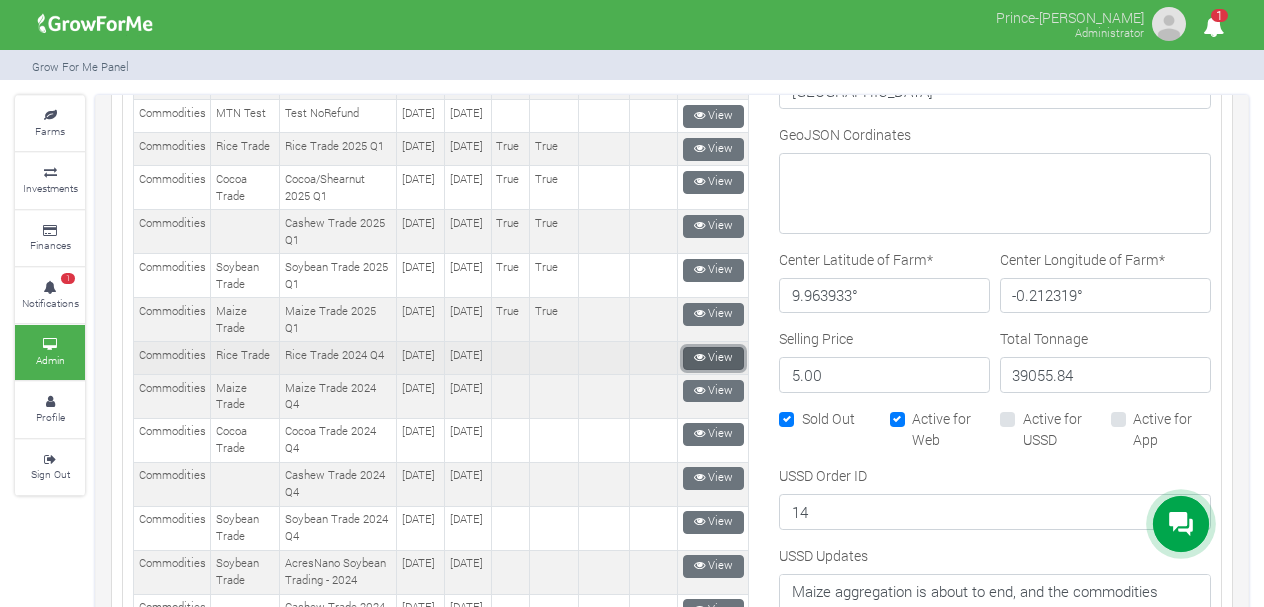 click on "View" at bounding box center [713, 358] 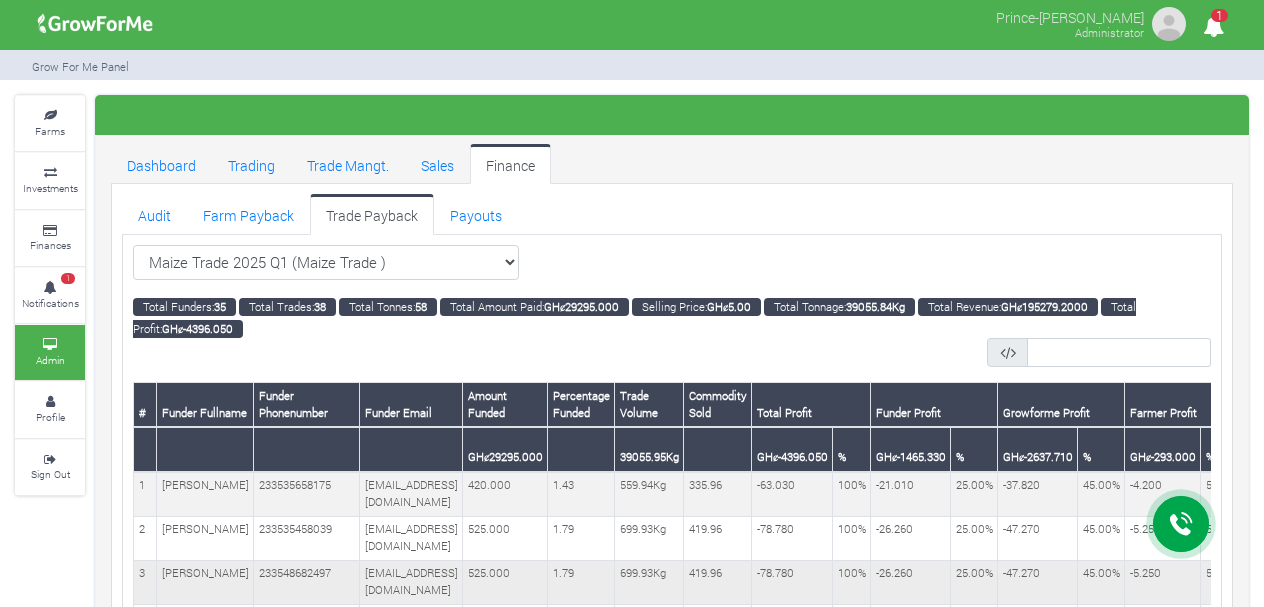 scroll, scrollTop: 0, scrollLeft: 0, axis: both 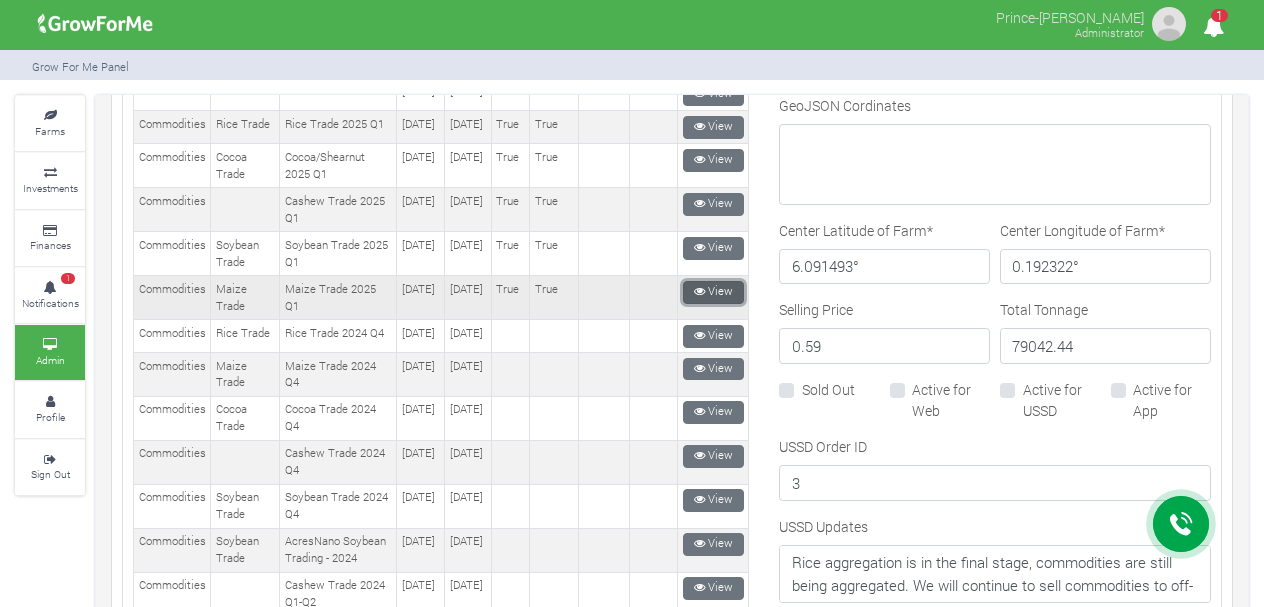 click on "View" at bounding box center (713, 292) 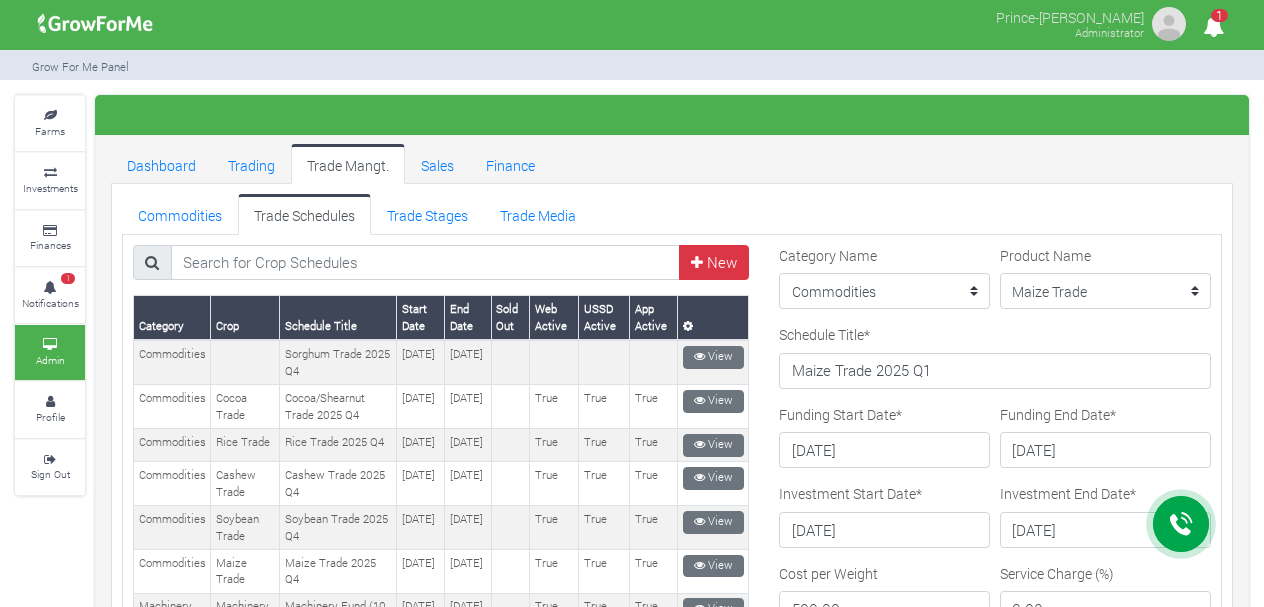 scroll, scrollTop: 0, scrollLeft: 0, axis: both 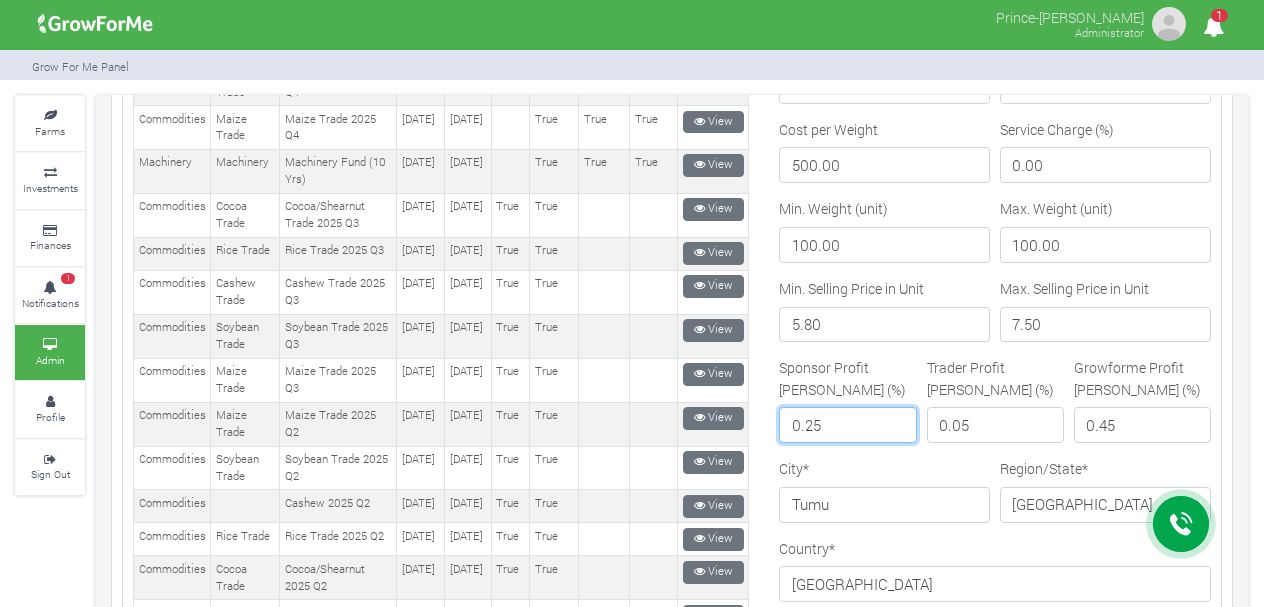 click on "0.25" at bounding box center (847, 425) 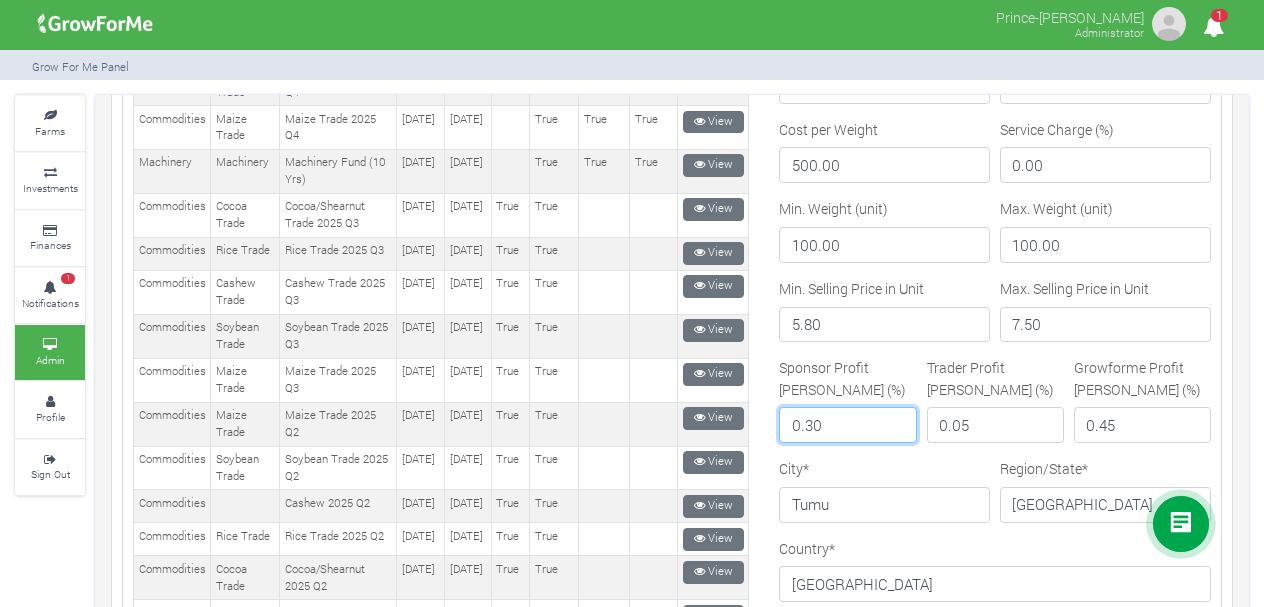 type on "0.30" 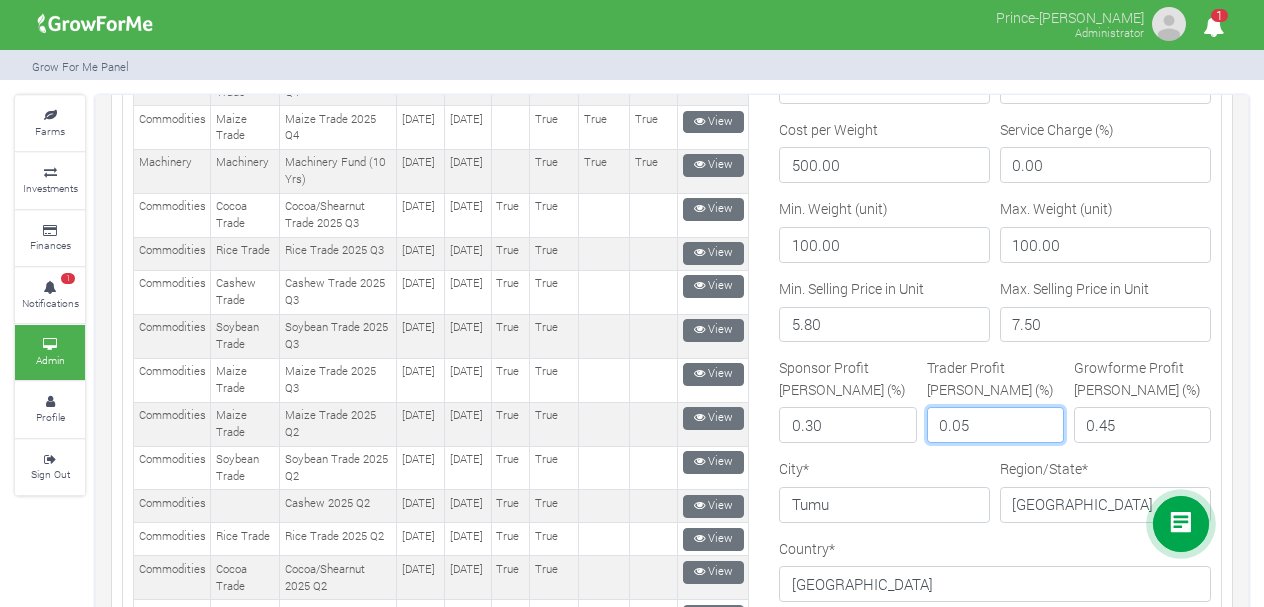 click on "0.05" at bounding box center [995, 425] 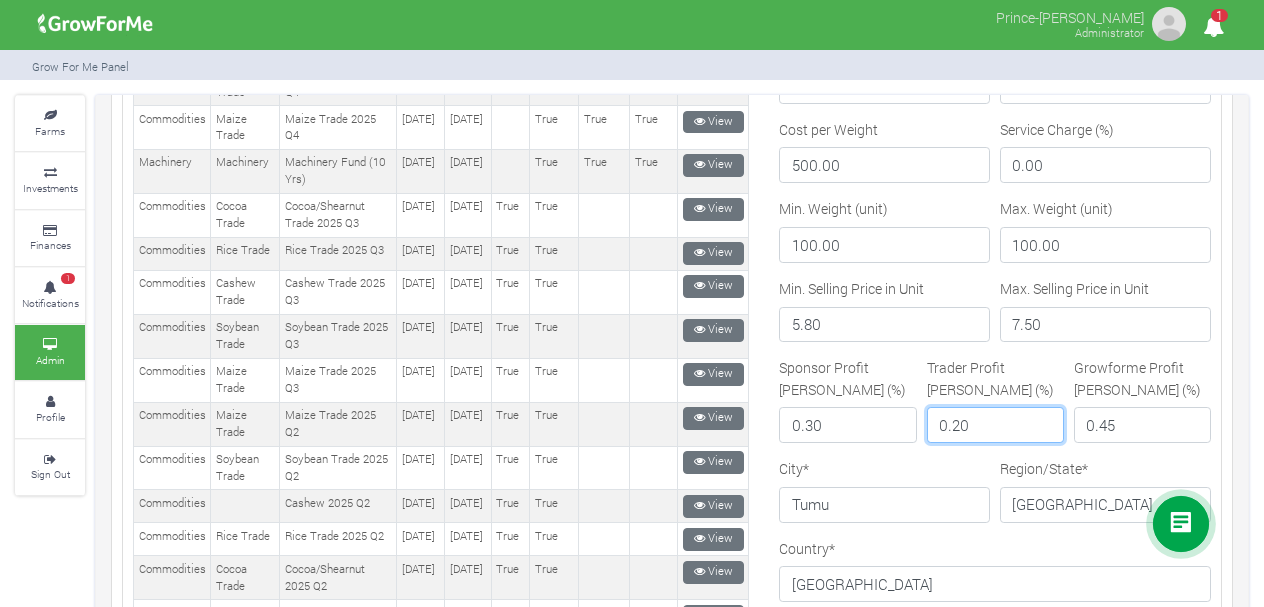type on "0.20" 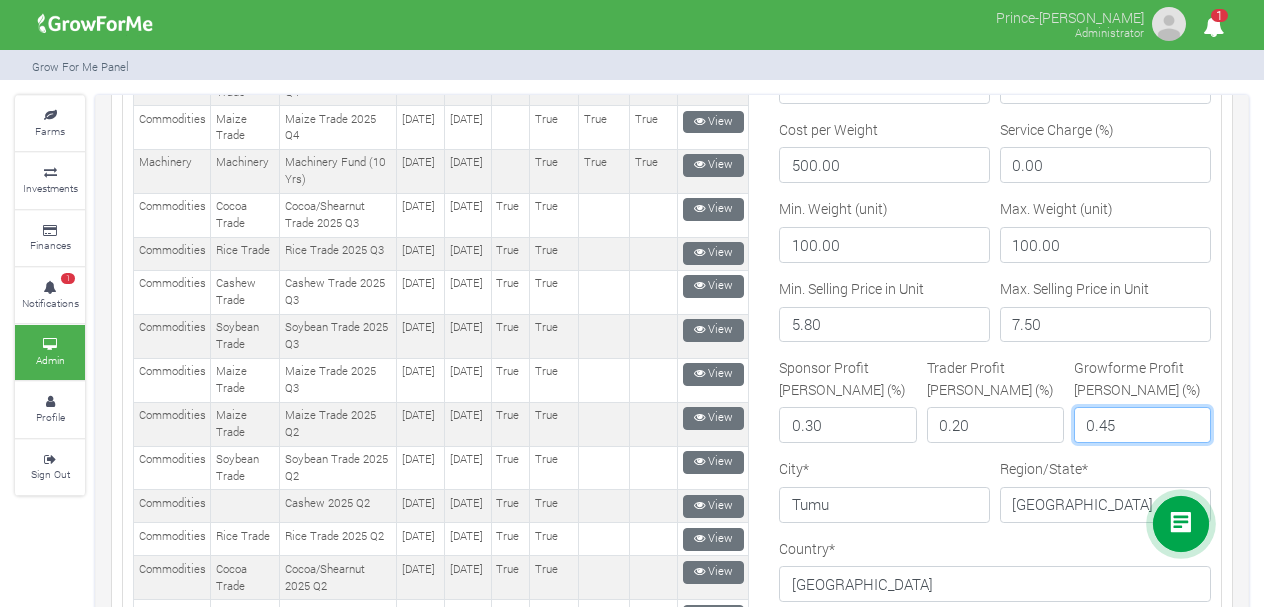 click on "0.45" at bounding box center [1142, 425] 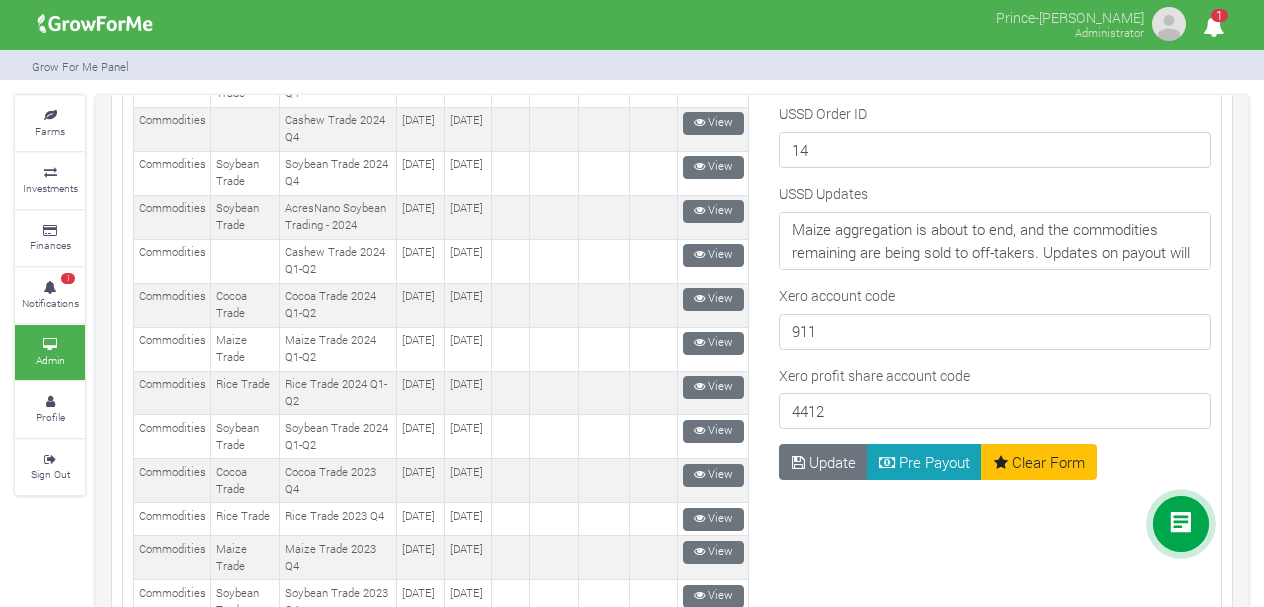 scroll, scrollTop: 1300, scrollLeft: 0, axis: vertical 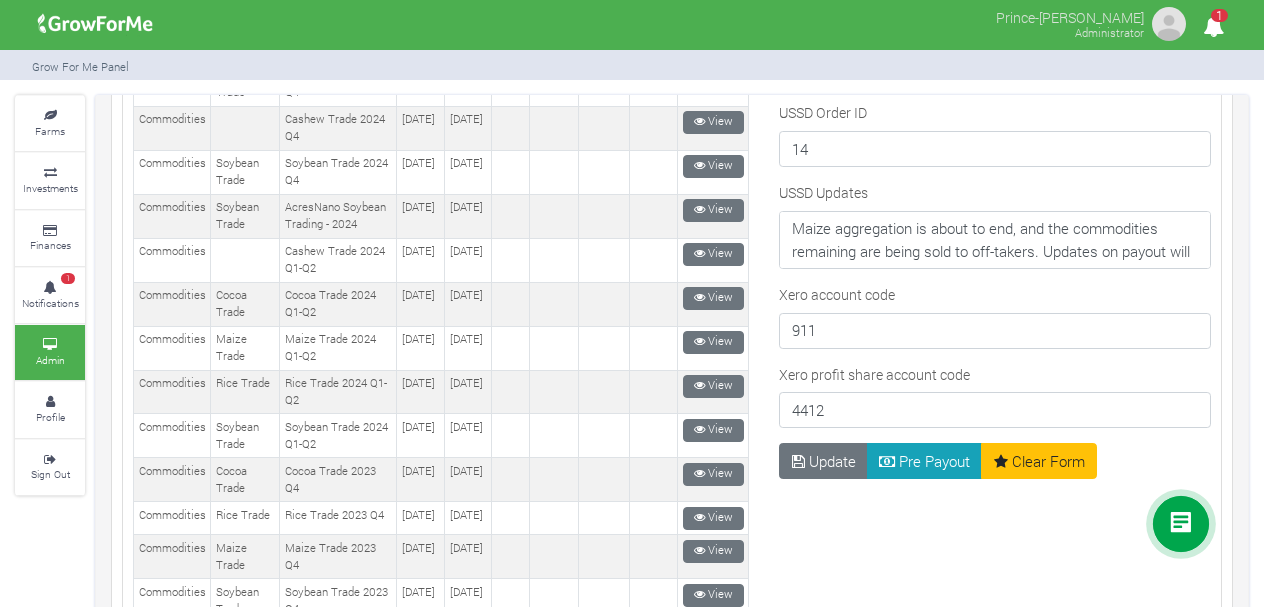 type on "0.50" 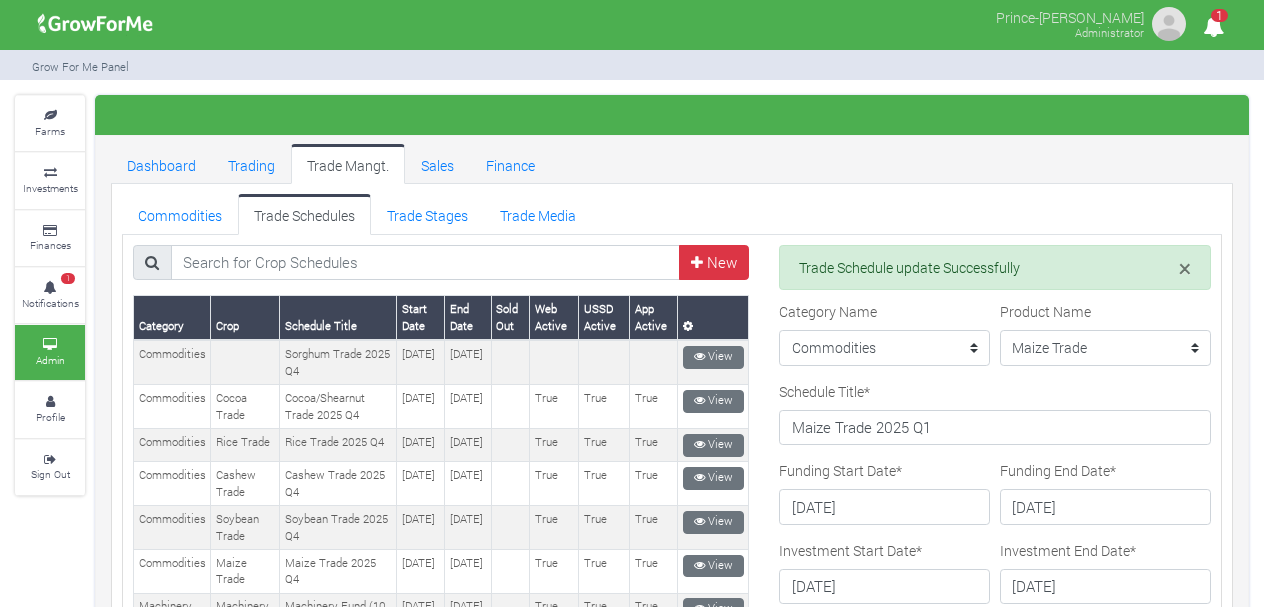 scroll, scrollTop: 0, scrollLeft: 0, axis: both 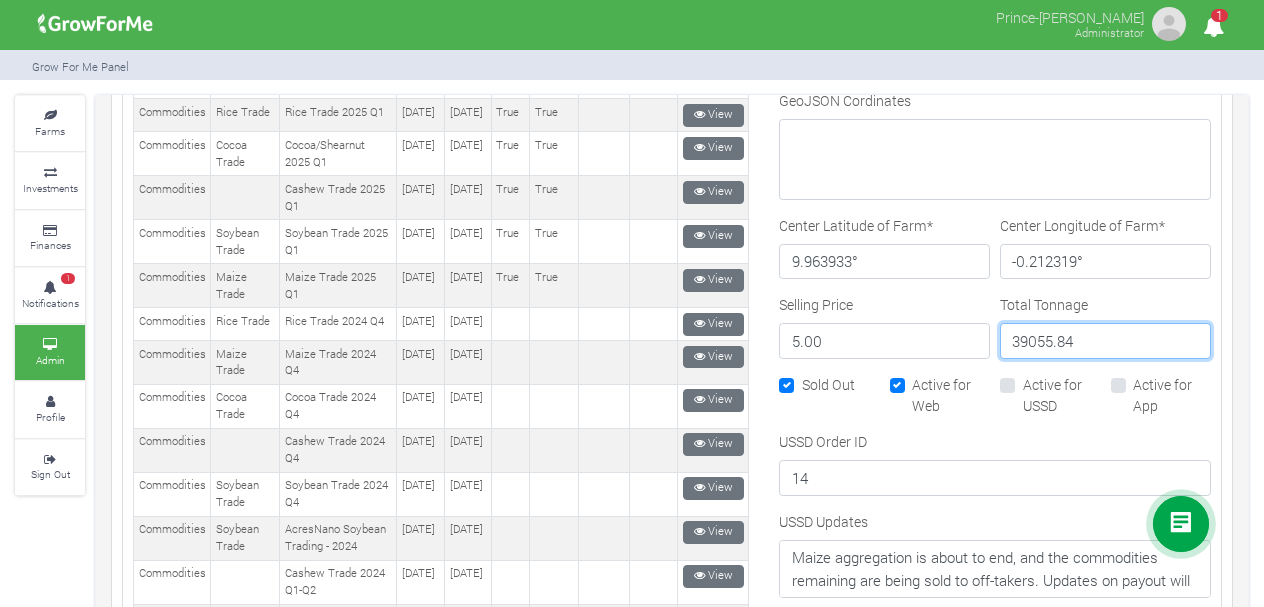 drag, startPoint x: 1083, startPoint y: 332, endPoint x: 992, endPoint y: 331, distance: 91.00549 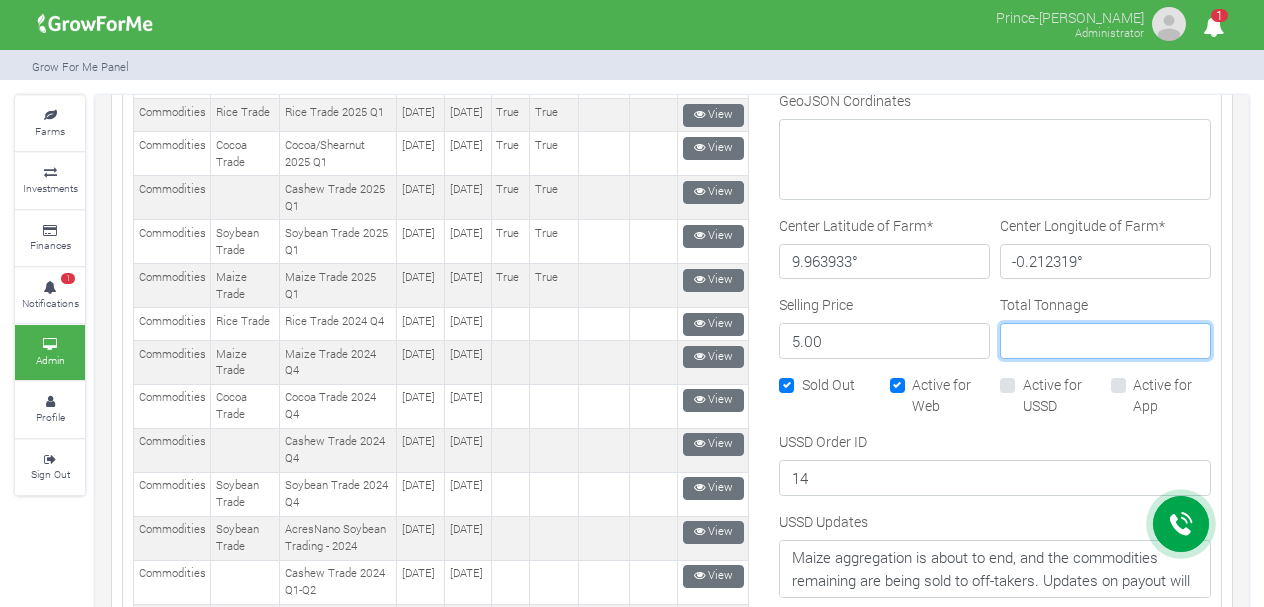 type 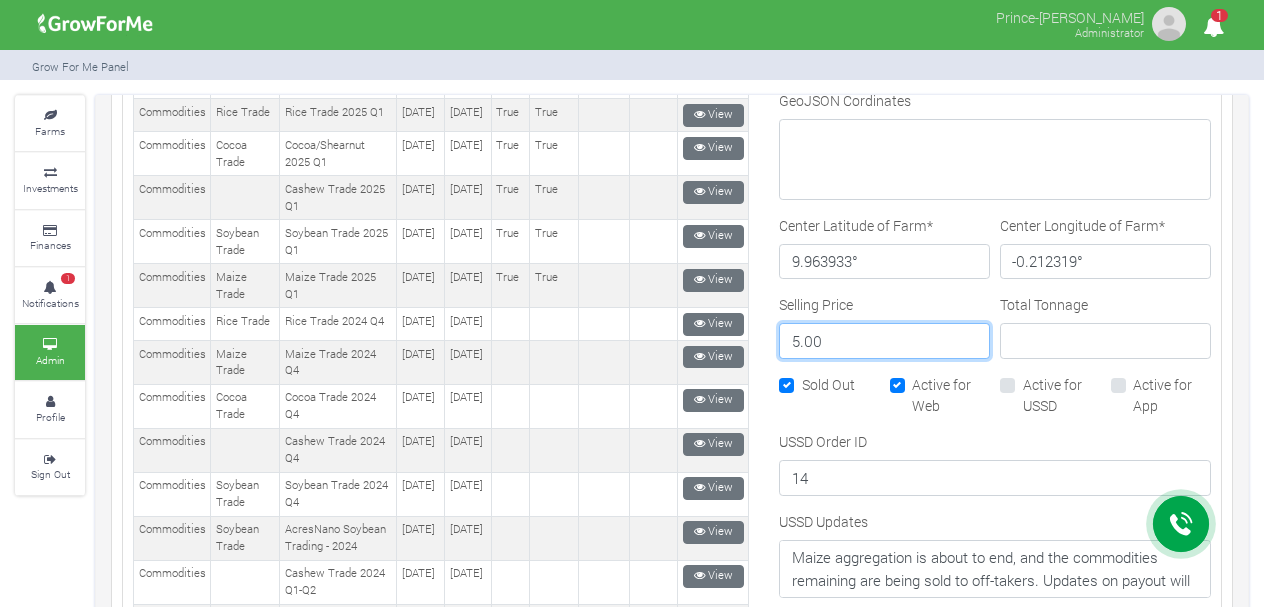 click on "5.00" at bounding box center (884, 341) 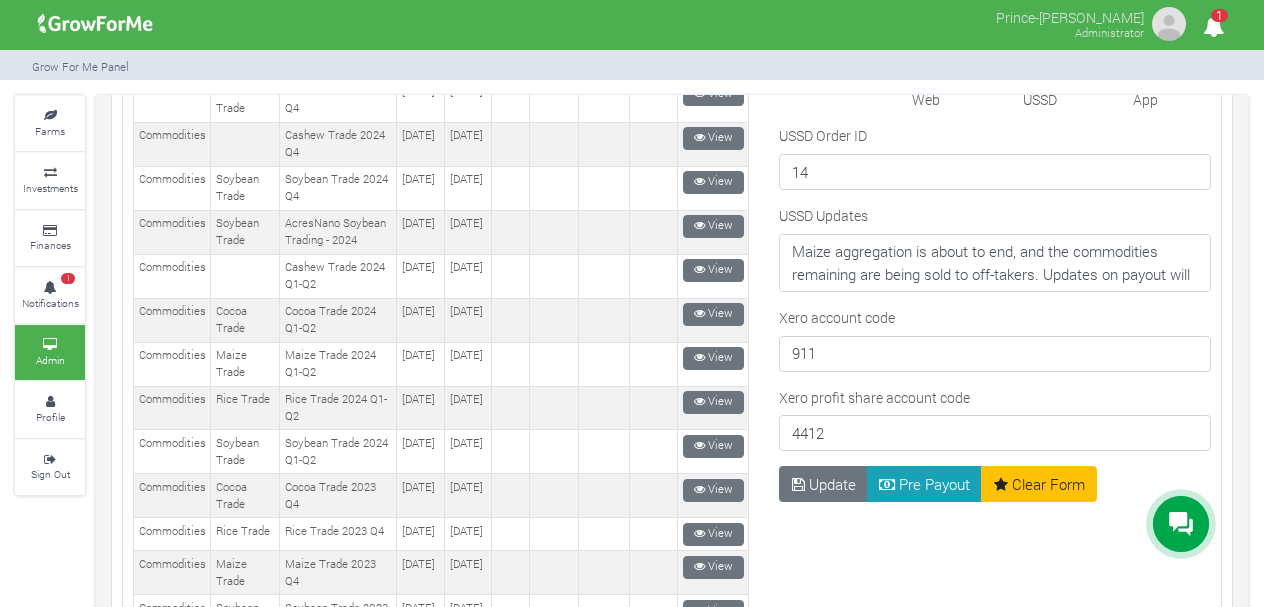 scroll, scrollTop: 1300, scrollLeft: 0, axis: vertical 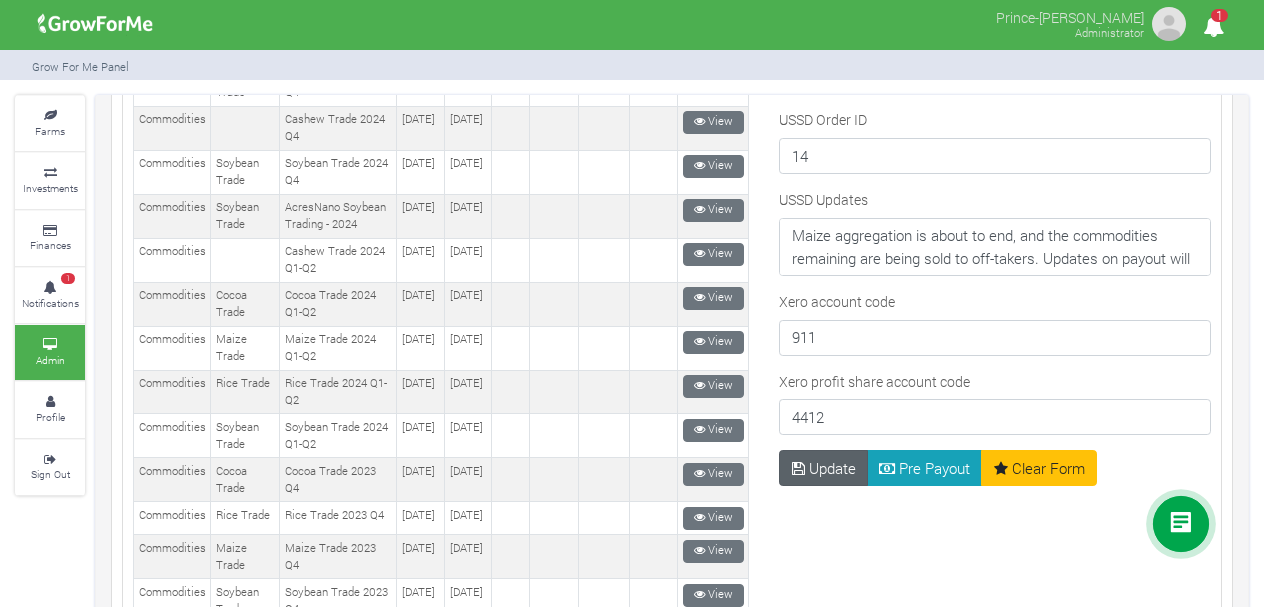 type 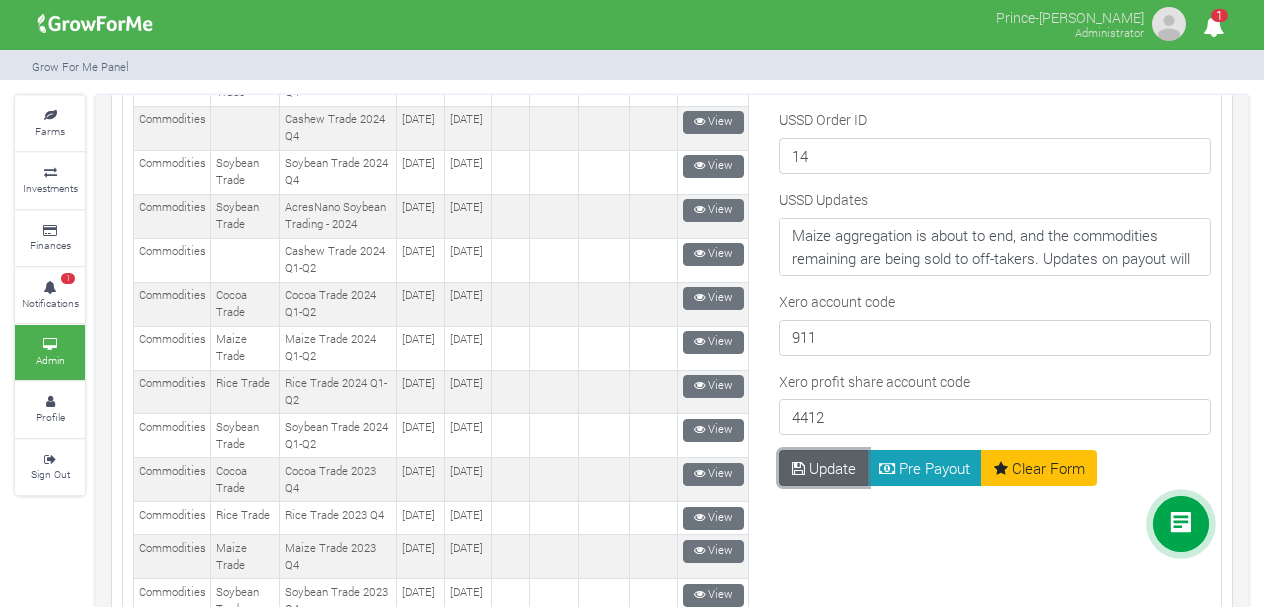 click on "Update" at bounding box center [823, 468] 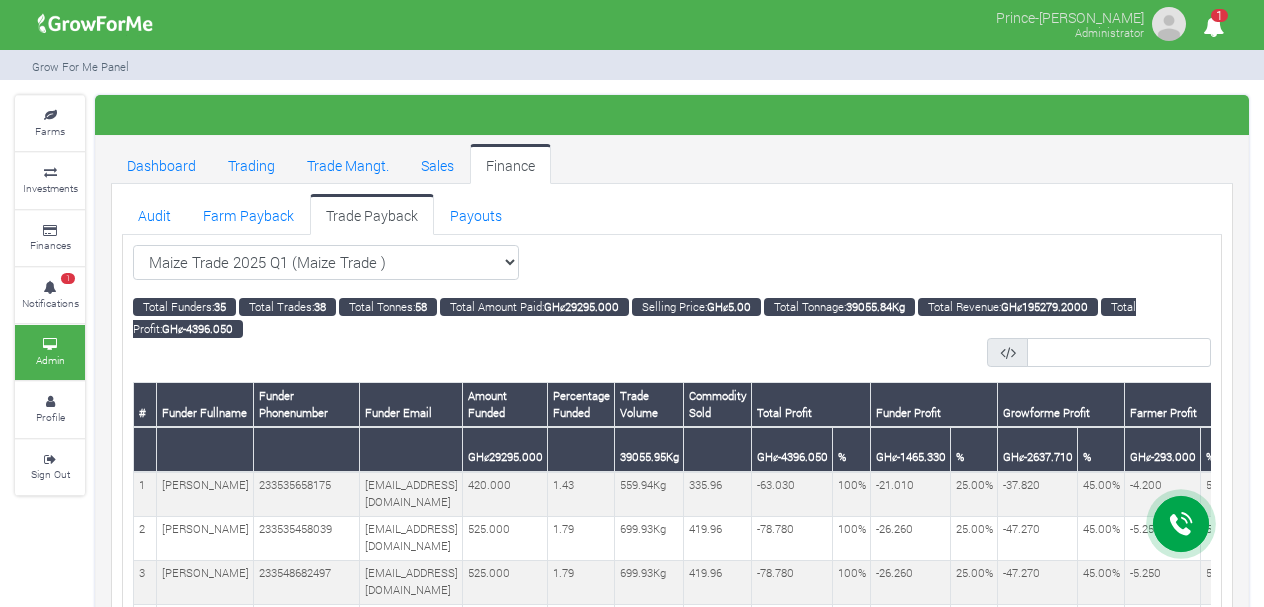 scroll, scrollTop: 0, scrollLeft: 0, axis: both 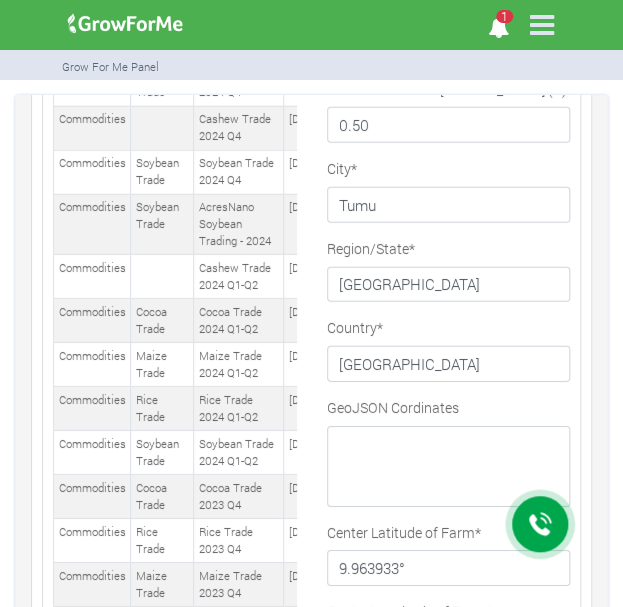 click on "Rice Trade" at bounding box center [162, -4] 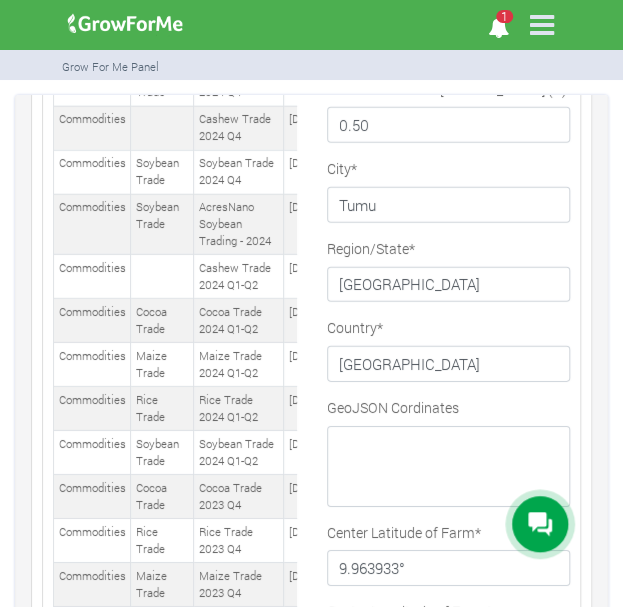 scroll, scrollTop: 0, scrollLeft: 298, axis: horizontal 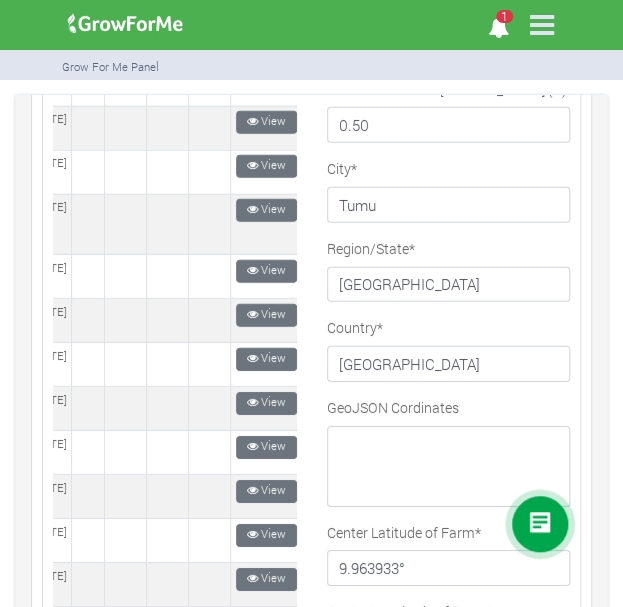 click at bounding box center [252, -11] 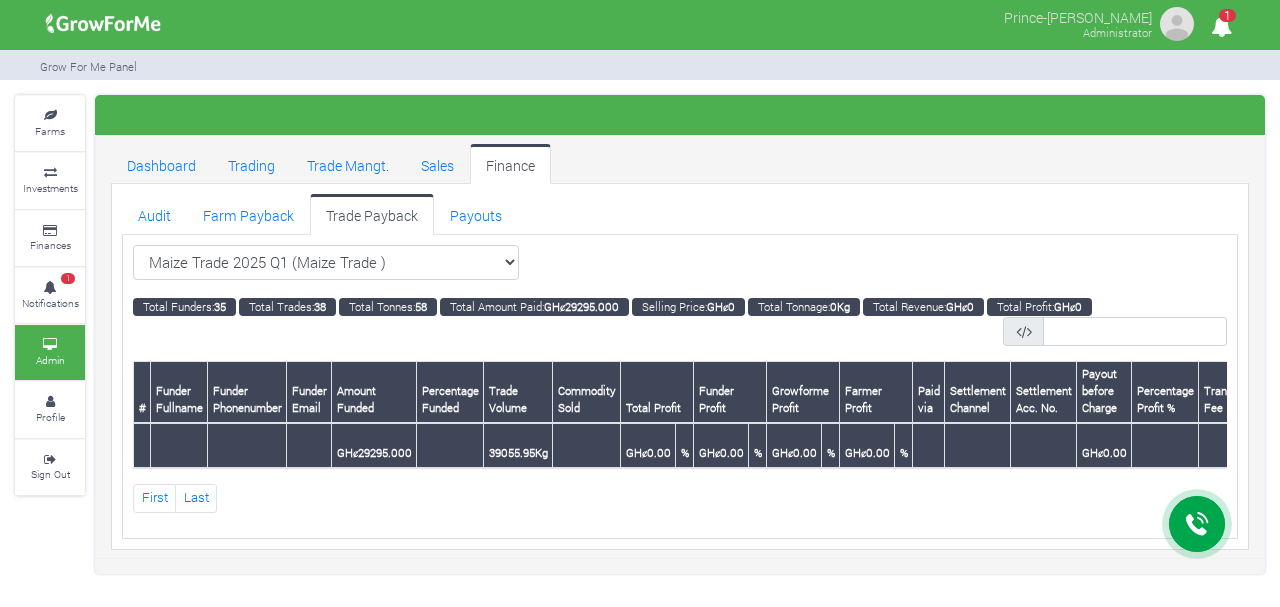 scroll, scrollTop: 0, scrollLeft: 0, axis: both 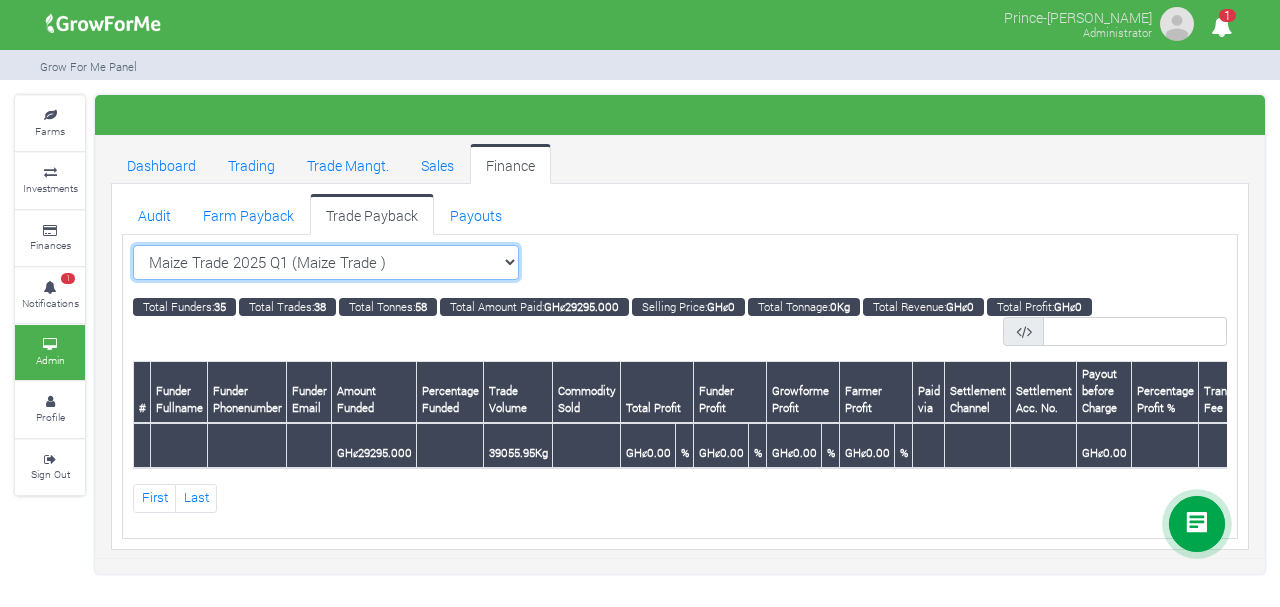 click on "Maize Trade 2025 Q1
(Maize Trade
)
All
Sorghum Trade 2025 Q4
()" at bounding box center (326, 263) 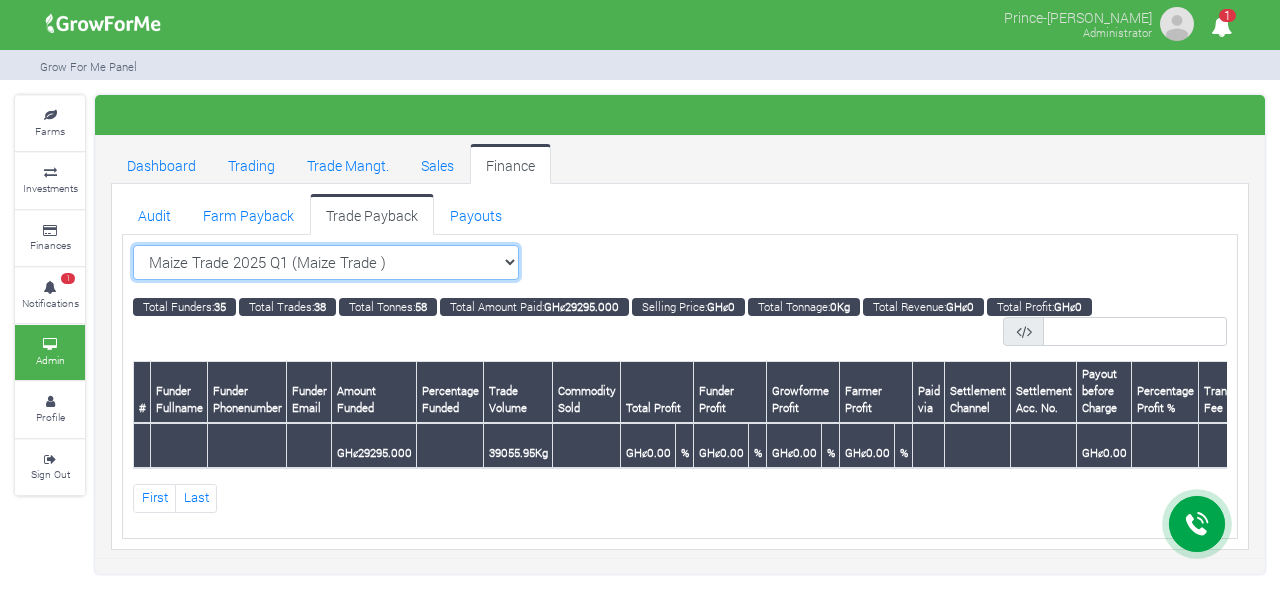 select on "?tradeschedule=30" 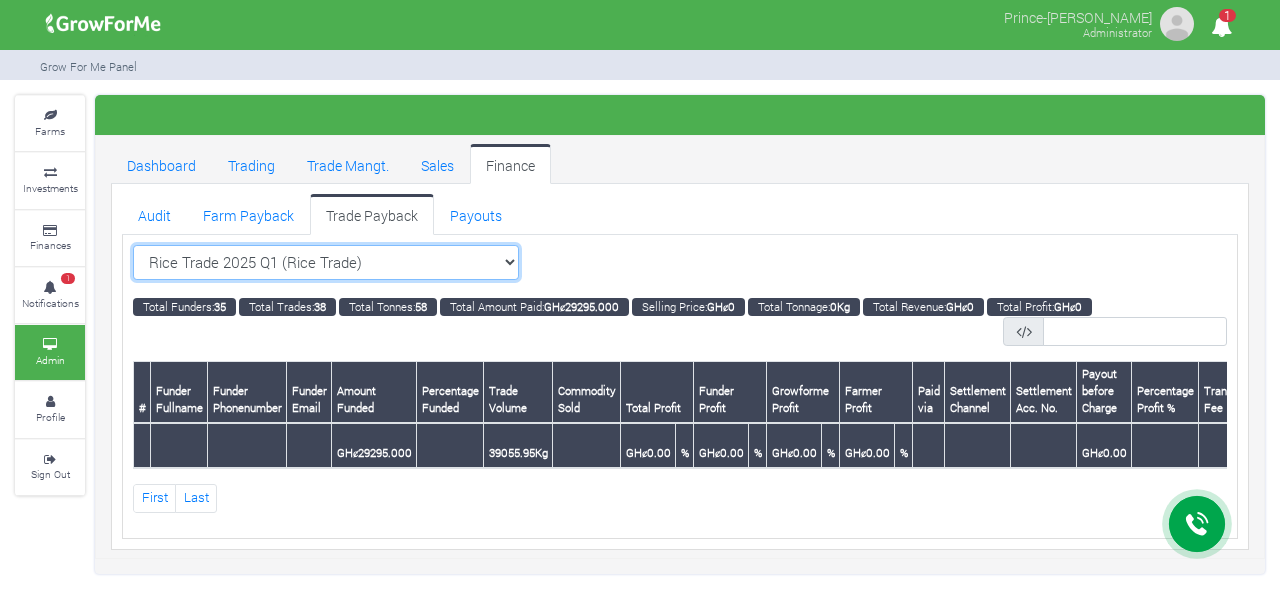 click on "Maize Trade 2025 Q1
(Maize Trade
)
All
Sorghum Trade 2025 Q4
()" at bounding box center [326, 263] 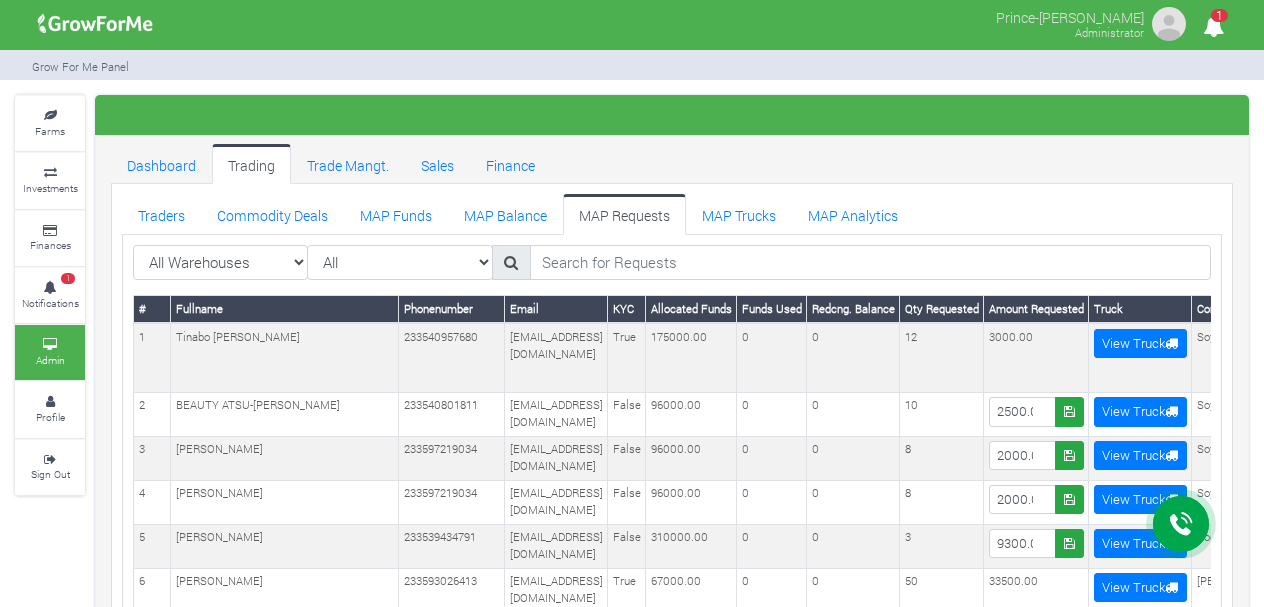scroll, scrollTop: 0, scrollLeft: 0, axis: both 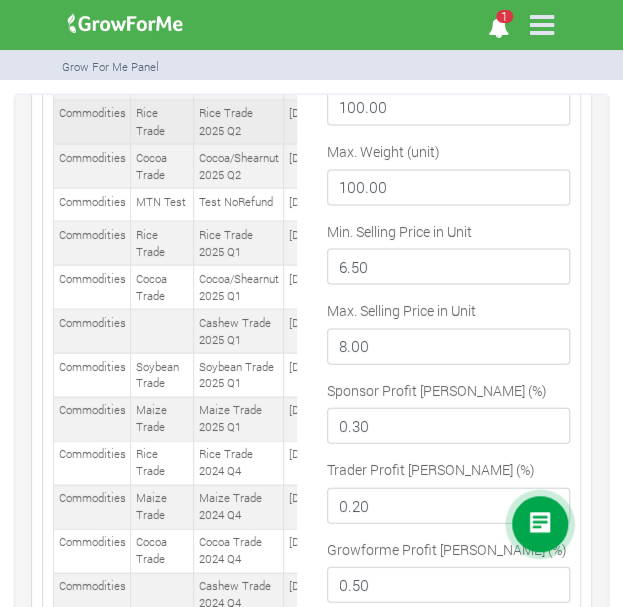 click on "Rice Trade" at bounding box center [162, 122] 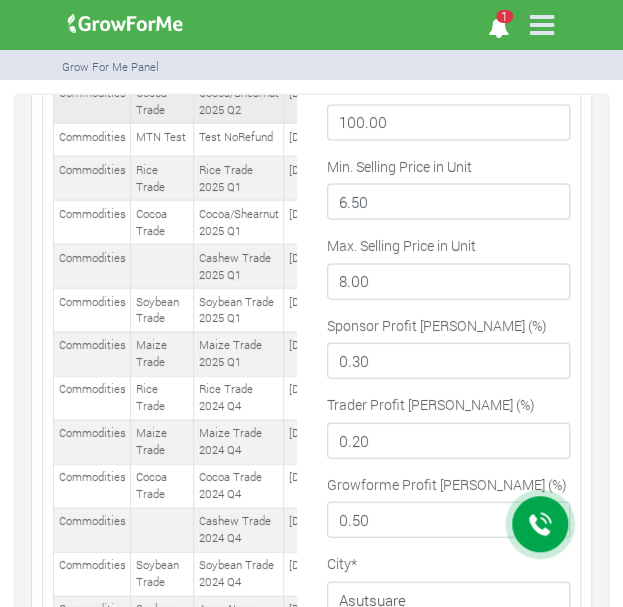 scroll, scrollTop: 966, scrollLeft: 0, axis: vertical 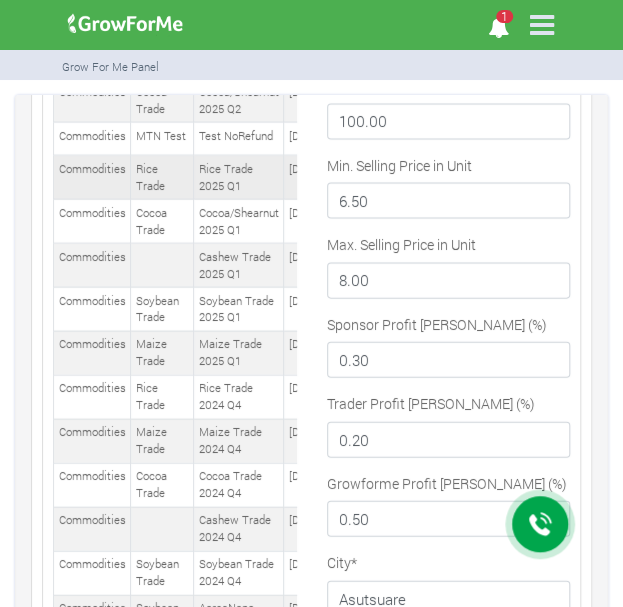 click on "Rice Trade" at bounding box center [162, 177] 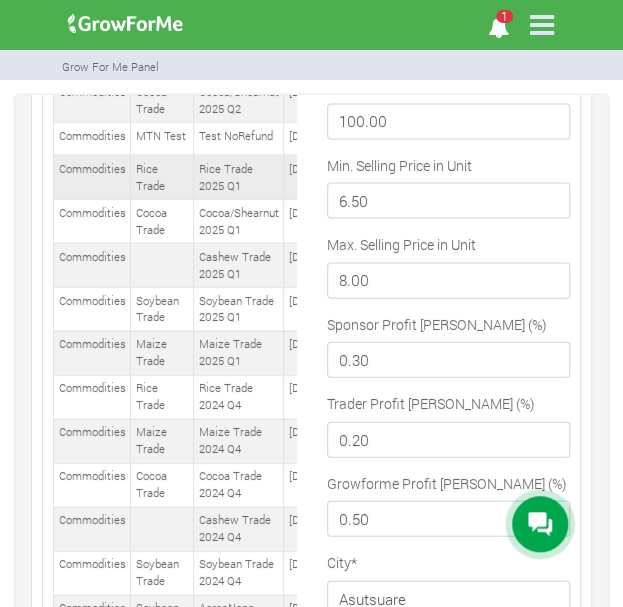 scroll, scrollTop: 0, scrollLeft: 298, axis: horizontal 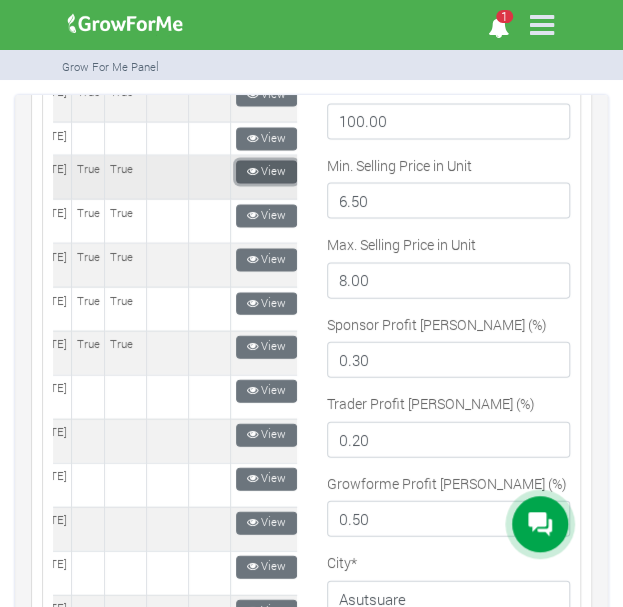 click on "View" at bounding box center (266, 171) 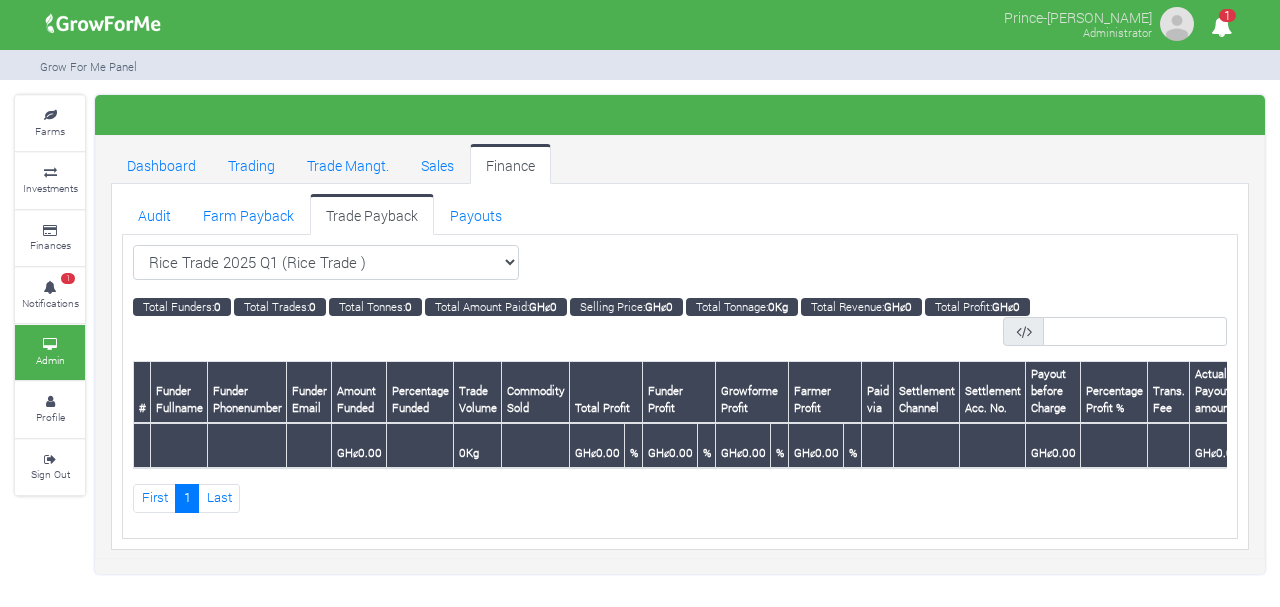 scroll, scrollTop: 0, scrollLeft: 0, axis: both 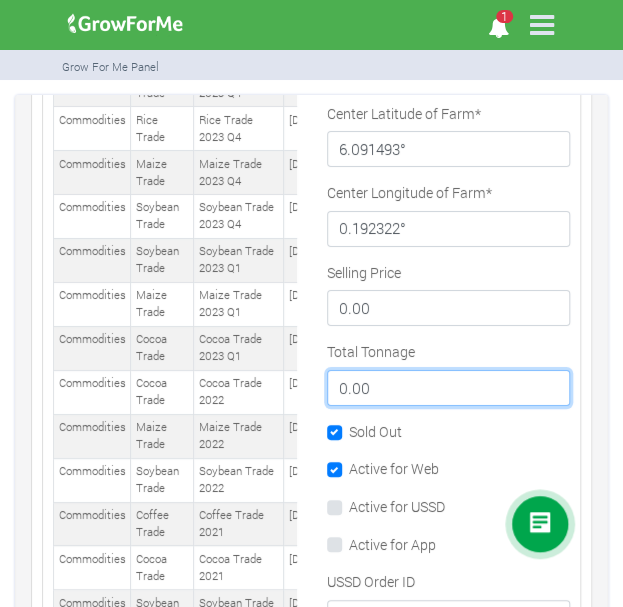 click on "0.00" at bounding box center (449, 388) 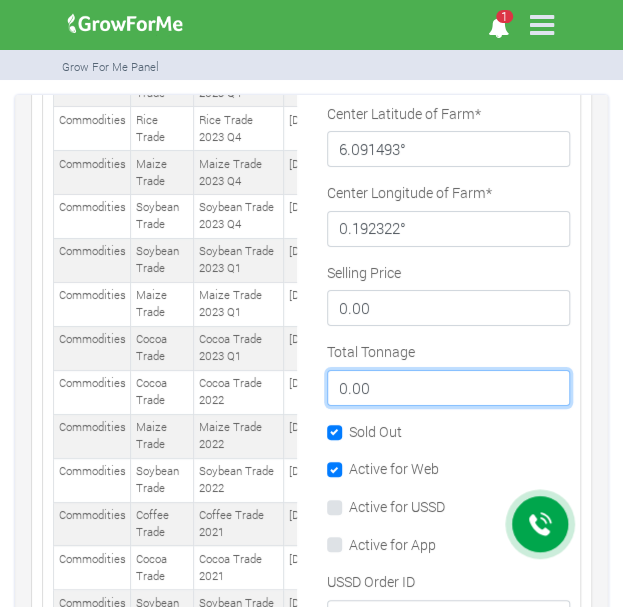 paste on "42602.13" 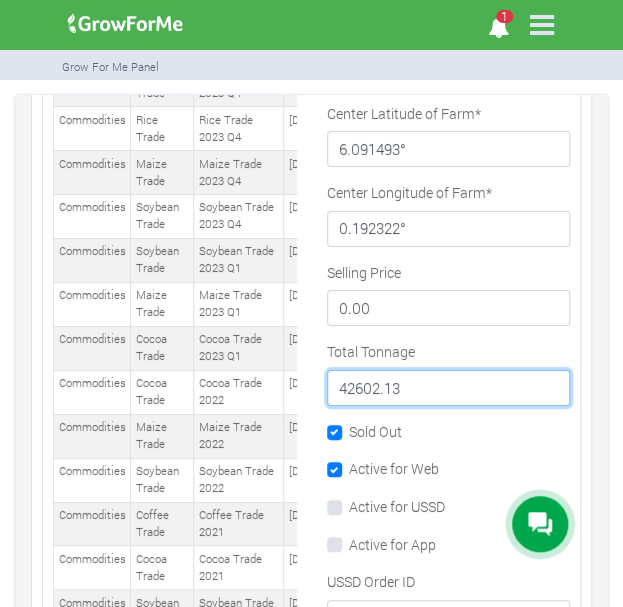 type on "42602.13" 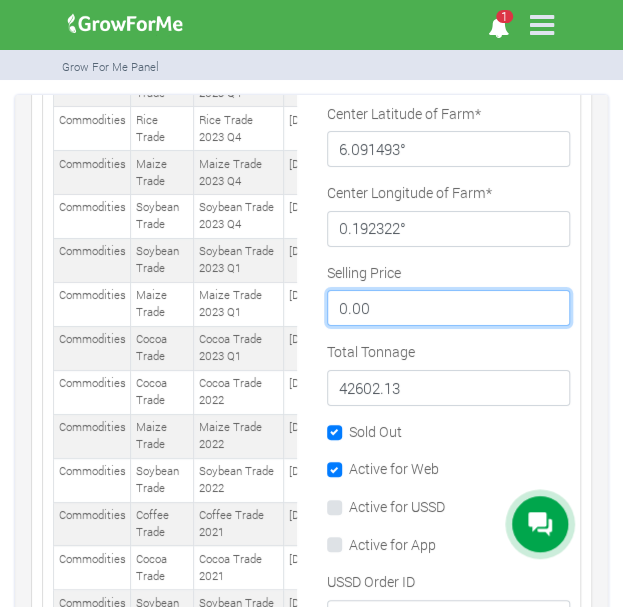 click on "0.00" at bounding box center [449, 308] 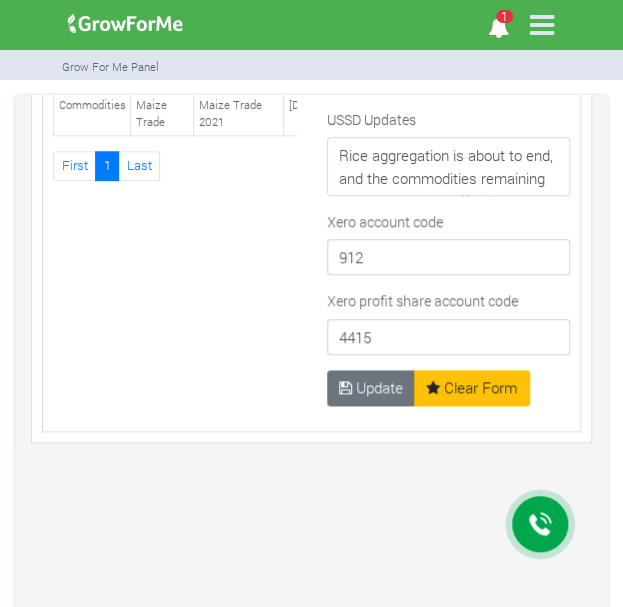 scroll, scrollTop: 2355, scrollLeft: 0, axis: vertical 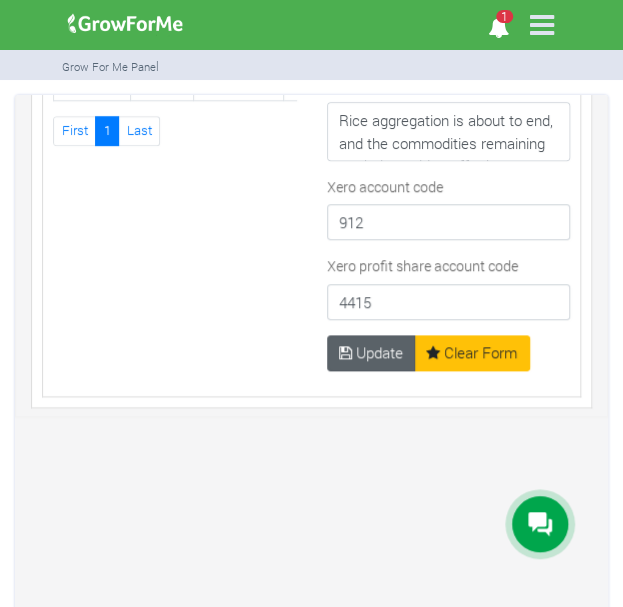type on "1.00" 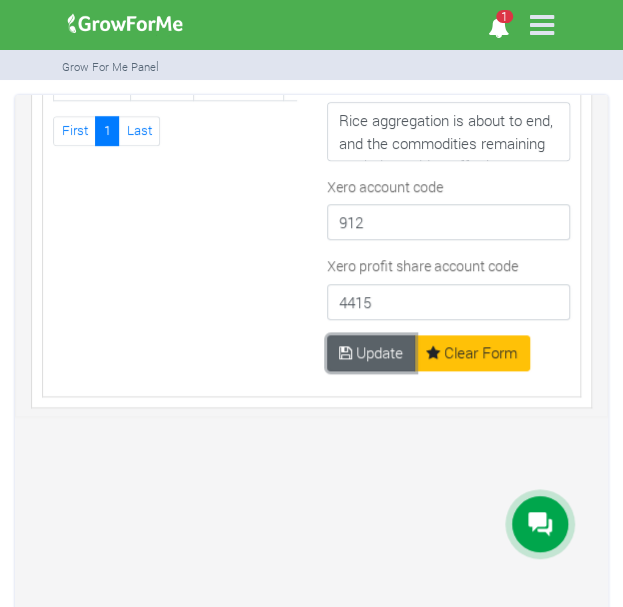 click on "Update" at bounding box center [371, 353] 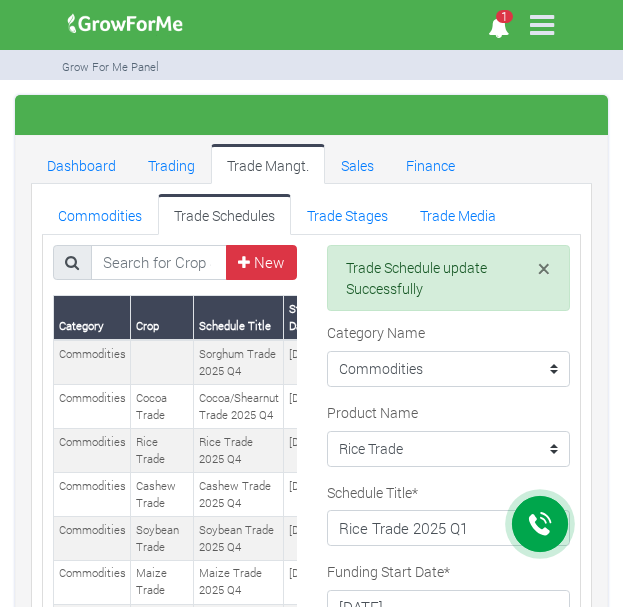 scroll, scrollTop: 0, scrollLeft: 0, axis: both 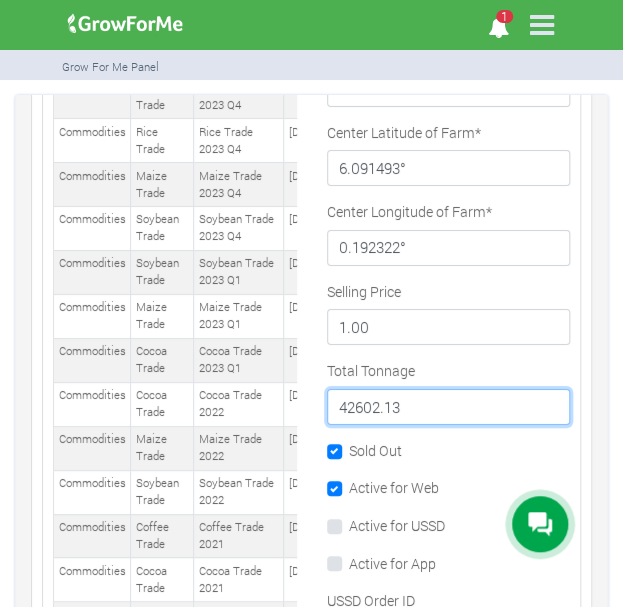 click on "42602.13" at bounding box center [449, 407] 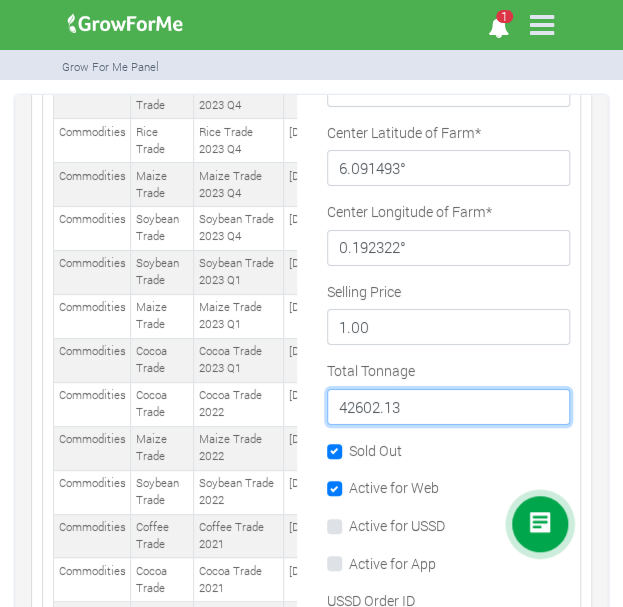 click on "42602.13" at bounding box center (449, 407) 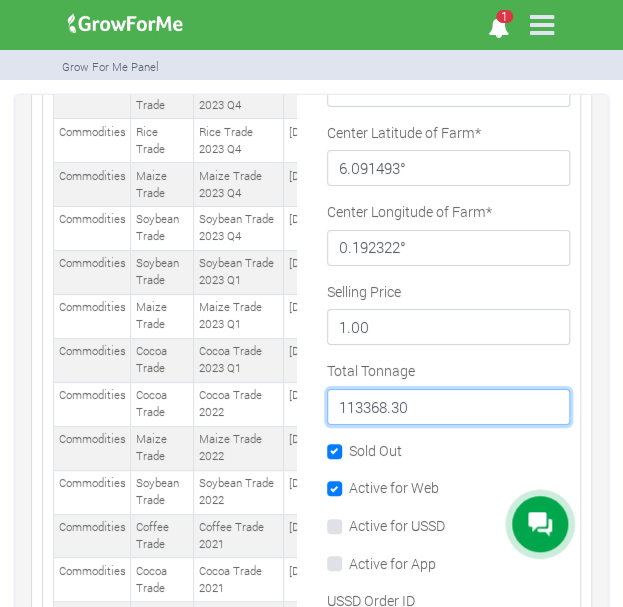 type on "113368.30" 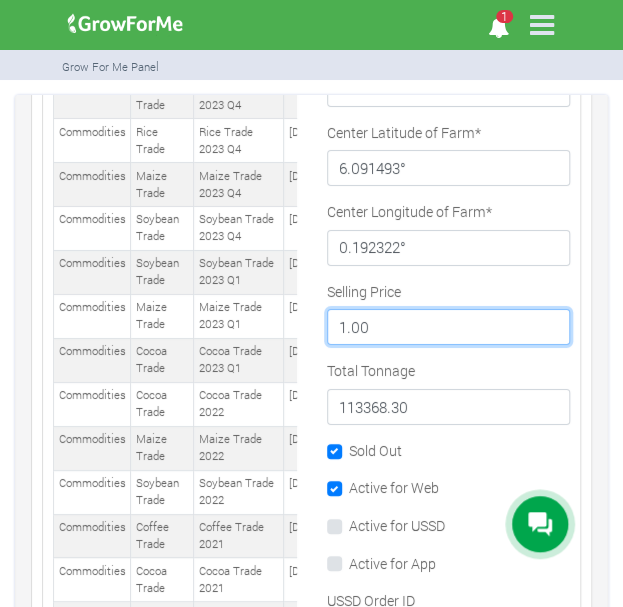click on "1.00" at bounding box center [449, 327] 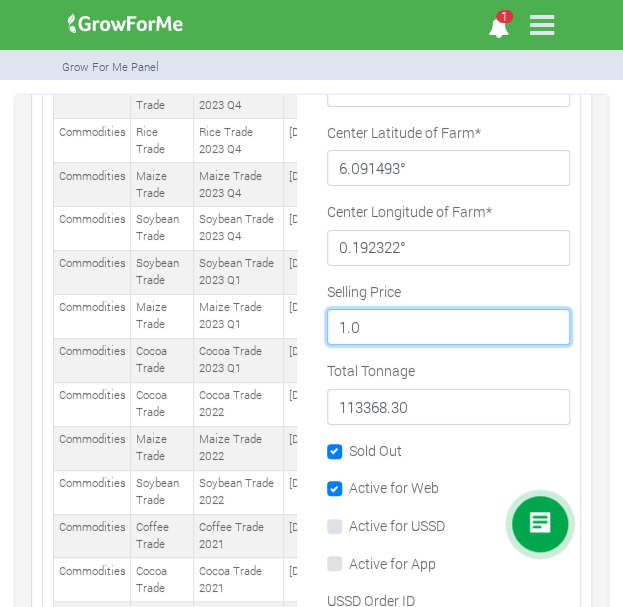 type on "1" 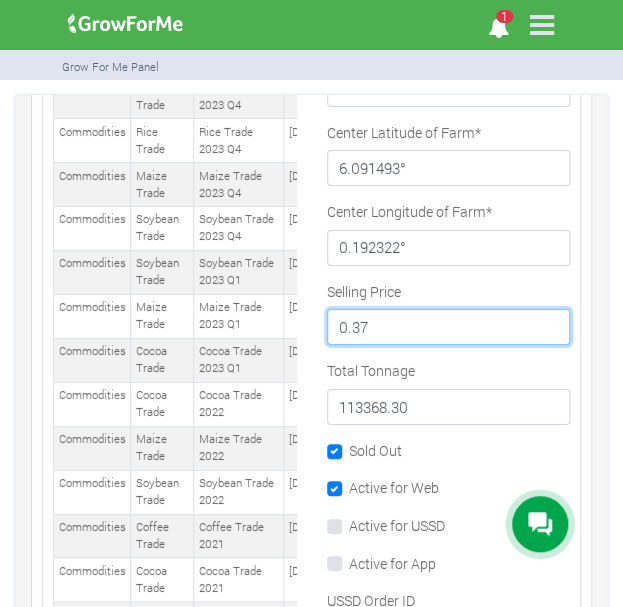 type on "0.37" 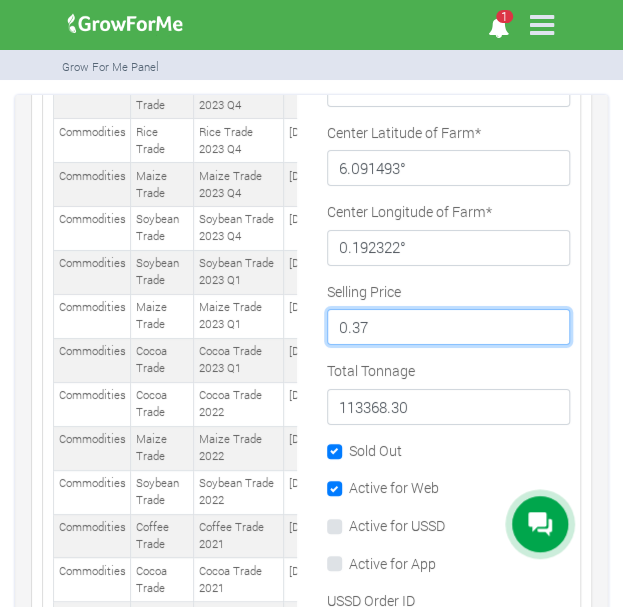 click on "Update" at bounding box center [371, 949] 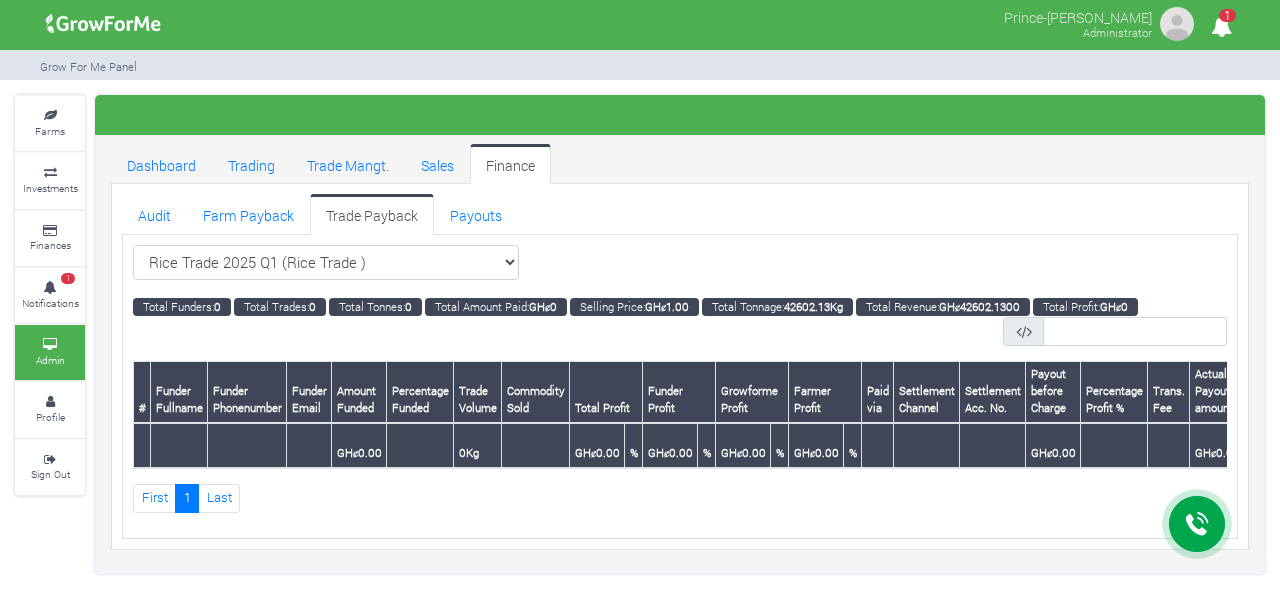 scroll, scrollTop: 0, scrollLeft: 0, axis: both 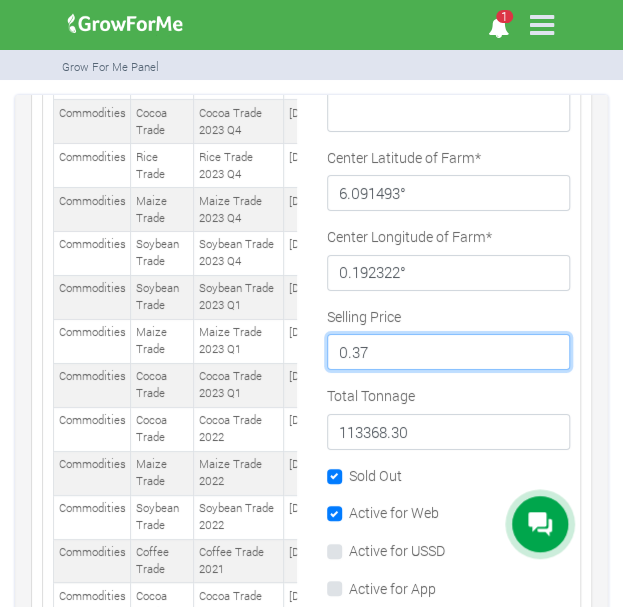 click on "0.37" at bounding box center (449, 352) 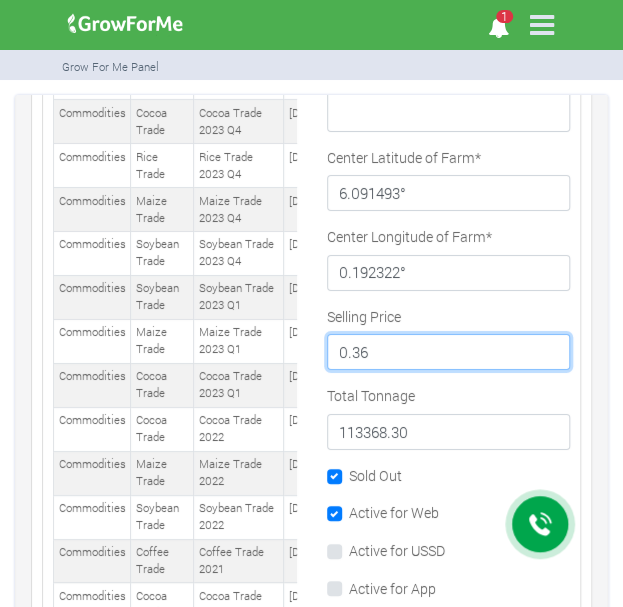 type on "0.36" 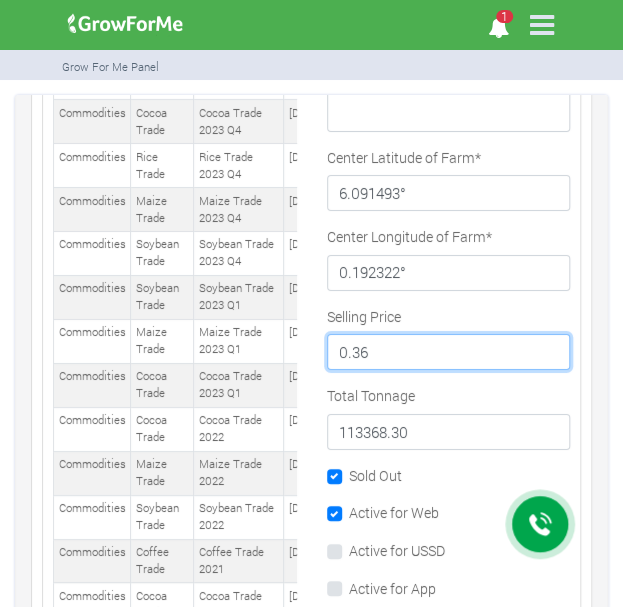 click on "Update" at bounding box center [371, 974] 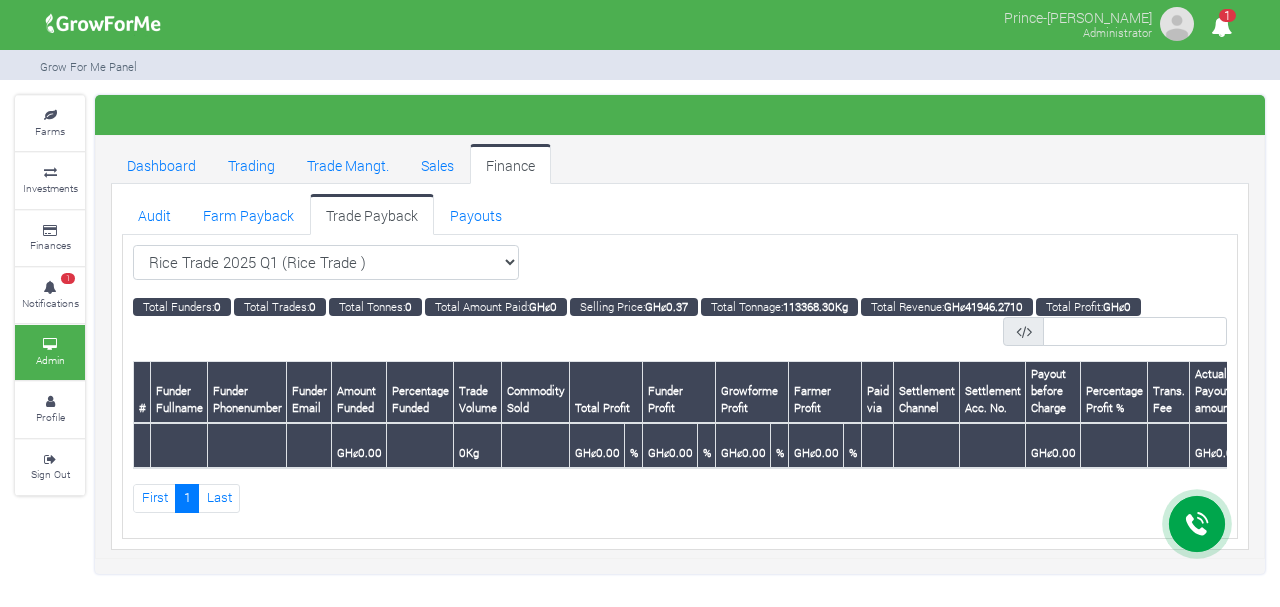 scroll, scrollTop: 0, scrollLeft: 0, axis: both 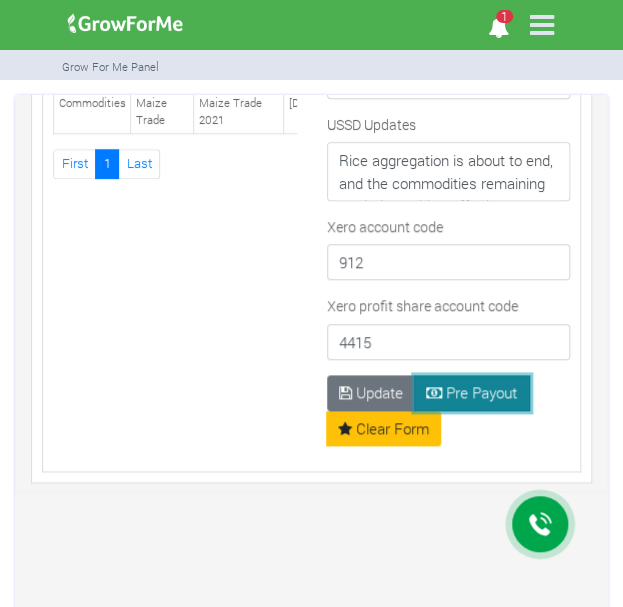 click on "Pre Payout" at bounding box center (472, 393) 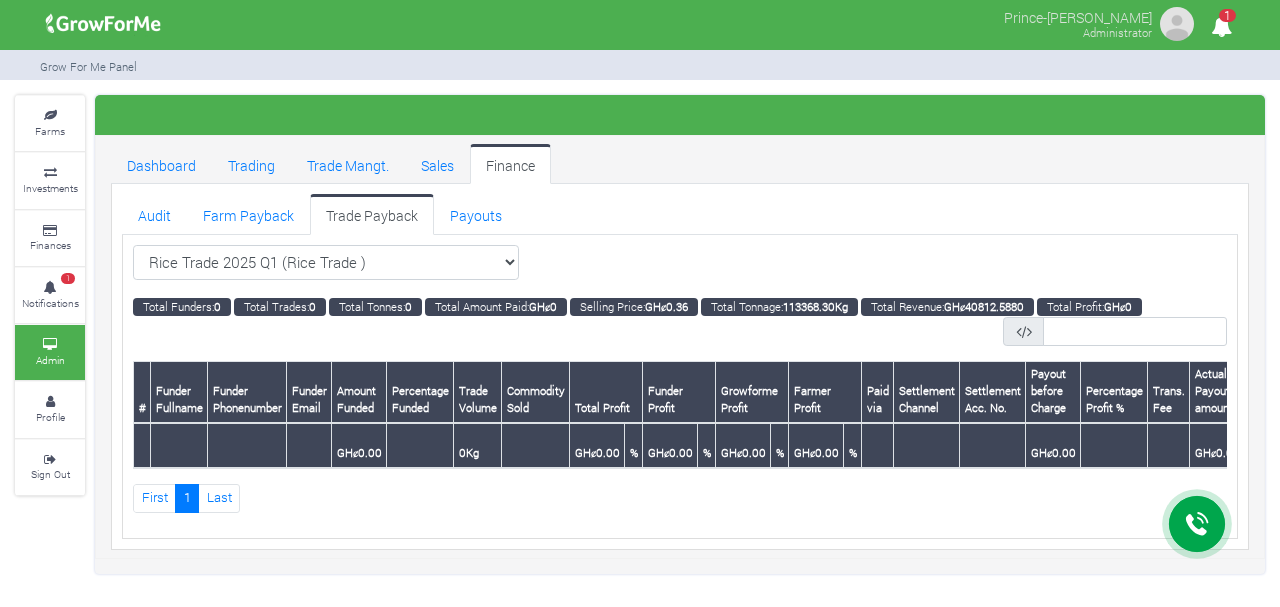 scroll, scrollTop: 0, scrollLeft: 0, axis: both 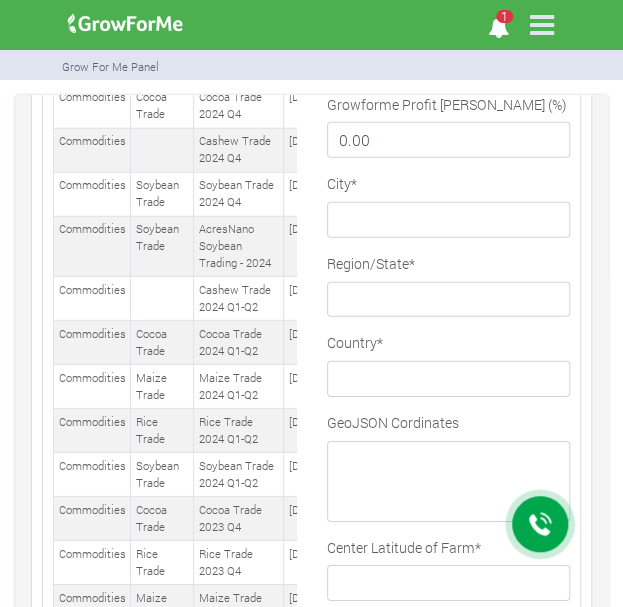 click on "Rice Trade" at bounding box center (162, 18) 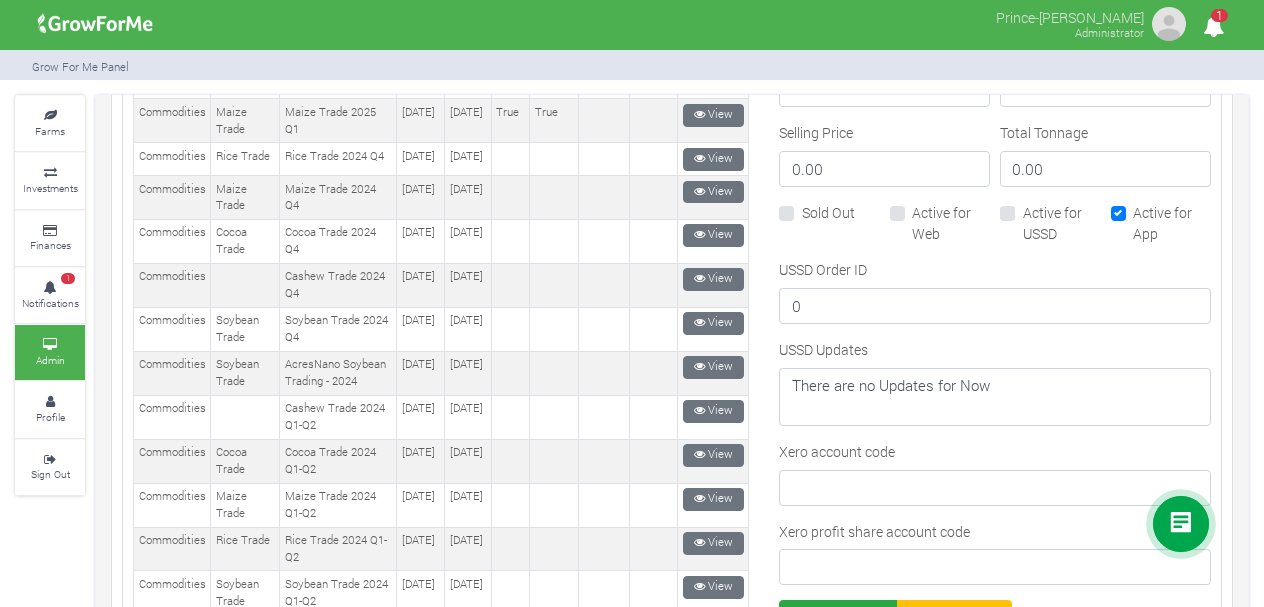 scroll, scrollTop: 1428, scrollLeft: 0, axis: vertical 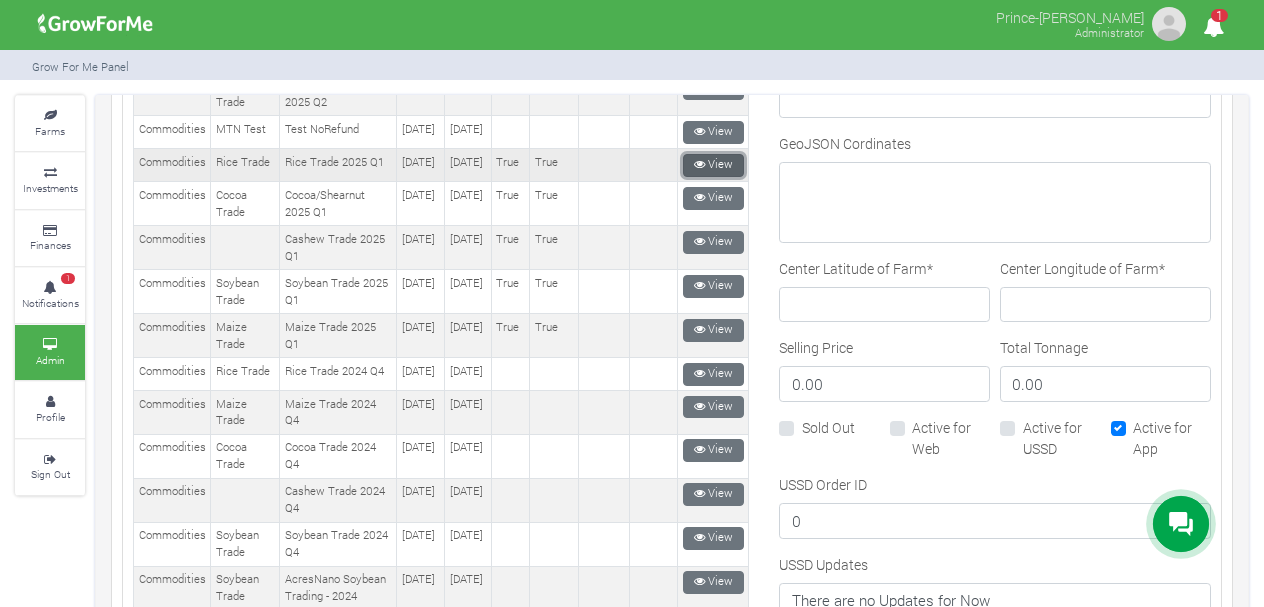 click at bounding box center [699, 164] 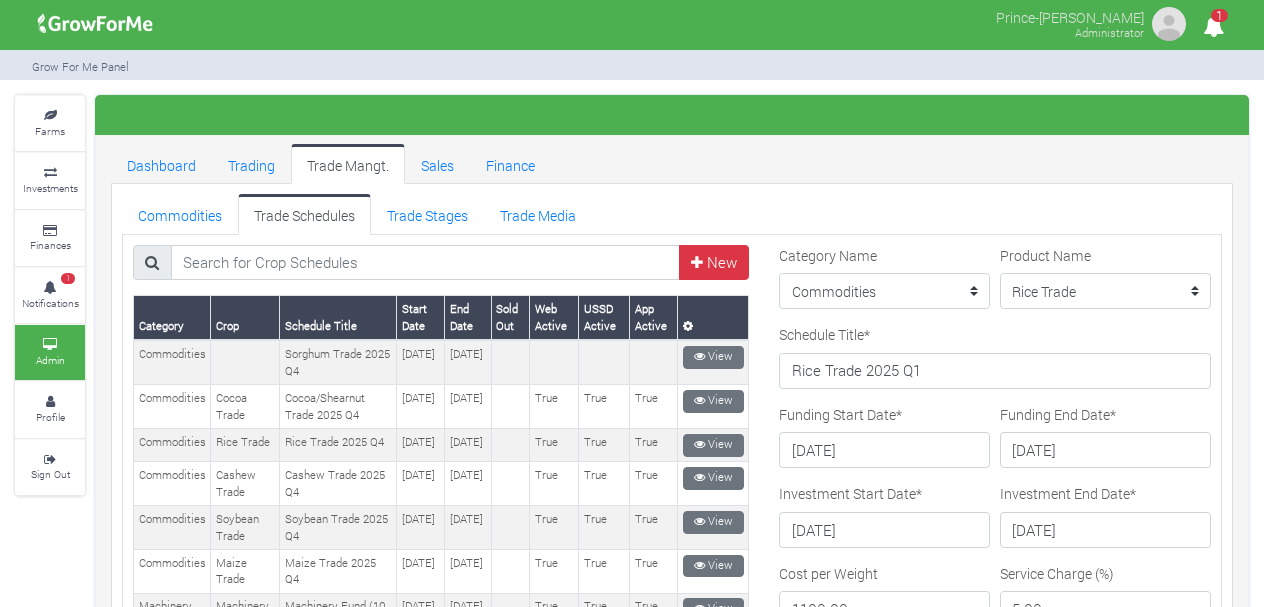 scroll, scrollTop: 0, scrollLeft: 0, axis: both 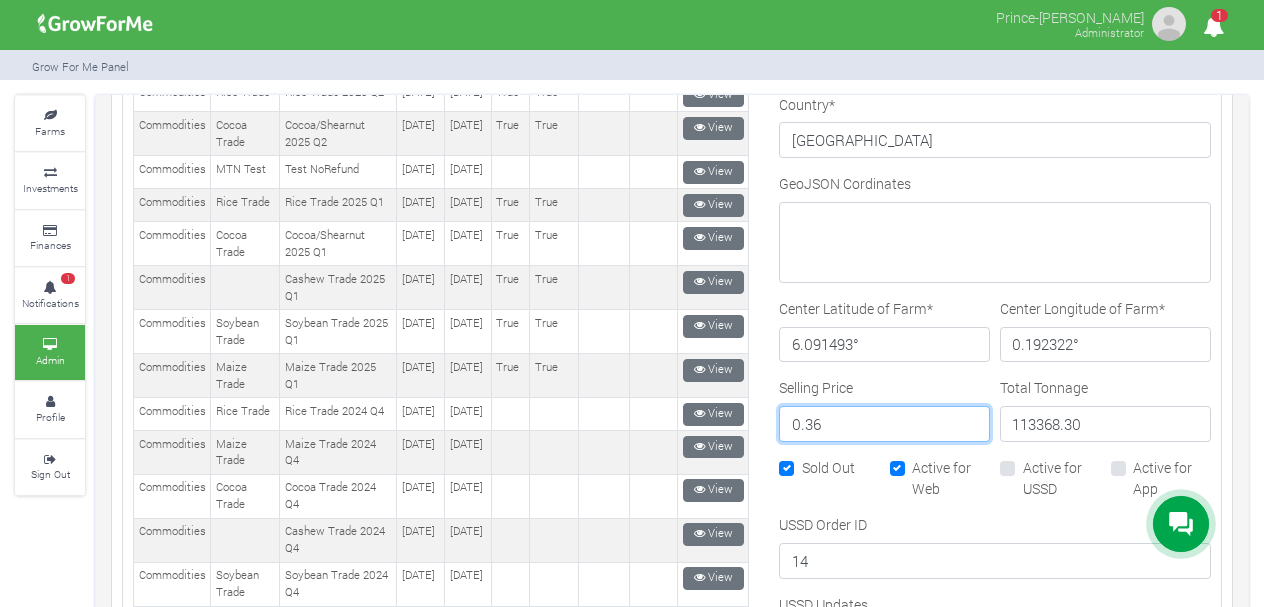click on "0.36" at bounding box center (884, 424) 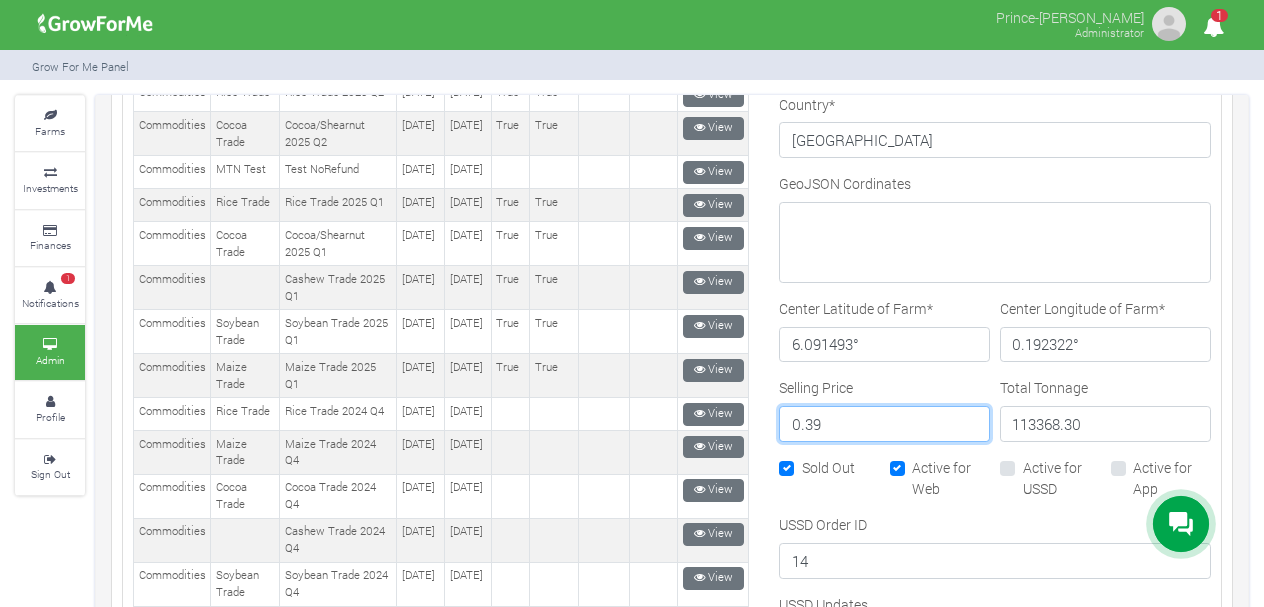 type on "0.39" 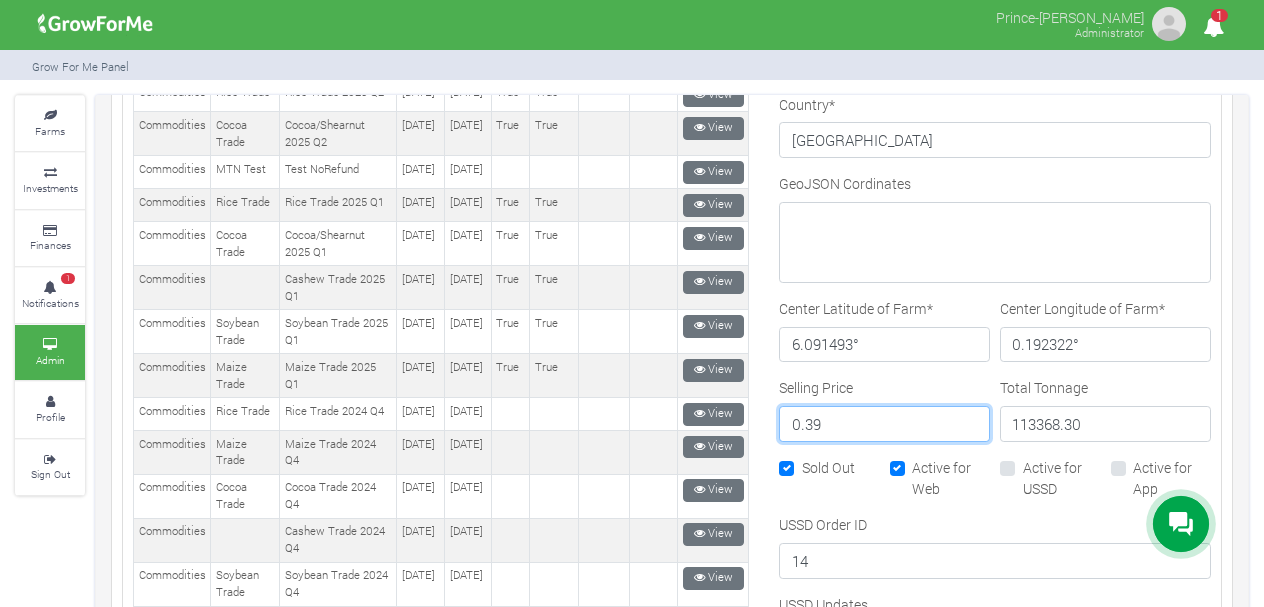 click on "Update" at bounding box center [823, 873] 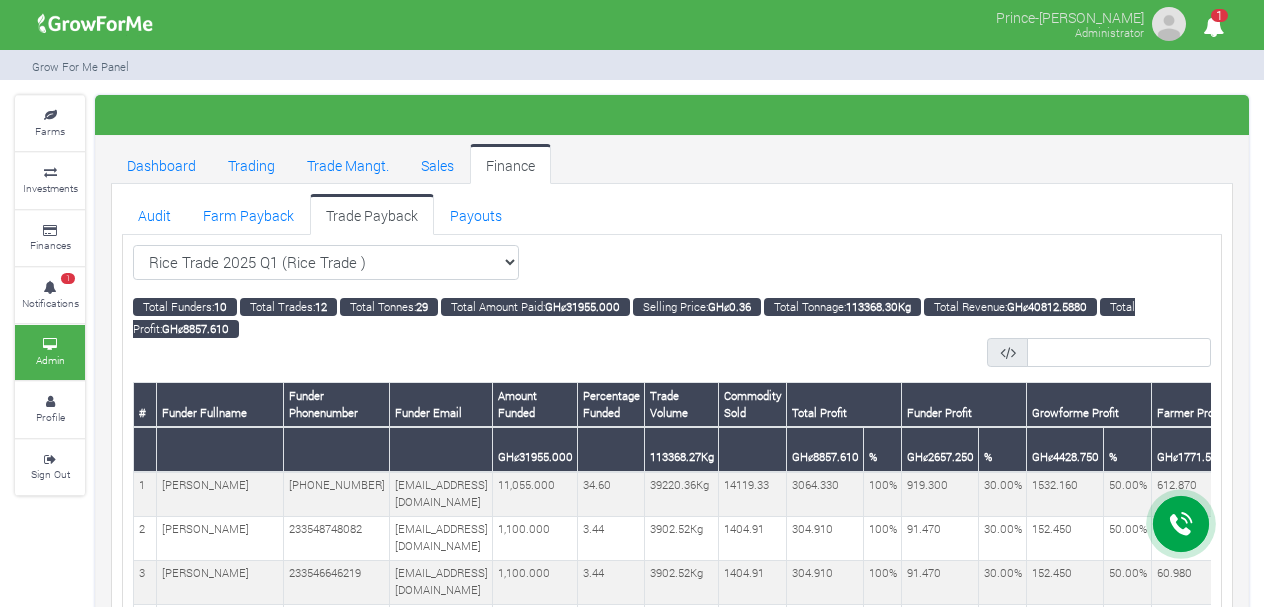 scroll, scrollTop: 0, scrollLeft: 0, axis: both 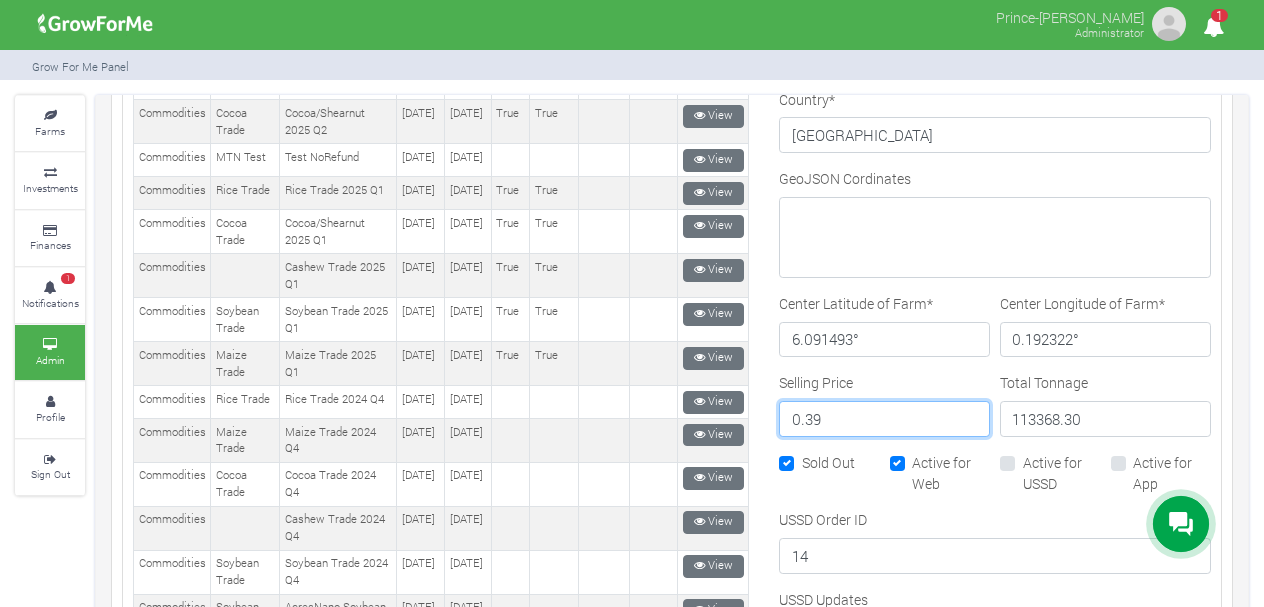 click on "0.39" at bounding box center [884, 419] 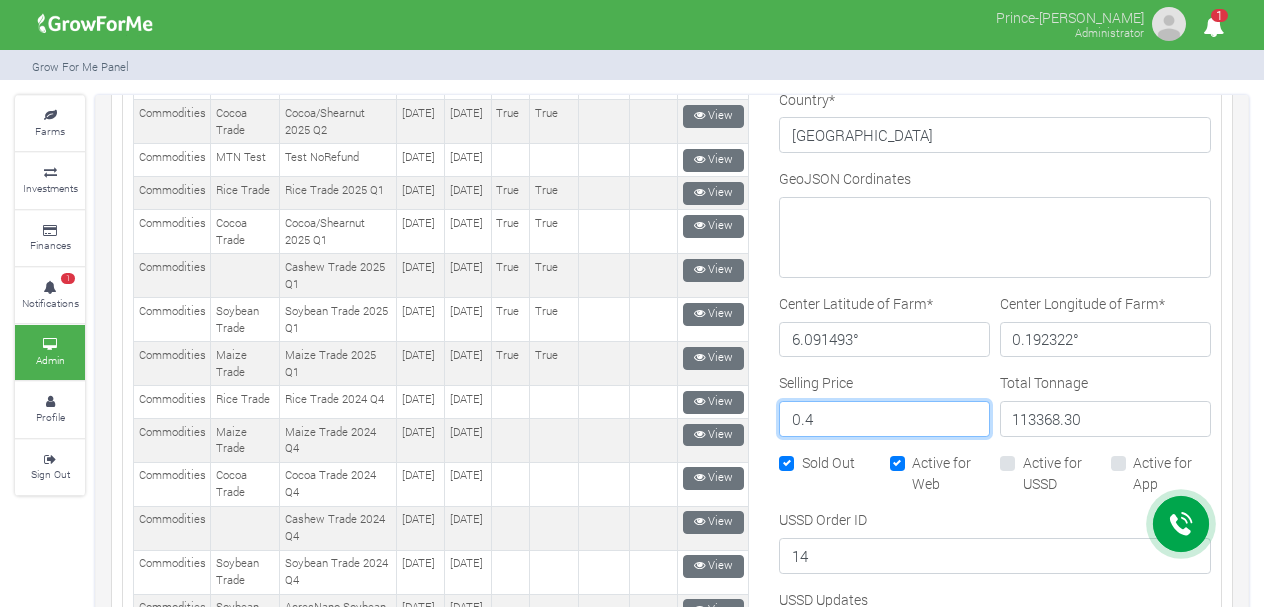 type on "0.4" 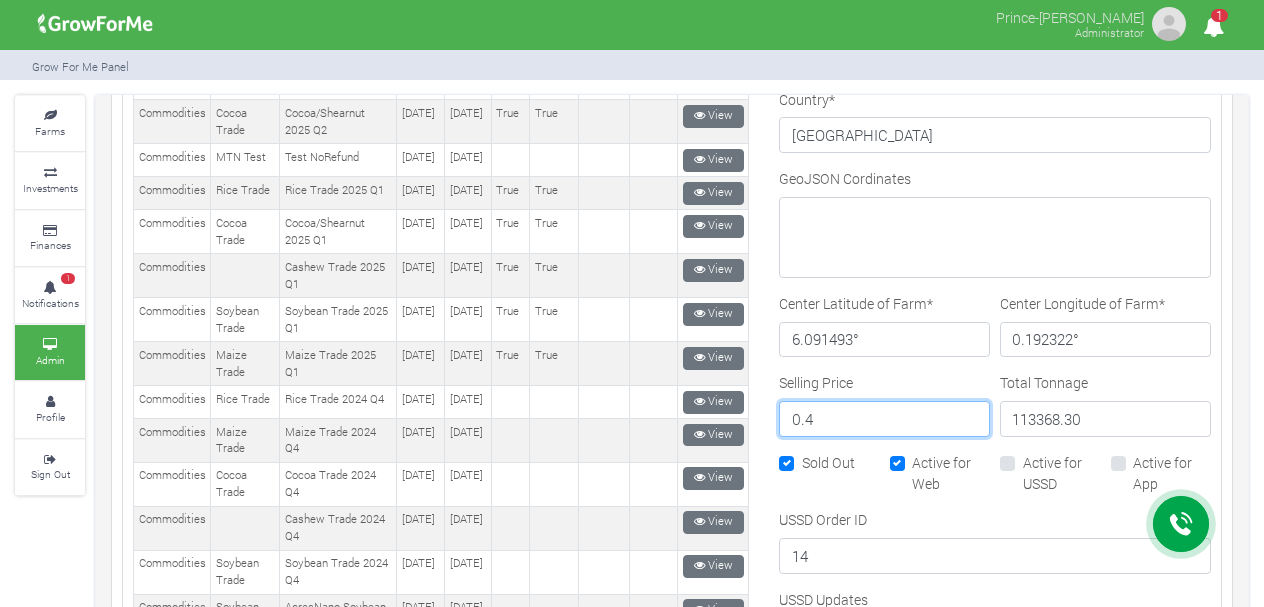 click on "Update" at bounding box center [823, 868] 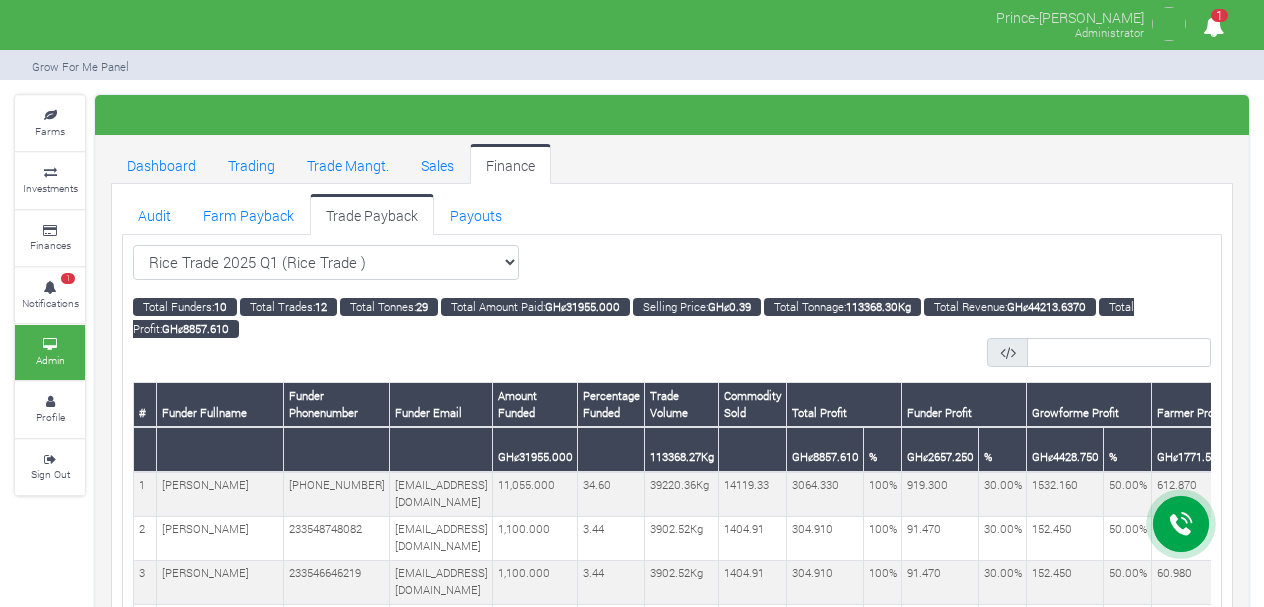 scroll, scrollTop: 288, scrollLeft: 0, axis: vertical 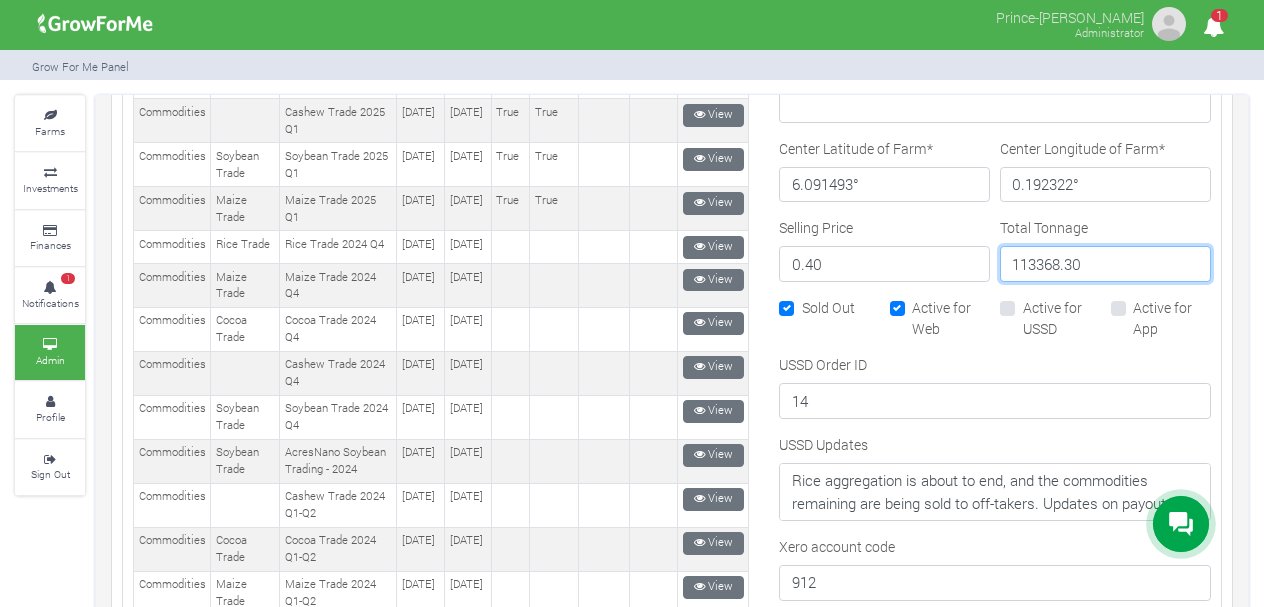 click on "113368.30" at bounding box center (1105, 264) 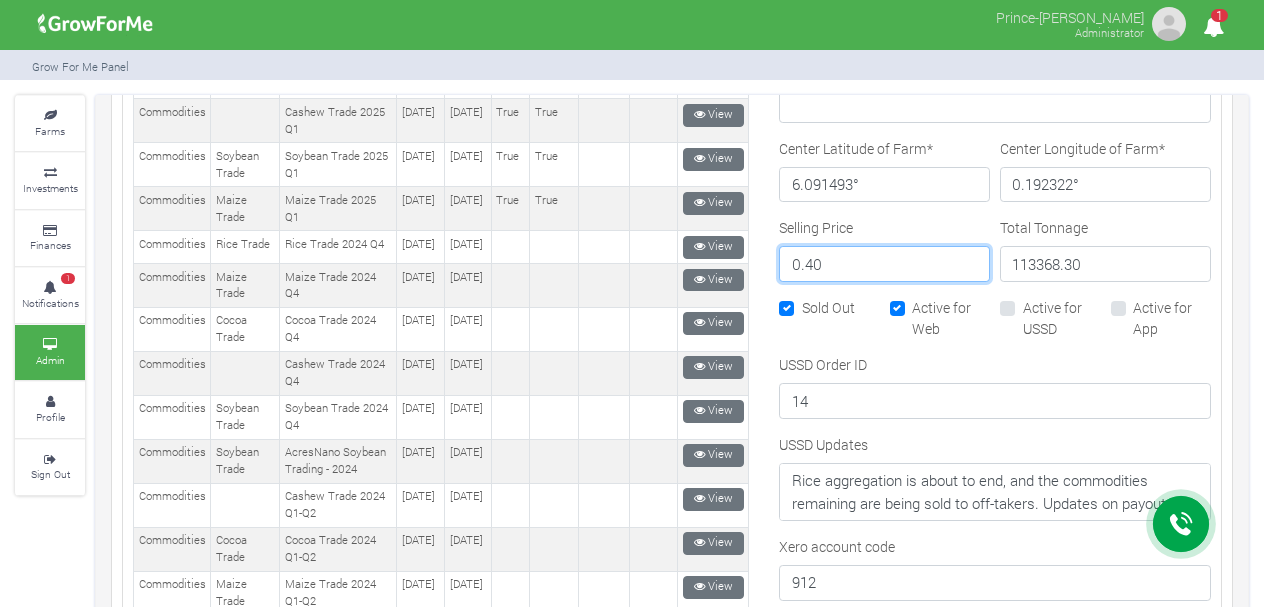 click on "0.40" at bounding box center [884, 264] 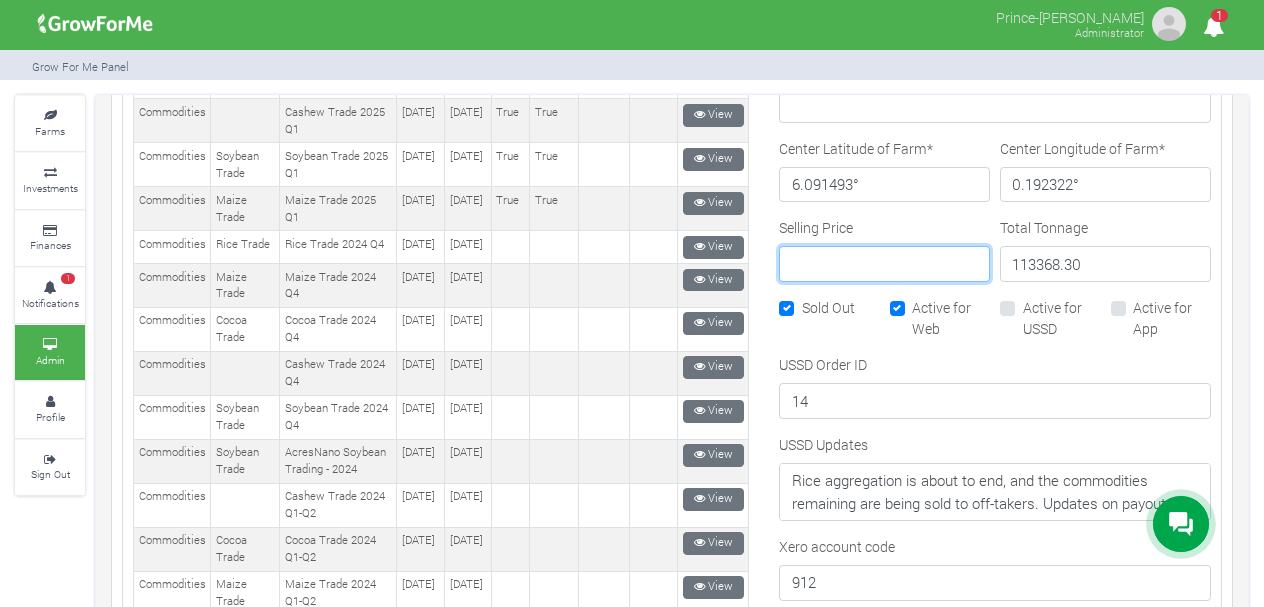 type 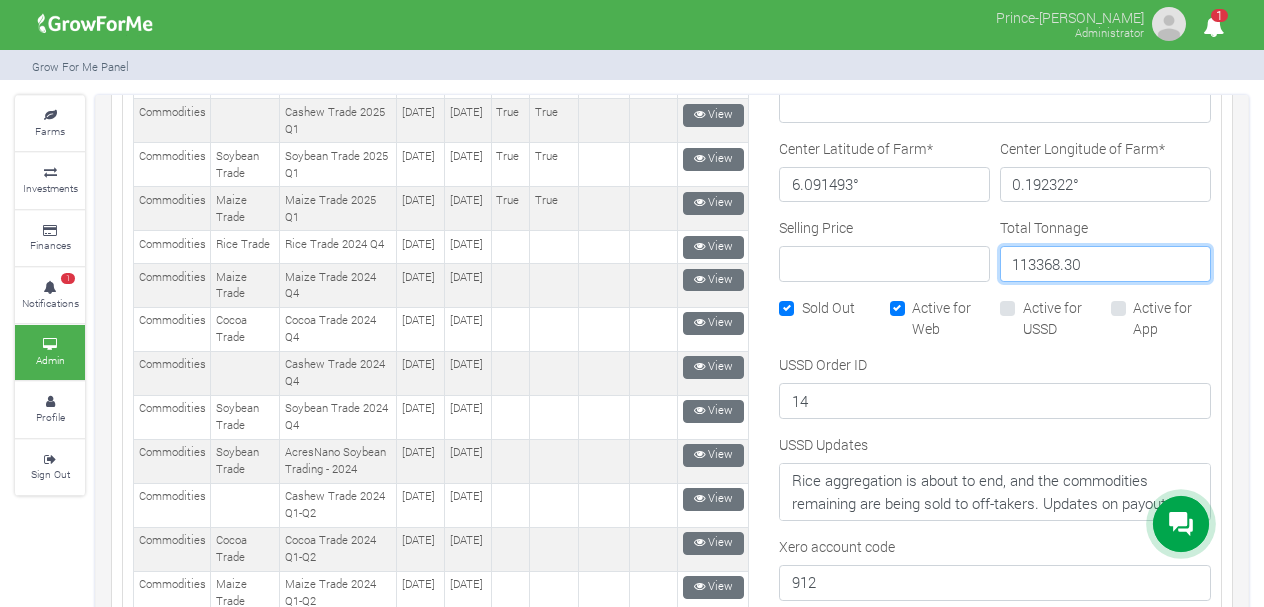 click on "113368.30" at bounding box center (1105, 264) 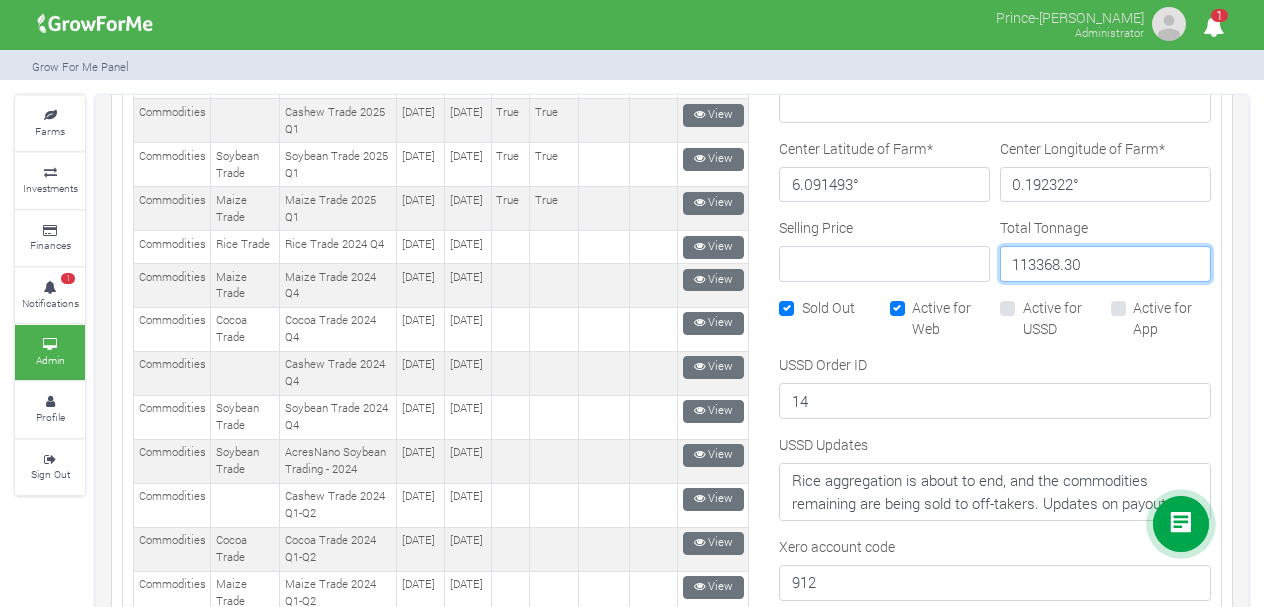 click on "113368.30" at bounding box center [1105, 264] 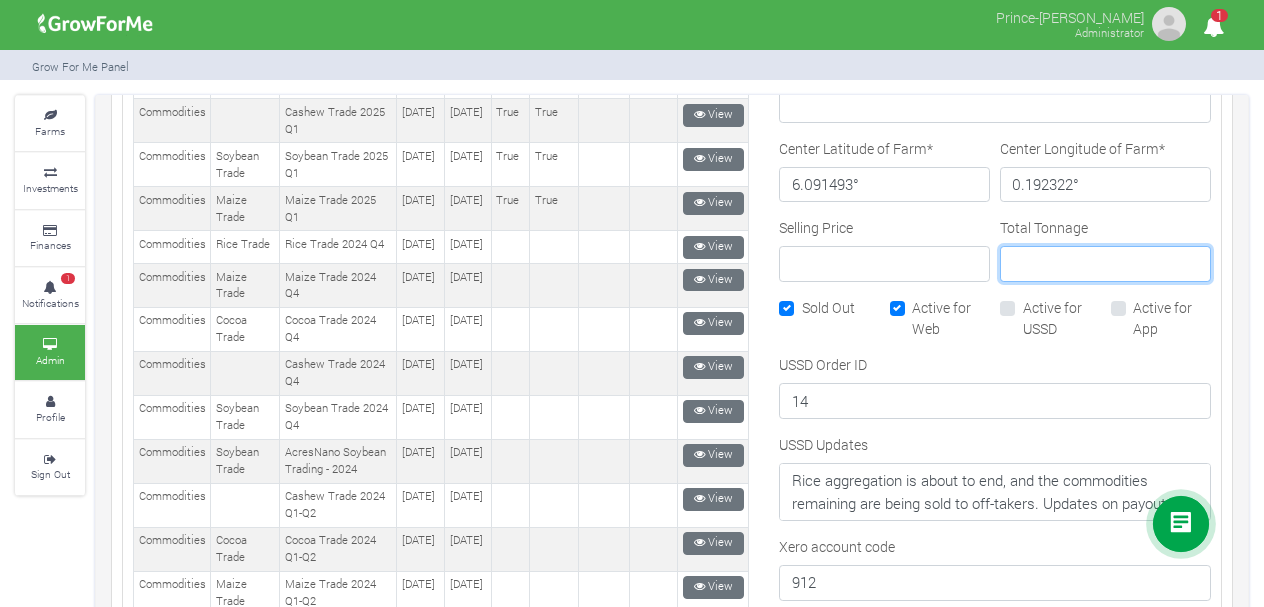 type 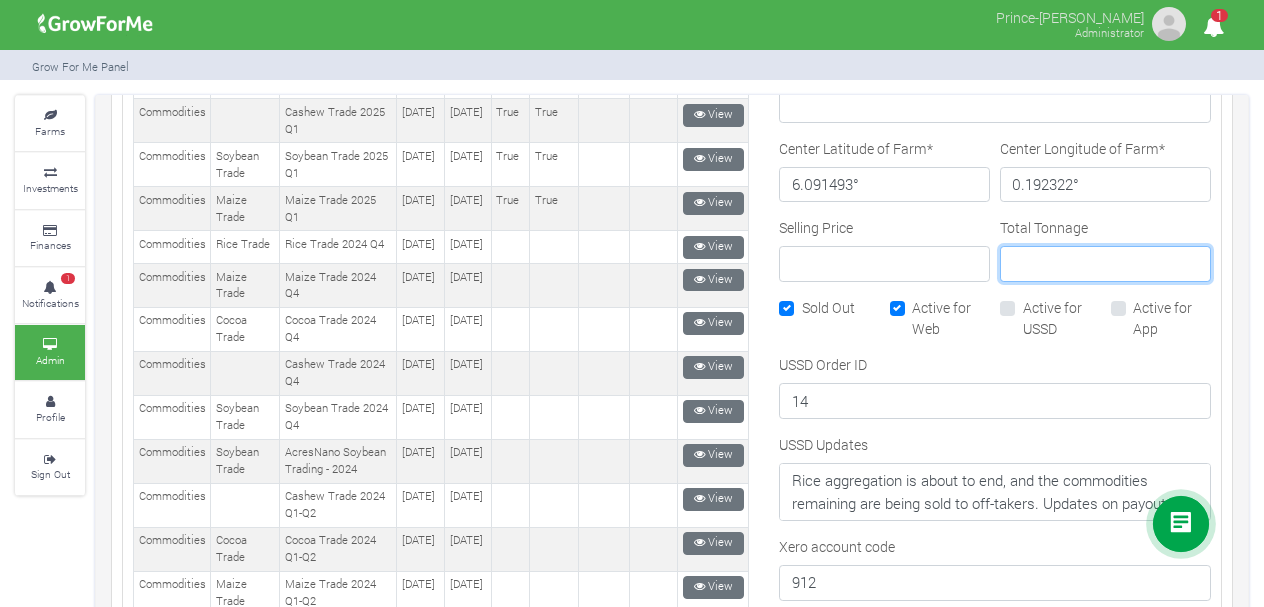 click on "Update" at bounding box center [823, 713] 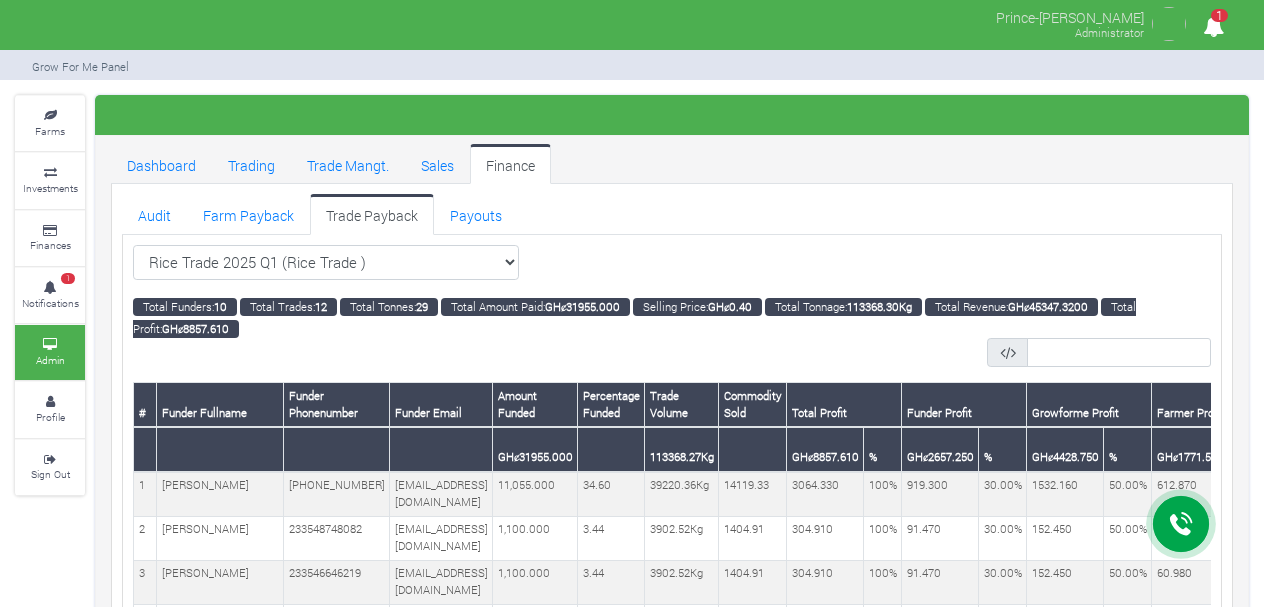 scroll, scrollTop: 288, scrollLeft: 0, axis: vertical 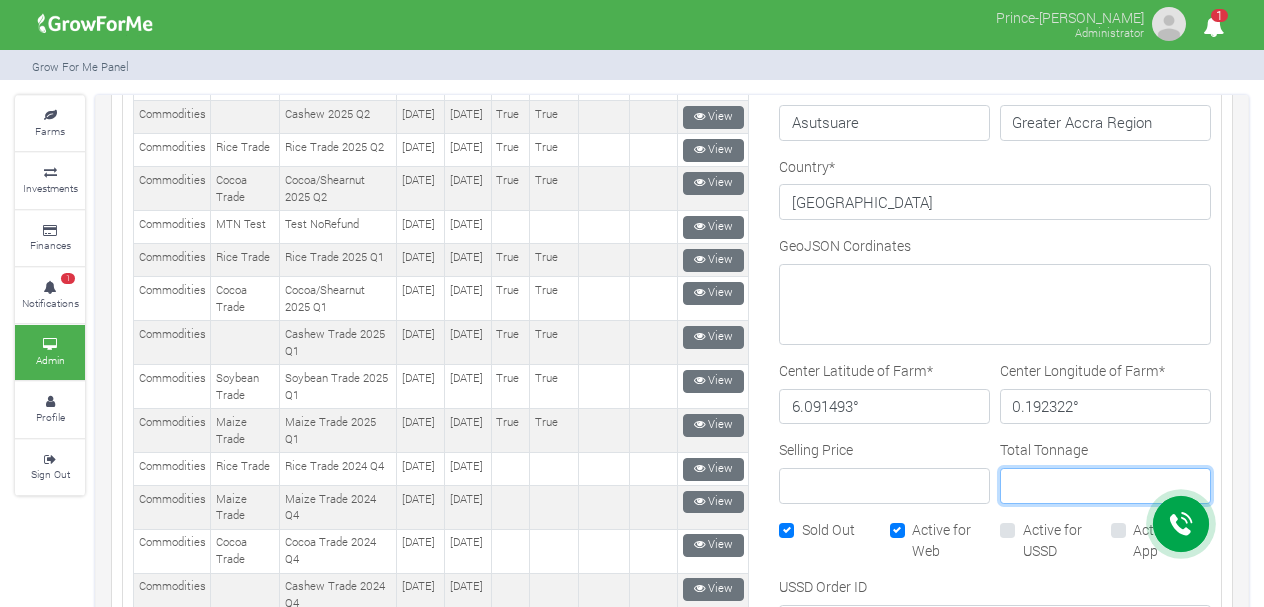 click on "Total Tonnage" at bounding box center [1105, 486] 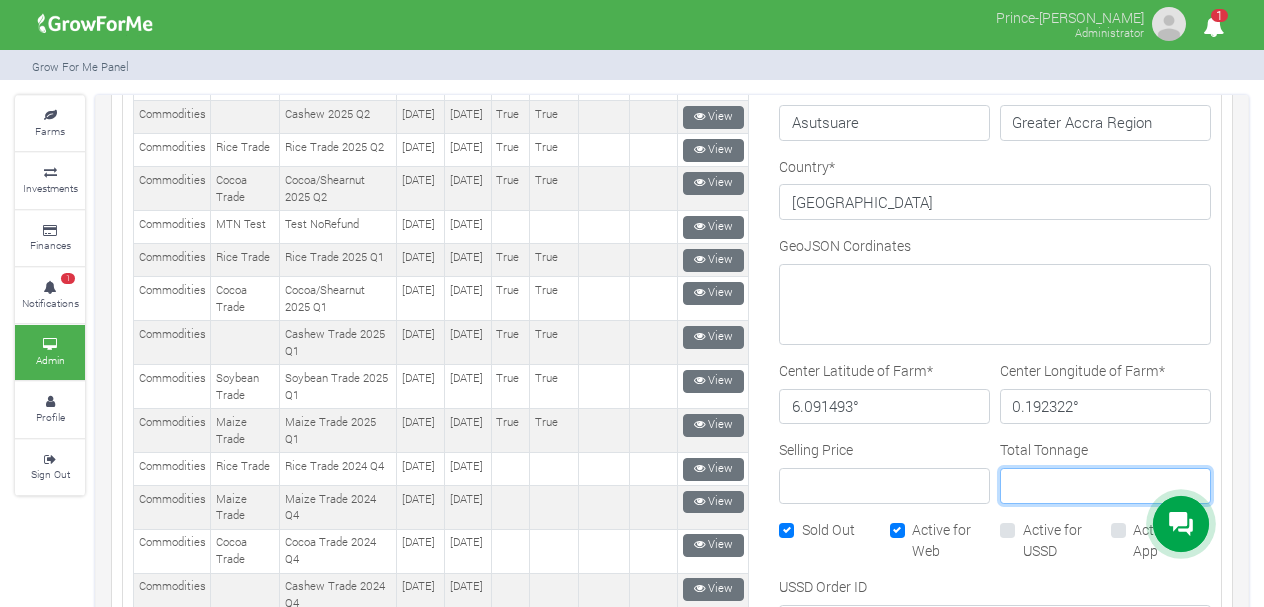 paste on "113368.30" 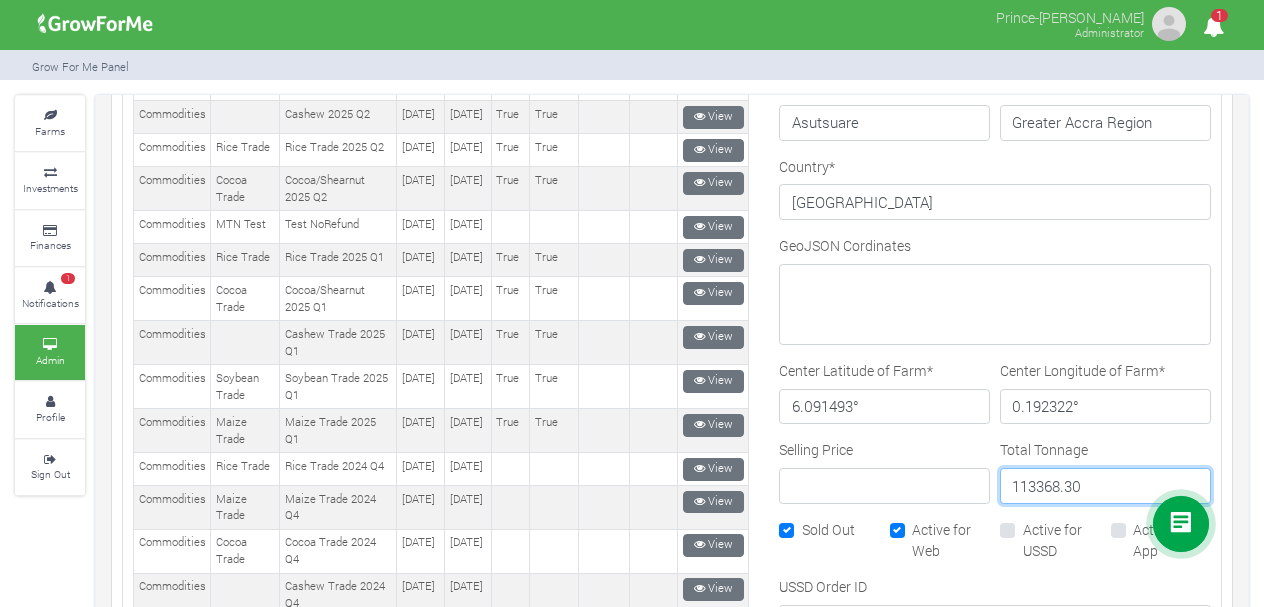 type on "113368.30" 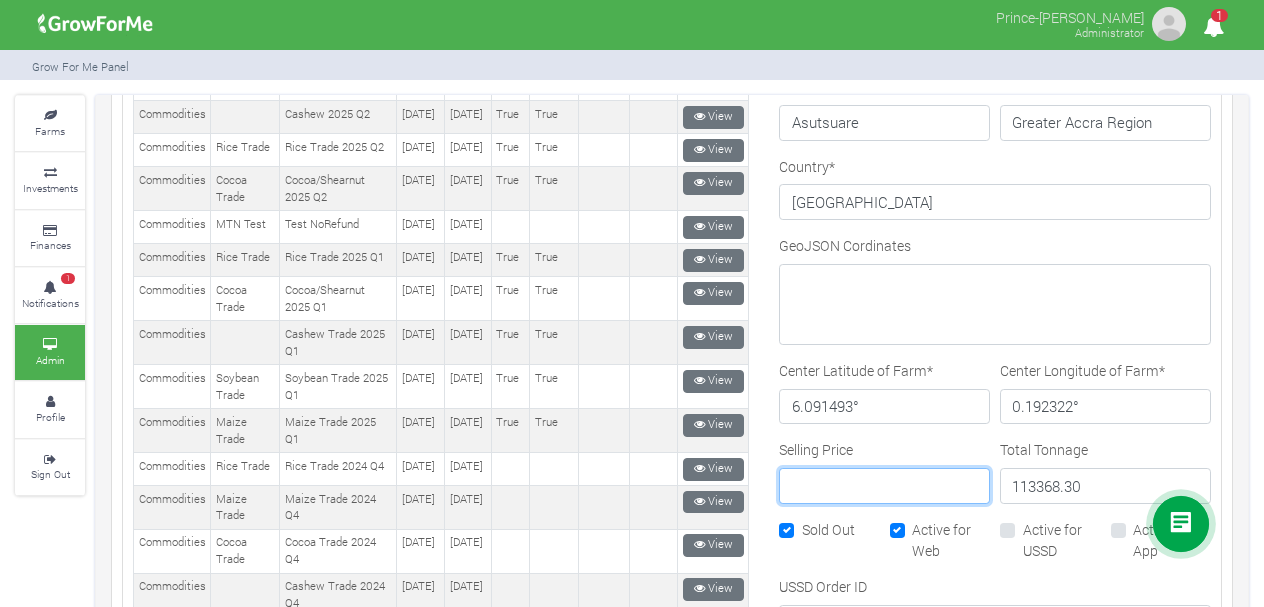 click on "Selling Price" at bounding box center [884, 486] 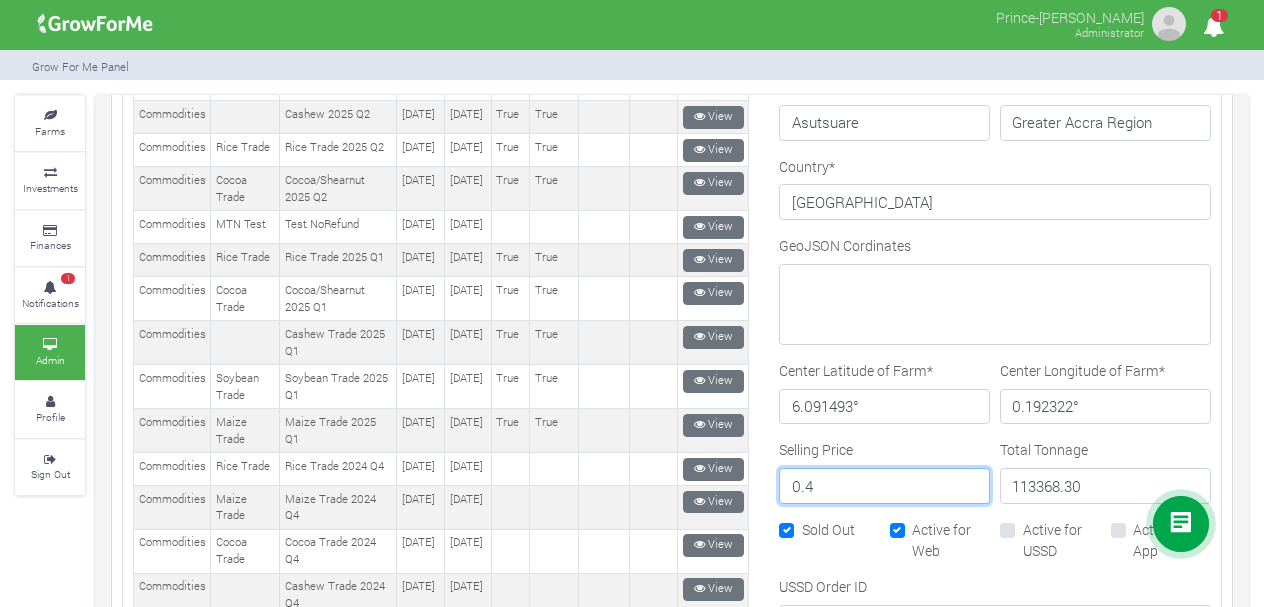 type on "0.4" 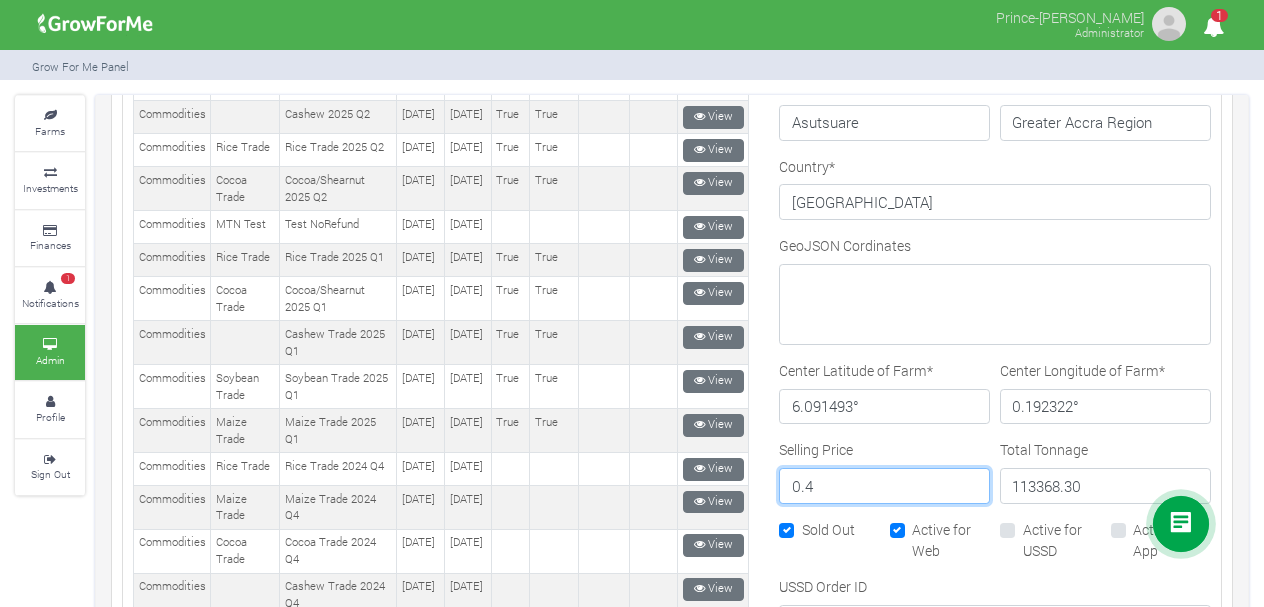 click on "Update" at bounding box center [823, 935] 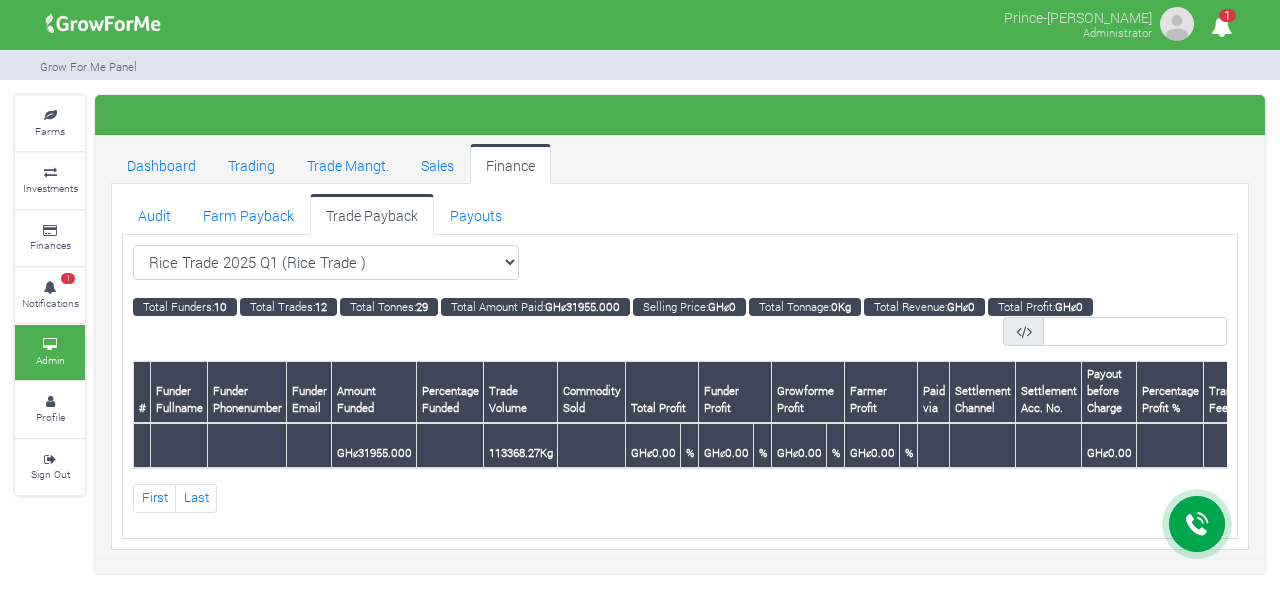 scroll, scrollTop: 0, scrollLeft: 0, axis: both 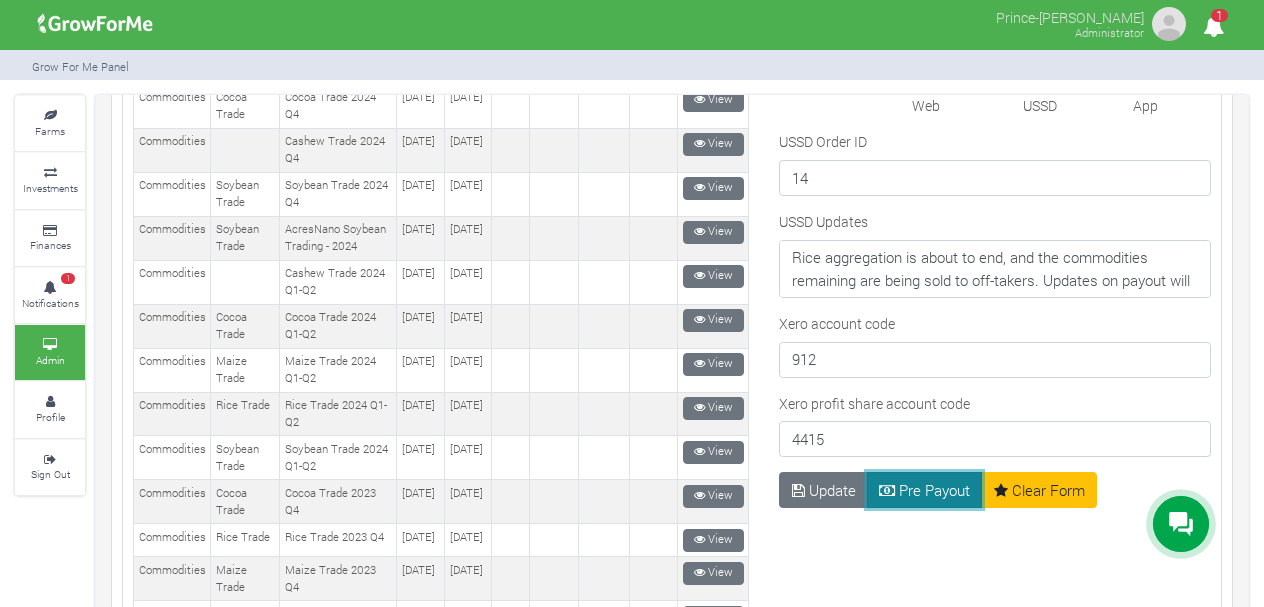 click on "Pre Payout" at bounding box center (925, 490) 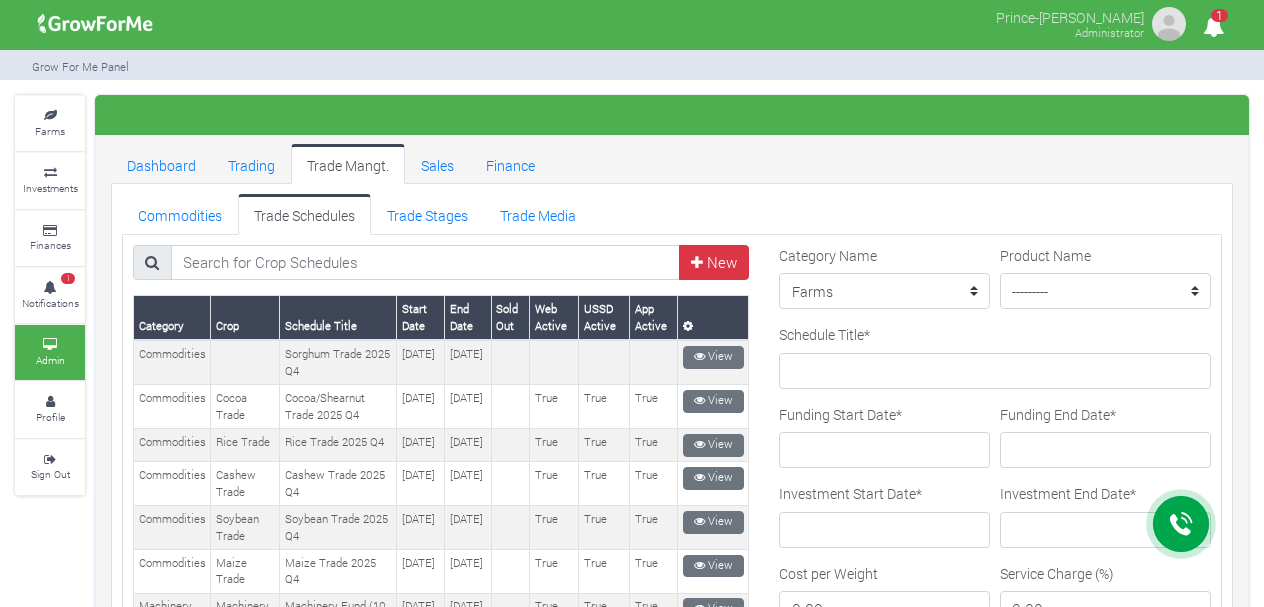 scroll, scrollTop: 0, scrollLeft: 0, axis: both 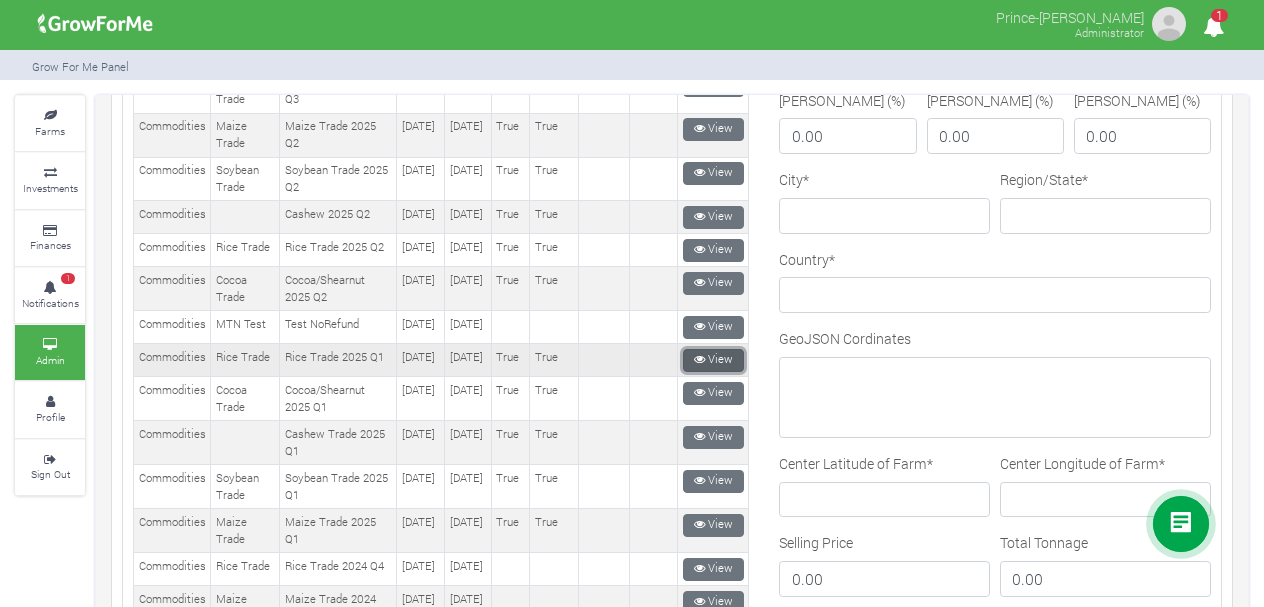 click at bounding box center (699, 359) 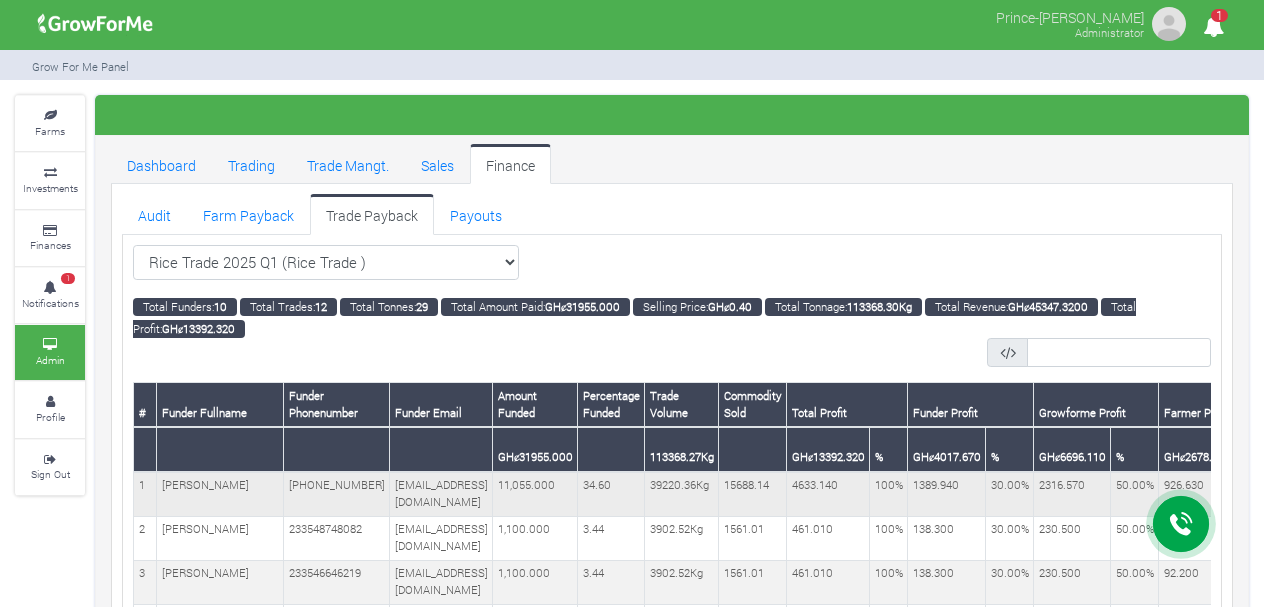 scroll, scrollTop: 0, scrollLeft: 0, axis: both 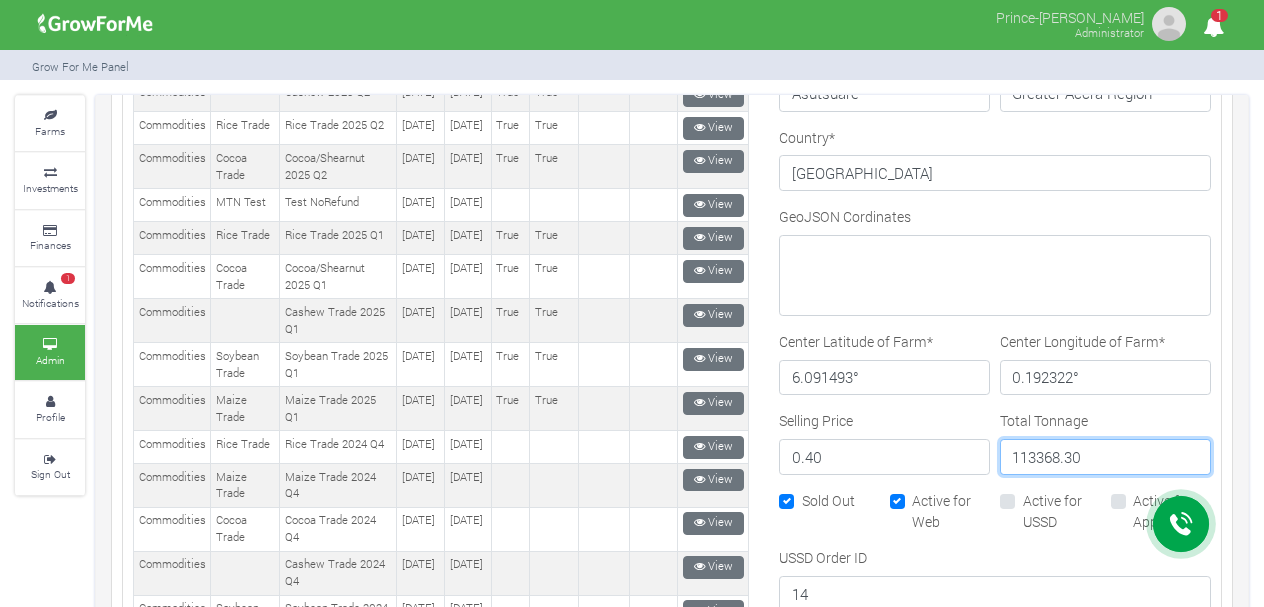 click on "113368.30" at bounding box center [1105, 457] 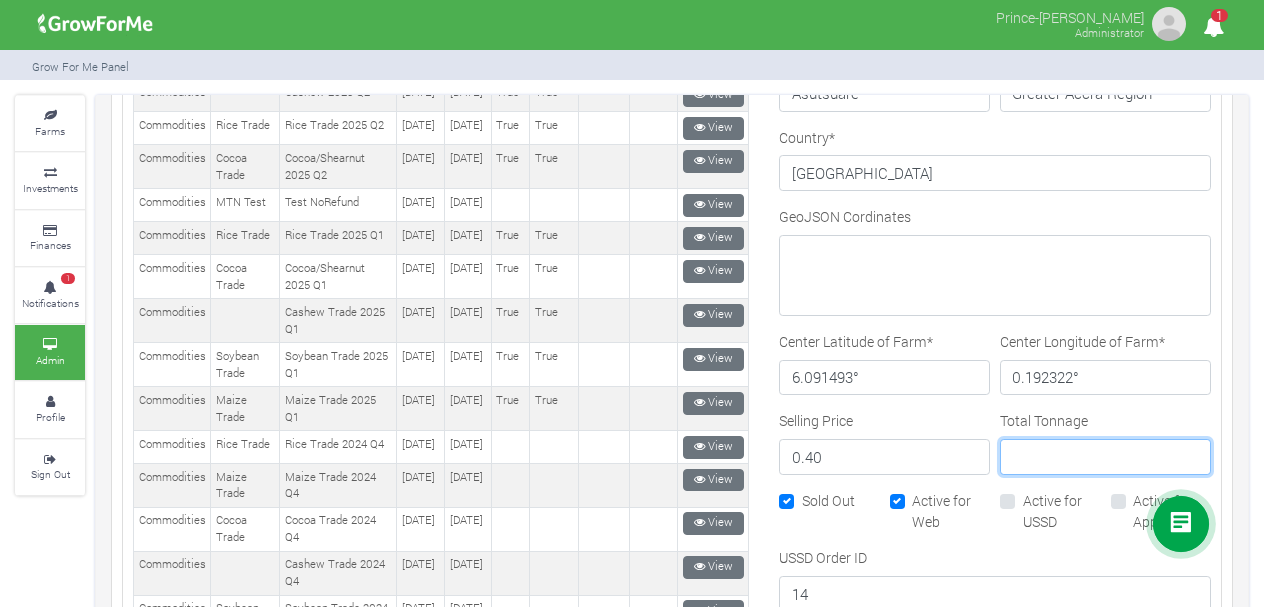 type 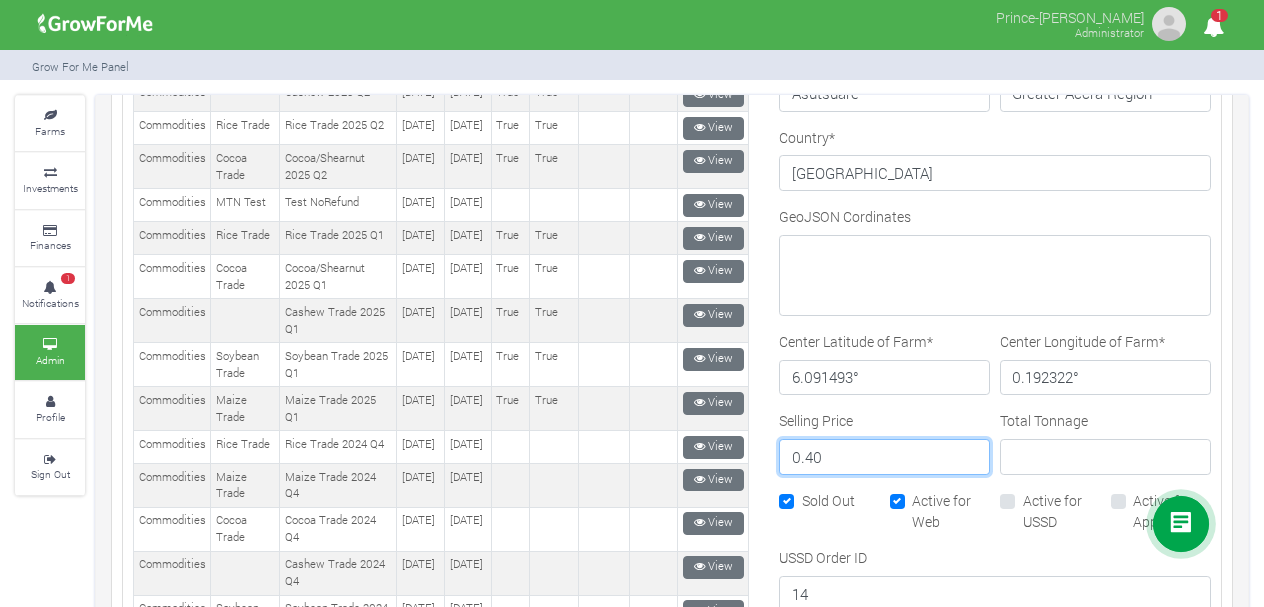 click on "0.40" at bounding box center (884, 457) 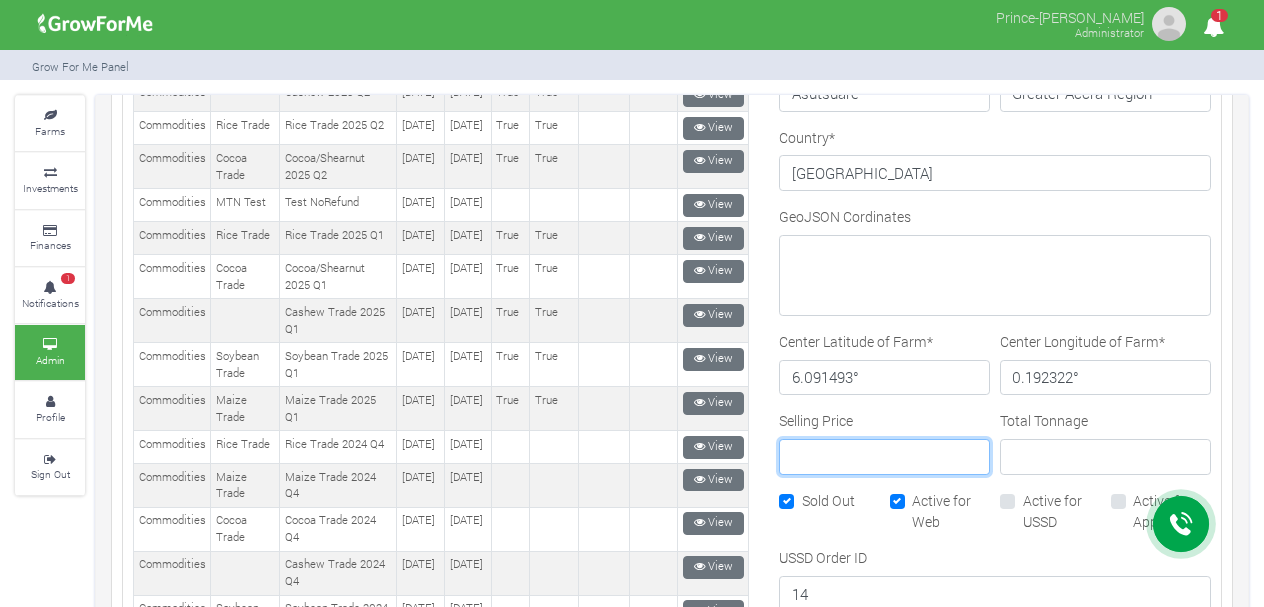 type 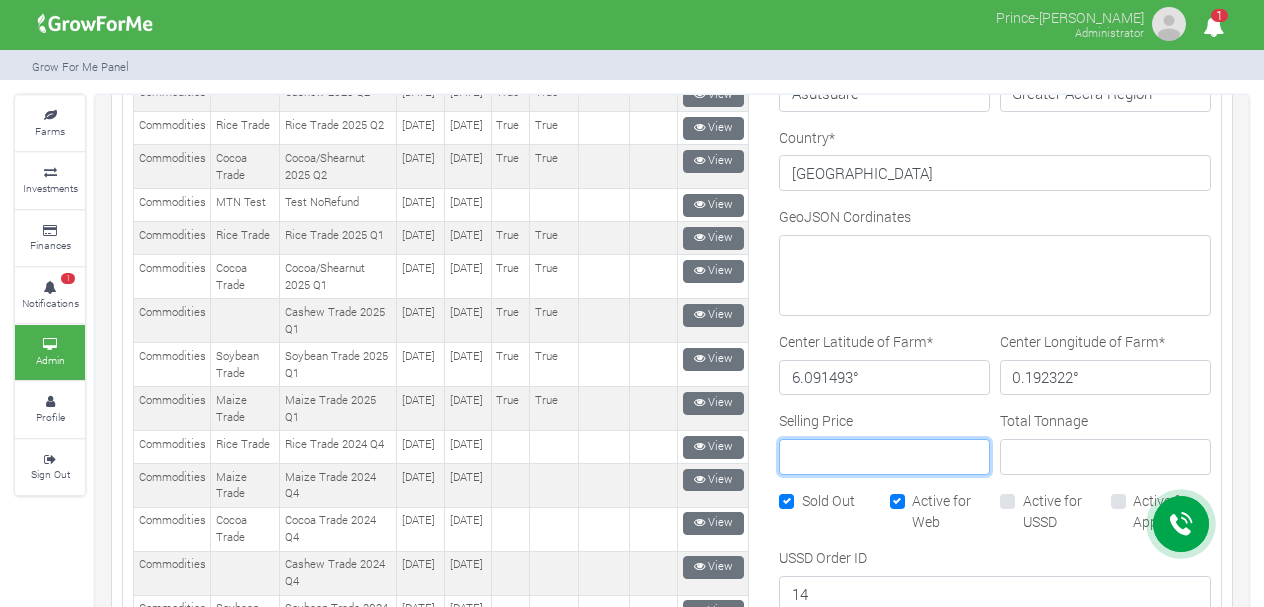 click on "Update" at bounding box center [823, 906] 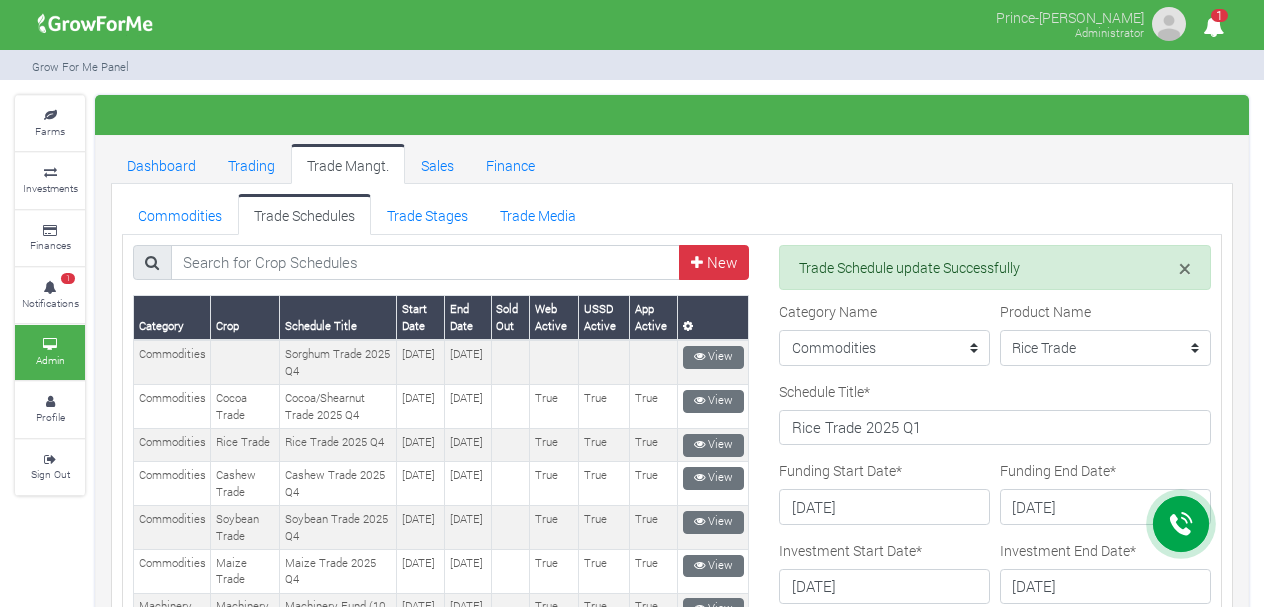 scroll, scrollTop: 0, scrollLeft: 0, axis: both 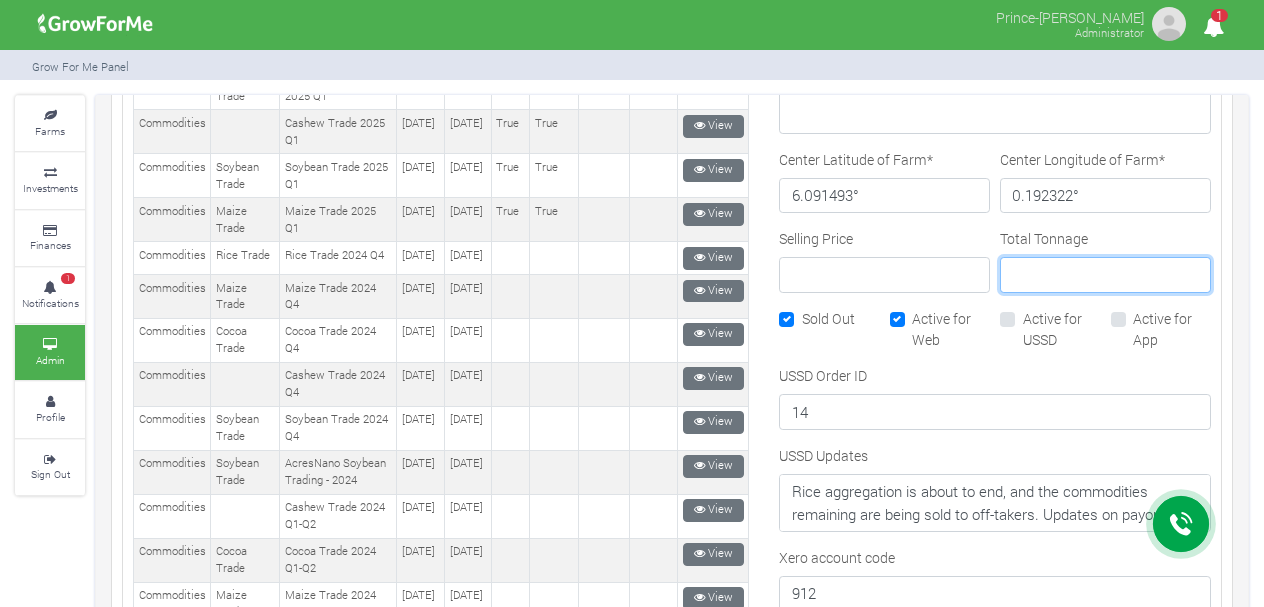 click on "Total Tonnage" at bounding box center (1105, 275) 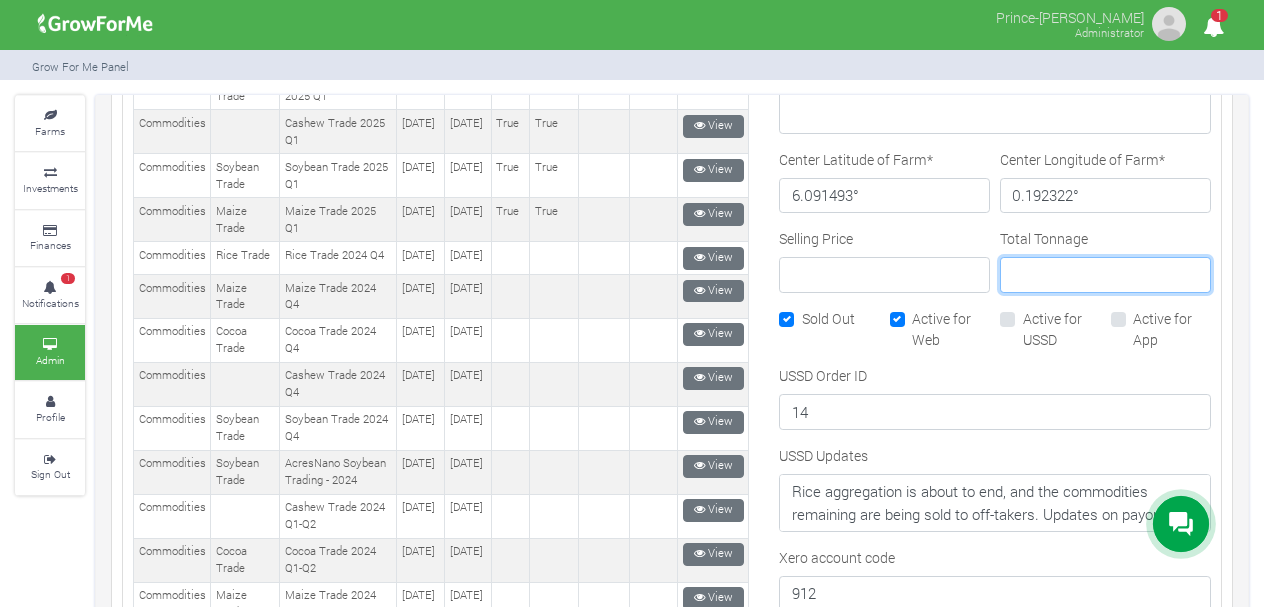 paste on "113368.30" 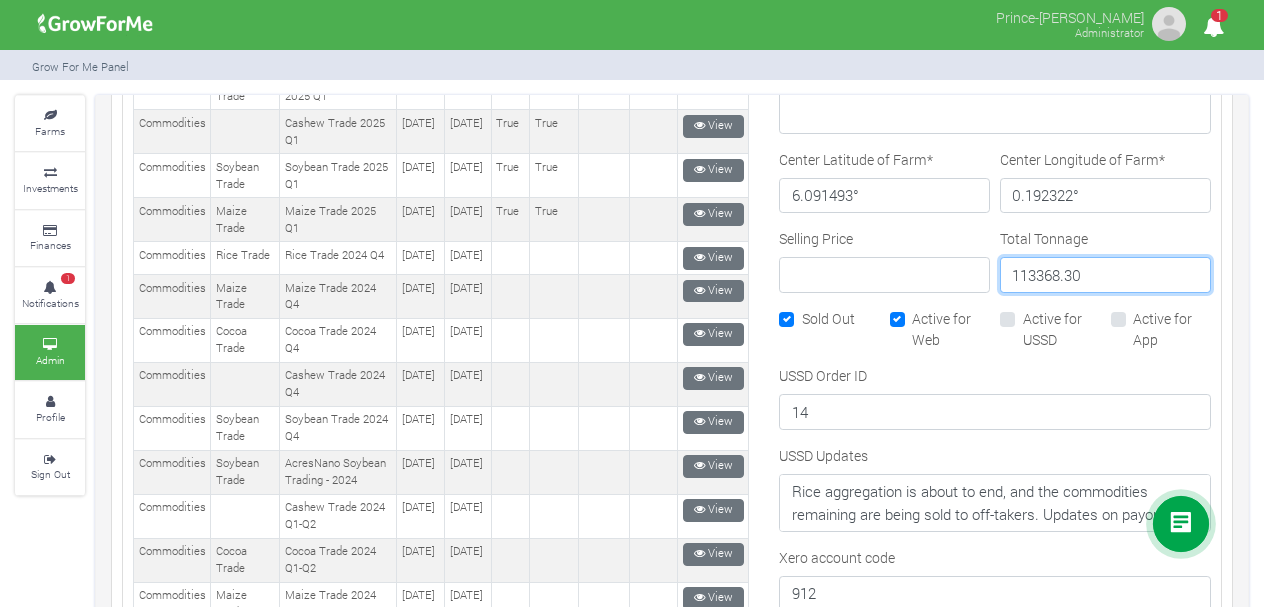 type on "113368.30" 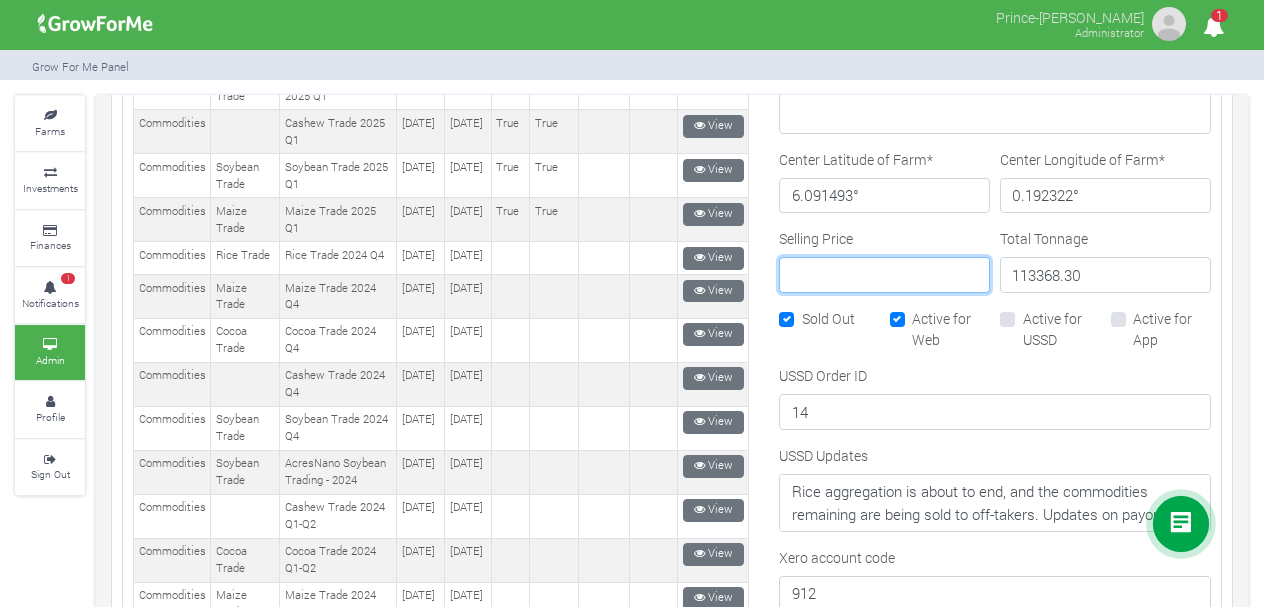 click on "Selling Price" at bounding box center [884, 275] 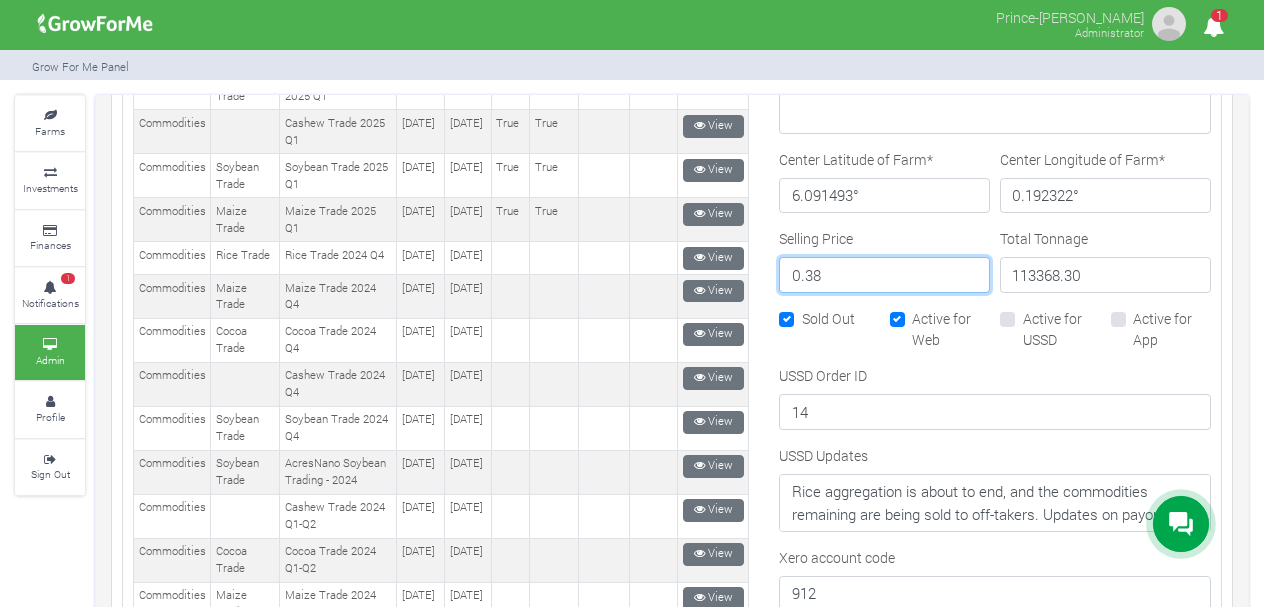 type on "0.38" 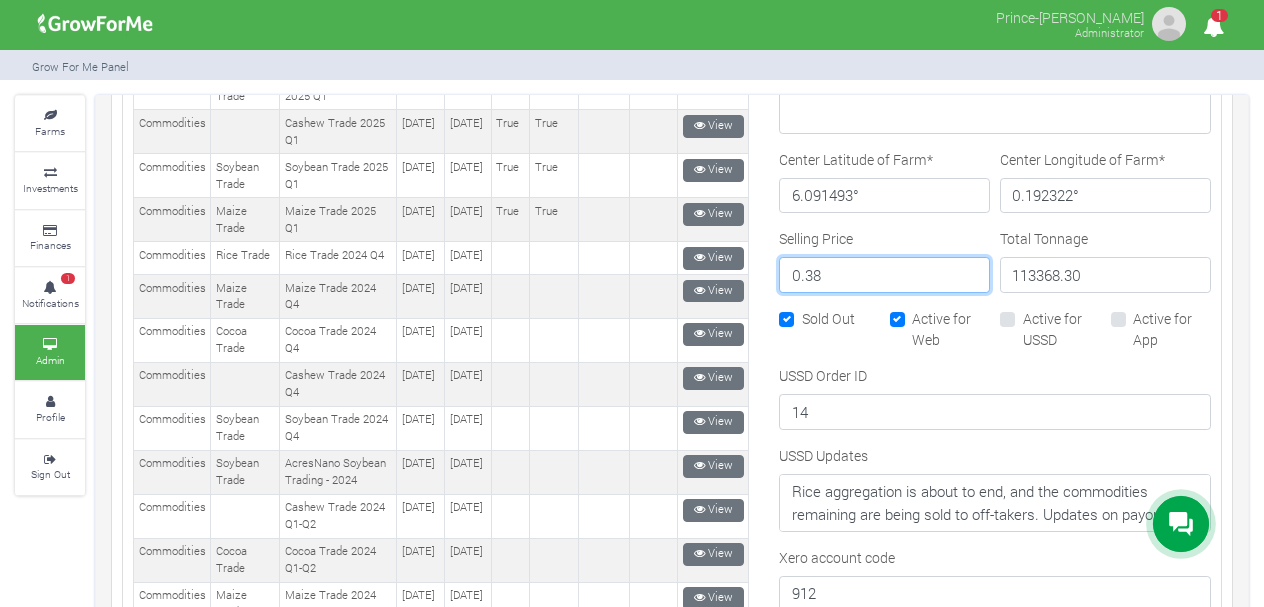 click on "Update" at bounding box center [823, 724] 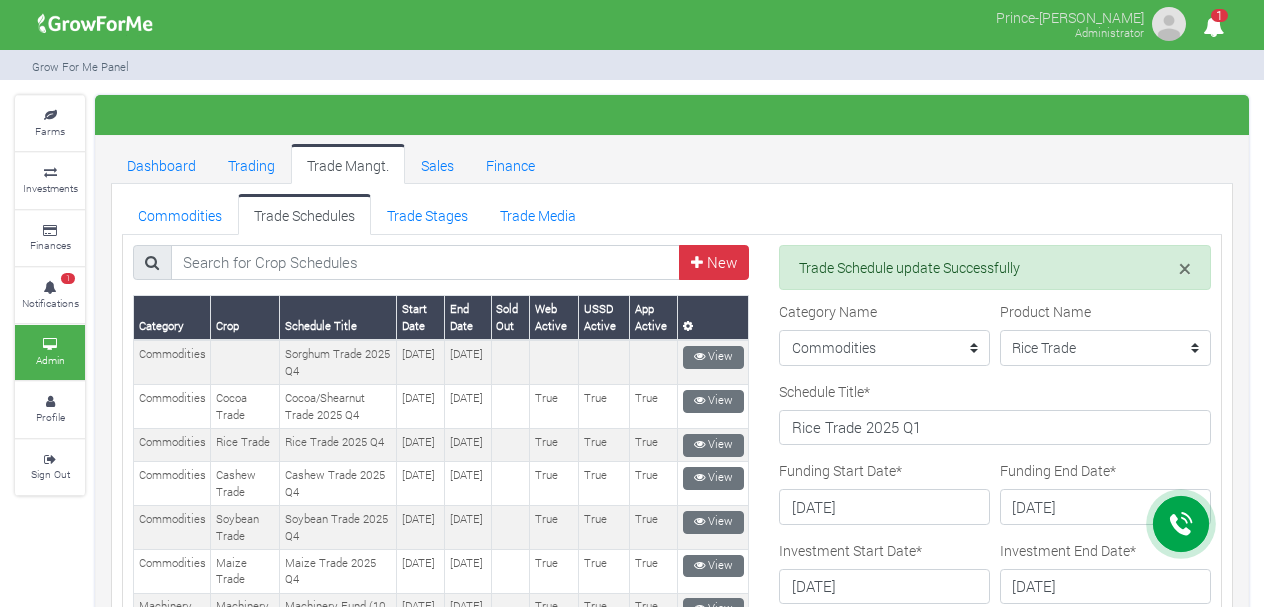 scroll, scrollTop: 0, scrollLeft: 0, axis: both 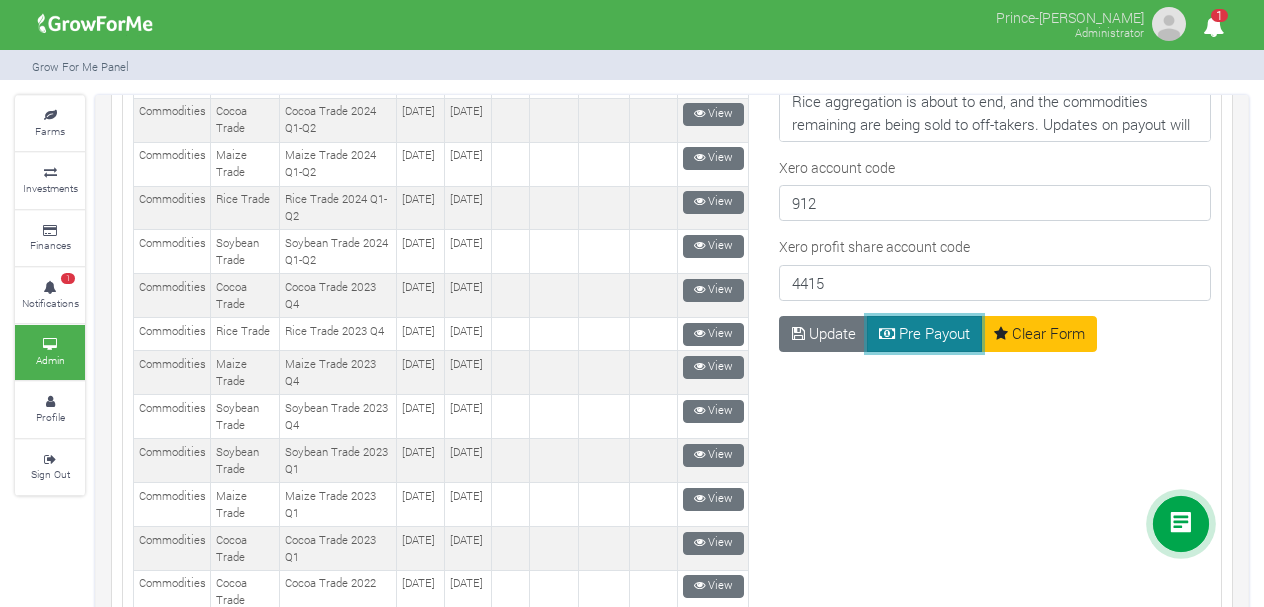 click on "Pre Payout" at bounding box center (925, 334) 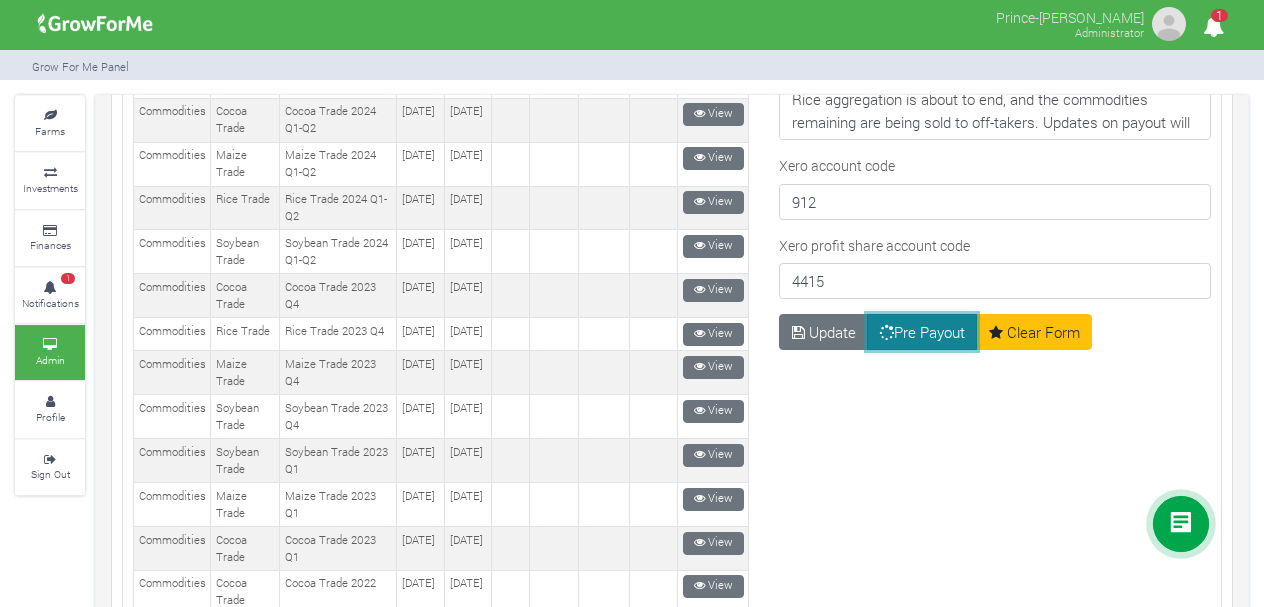 scroll, scrollTop: 1435, scrollLeft: 0, axis: vertical 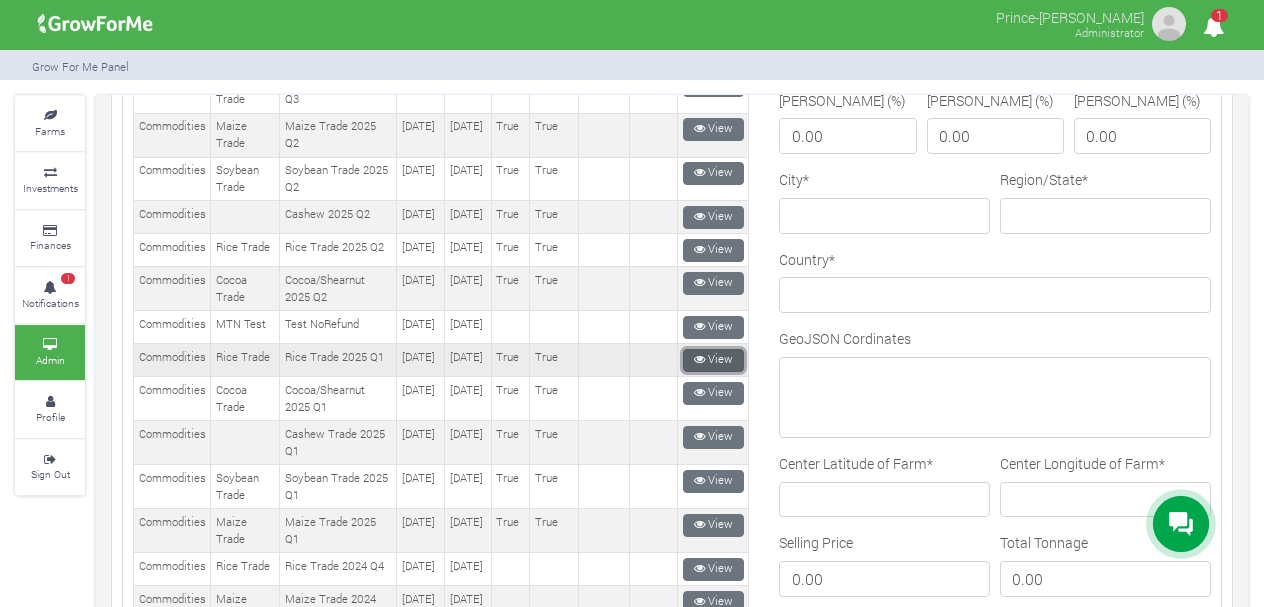click on "View" at bounding box center [713, 360] 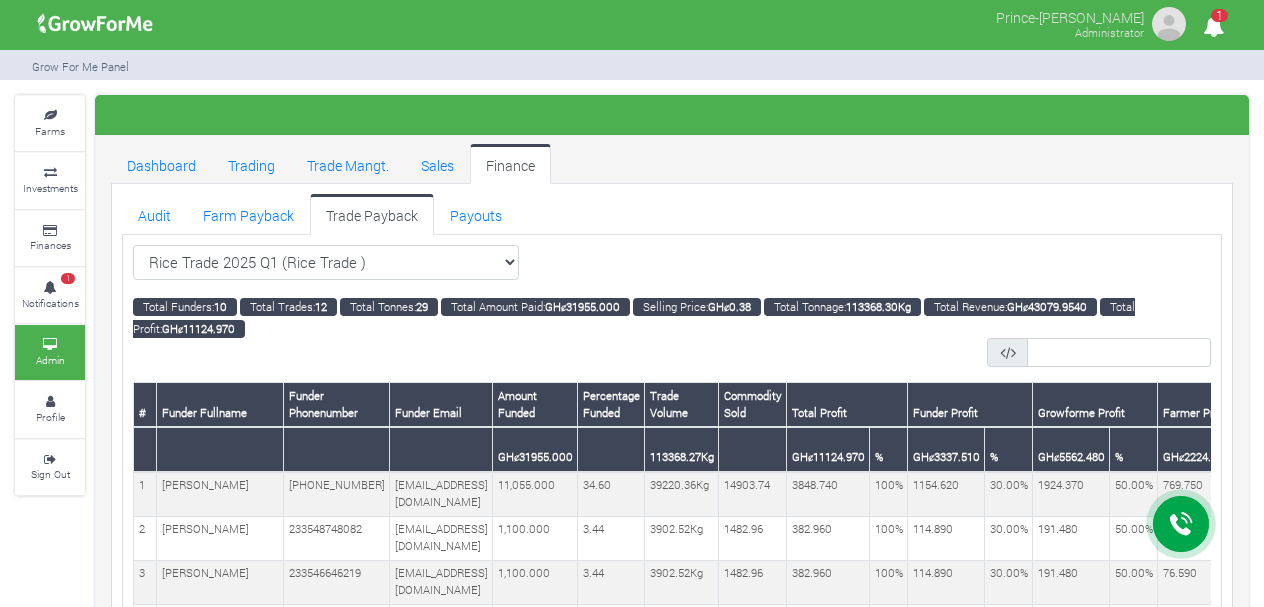 scroll, scrollTop: 0, scrollLeft: 0, axis: both 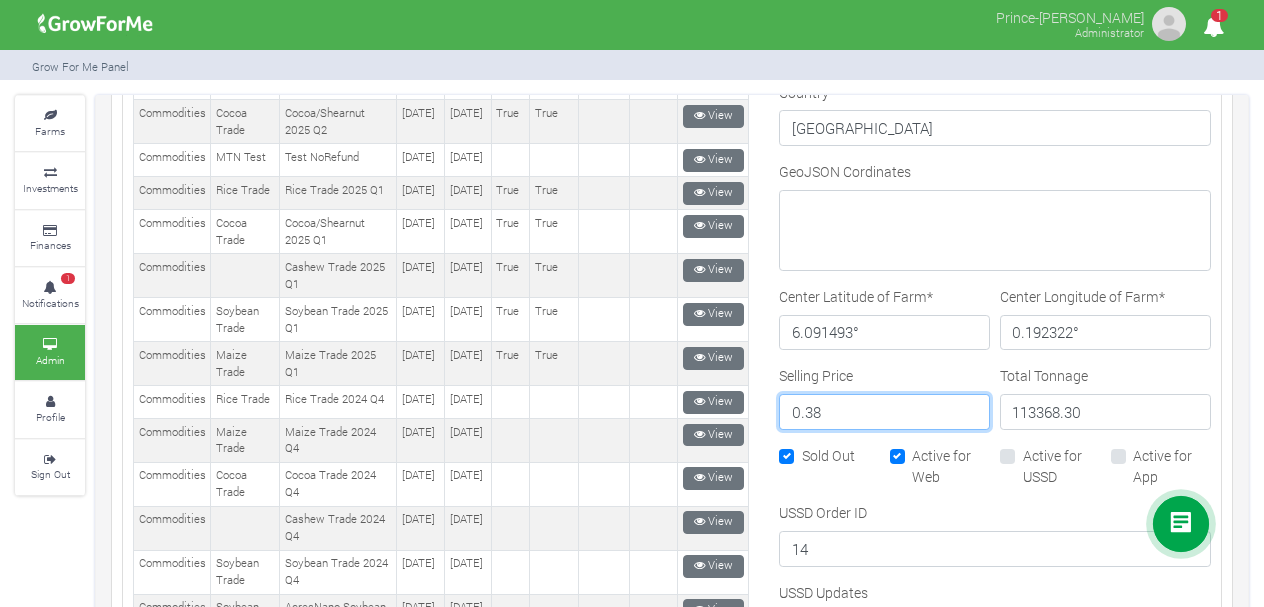 click on "0.38" at bounding box center [884, 412] 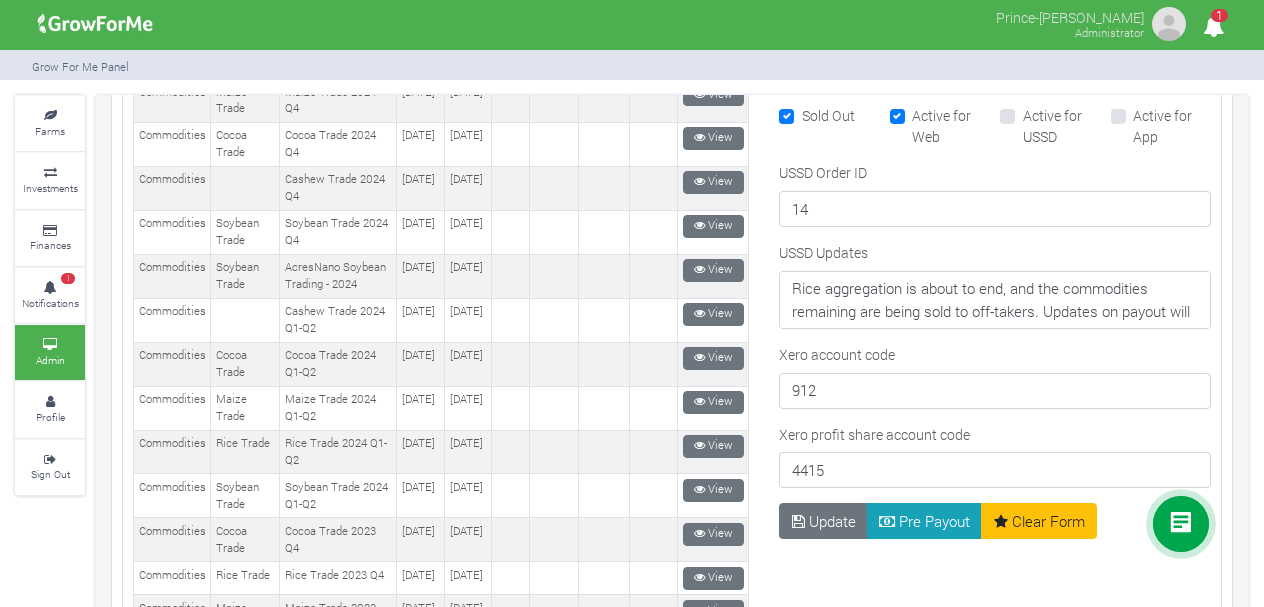 scroll, scrollTop: 1255, scrollLeft: 0, axis: vertical 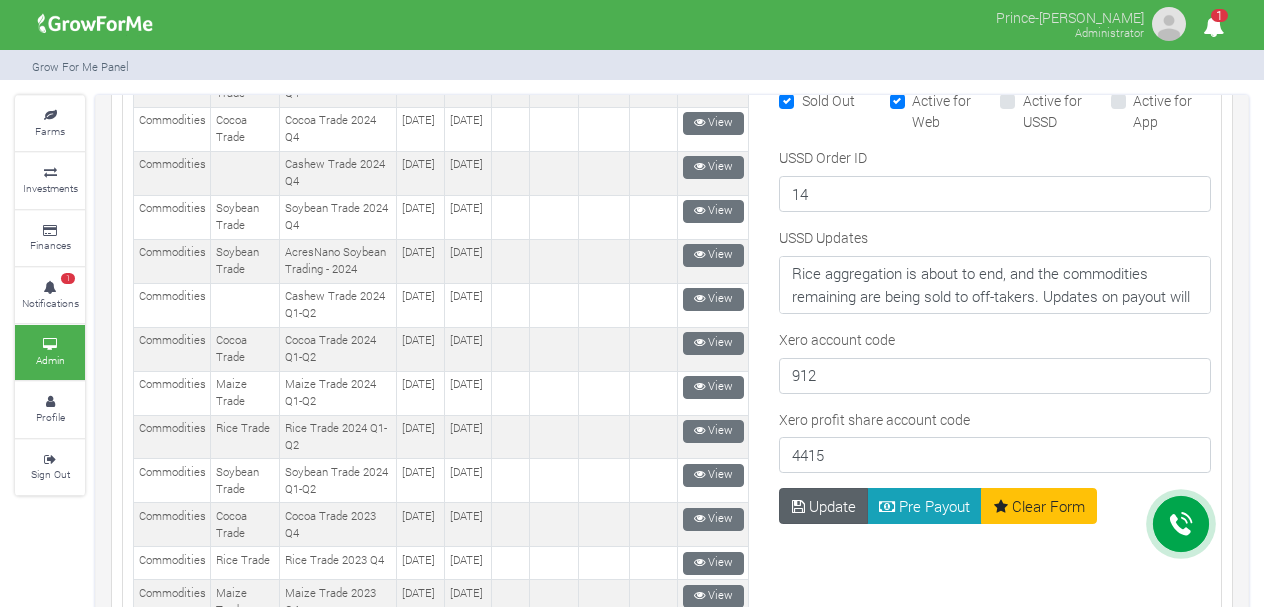 type on "0.37" 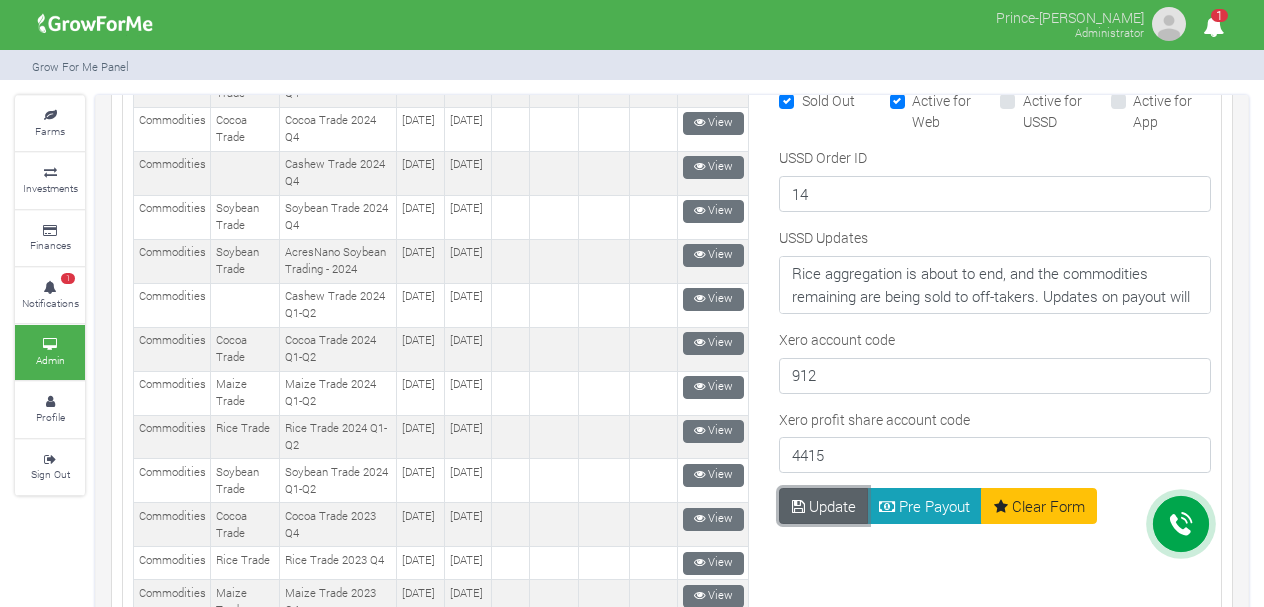 click on "Update" at bounding box center [823, 506] 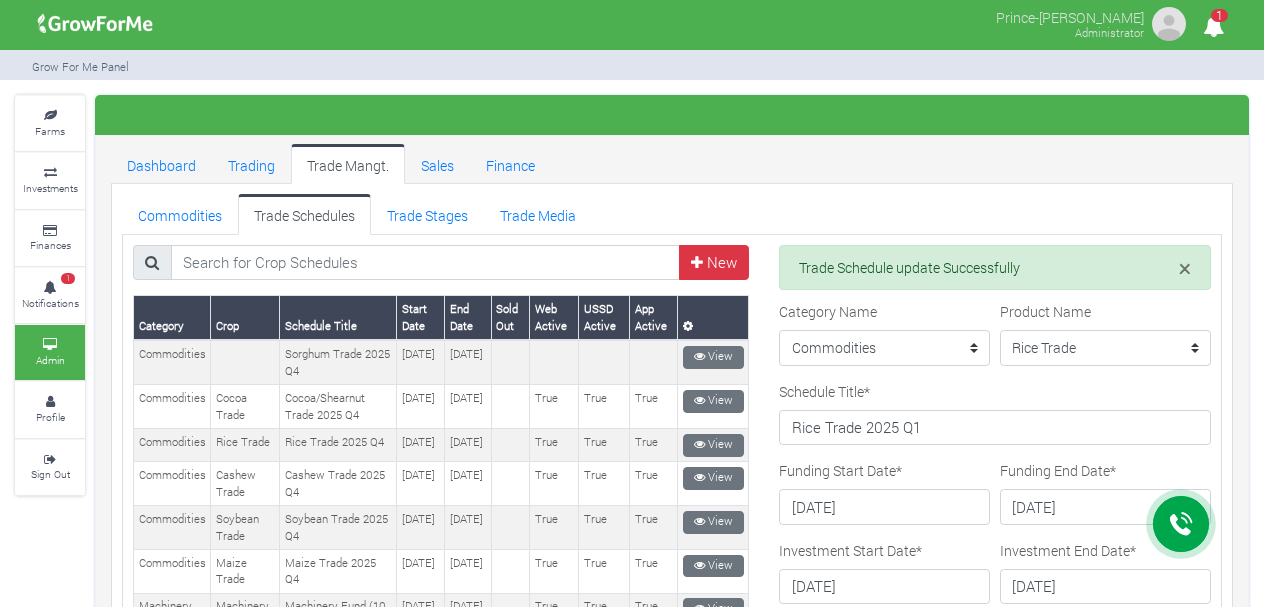 scroll, scrollTop: 0, scrollLeft: 0, axis: both 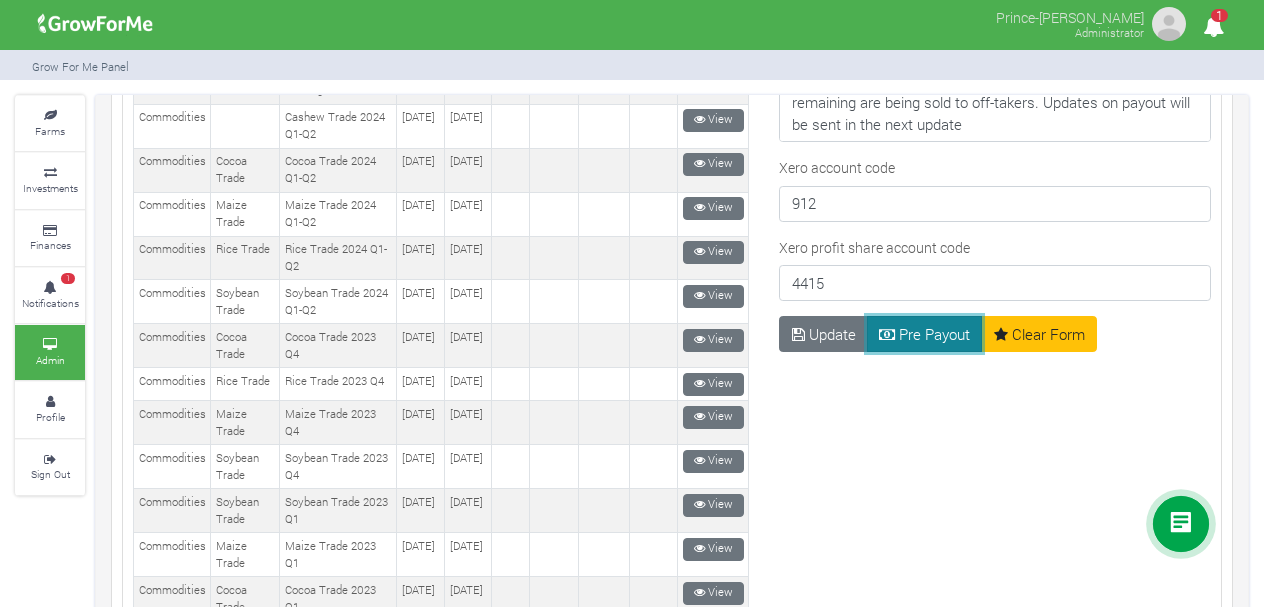 click on "Pre Payout" at bounding box center [925, 334] 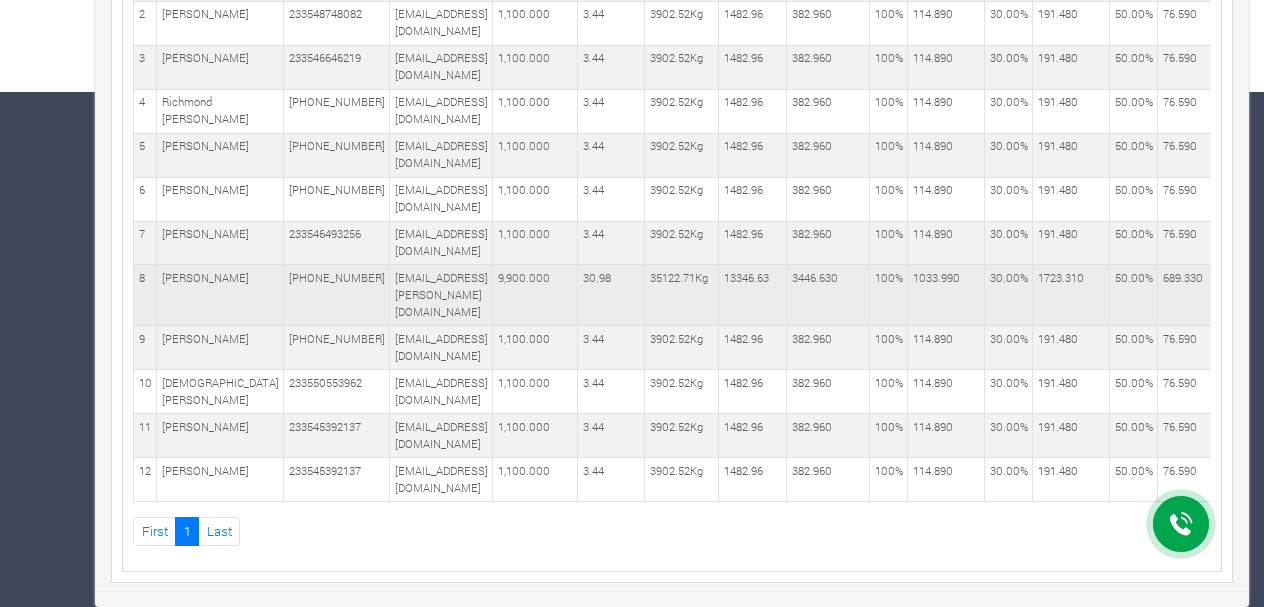 scroll, scrollTop: 553, scrollLeft: 0, axis: vertical 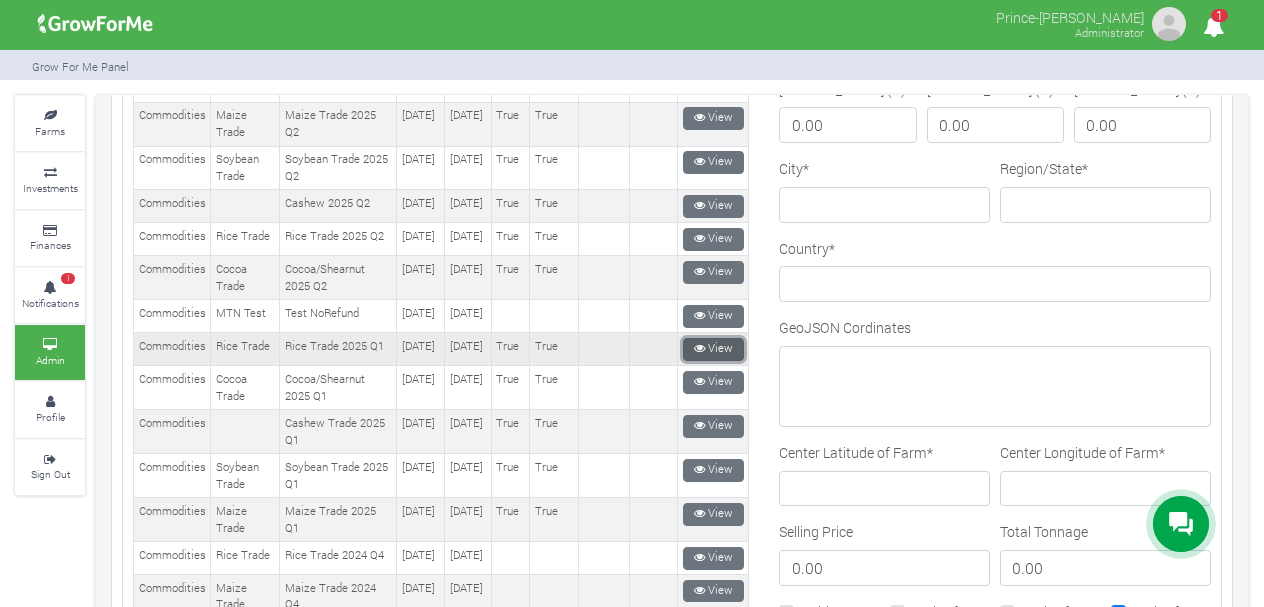 click on "View" at bounding box center (713, 349) 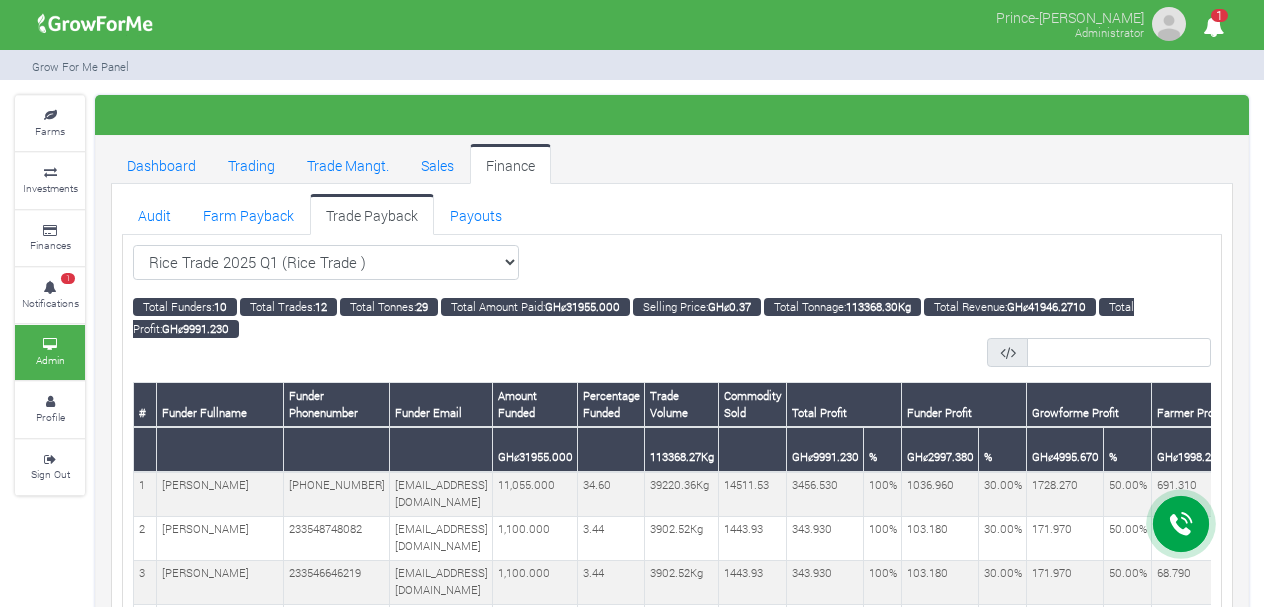 scroll, scrollTop: 55, scrollLeft: 0, axis: vertical 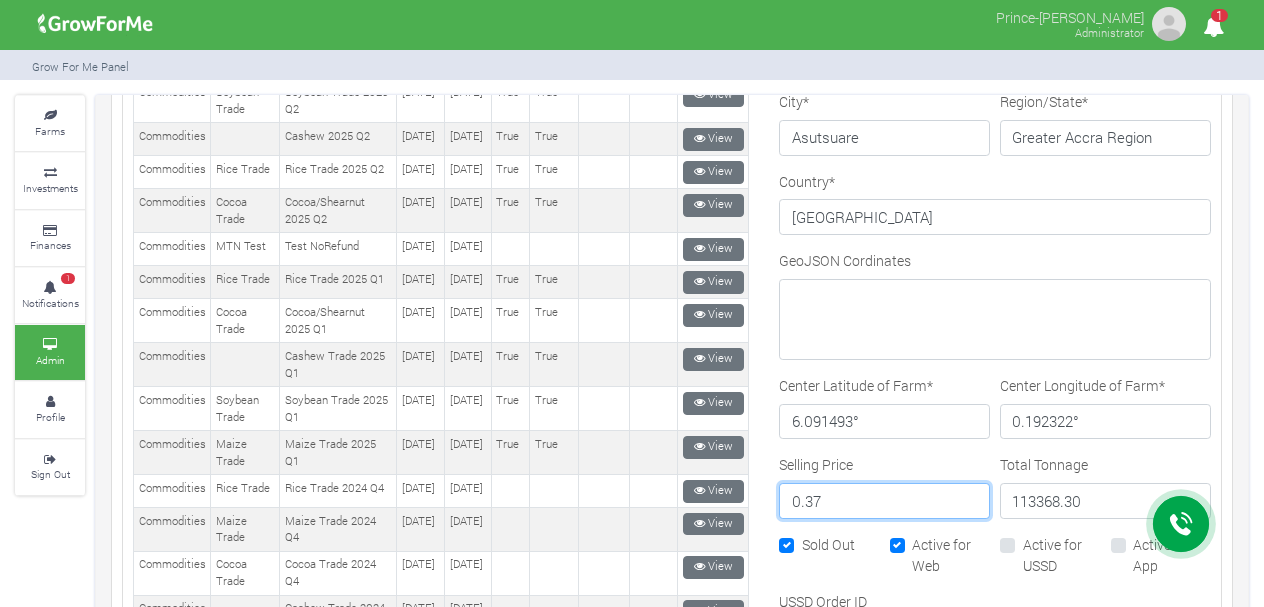 click on "0.37" at bounding box center [884, 501] 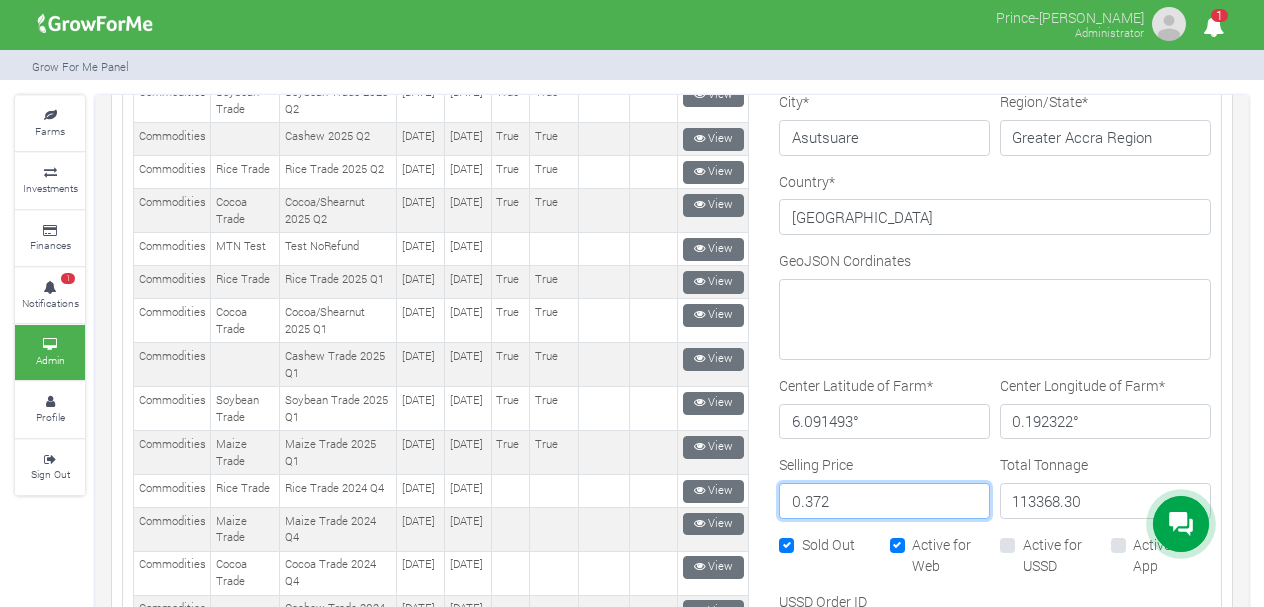 click on "Update" at bounding box center [823, 950] 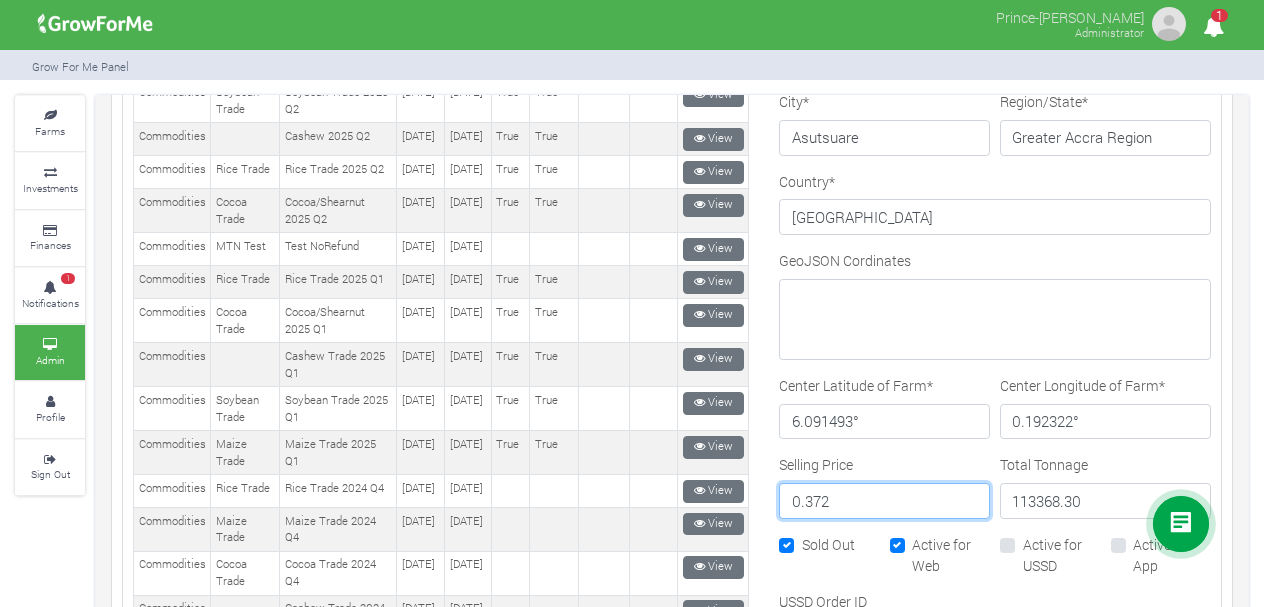 click on "0.372" at bounding box center [884, 501] 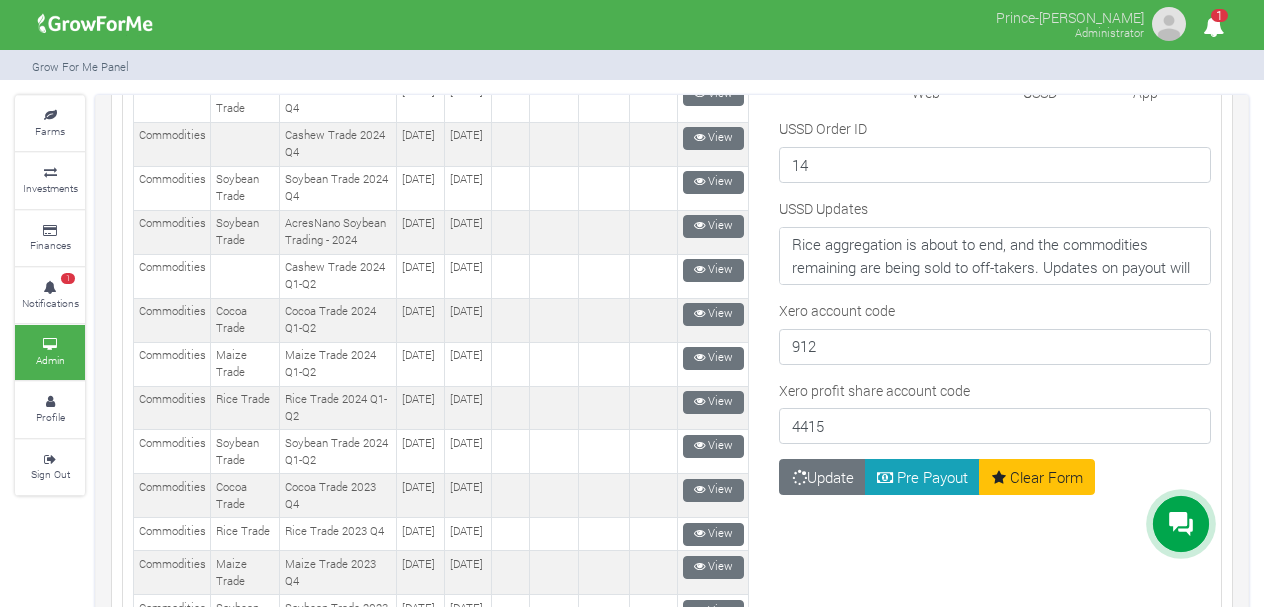 scroll, scrollTop: 1428, scrollLeft: 0, axis: vertical 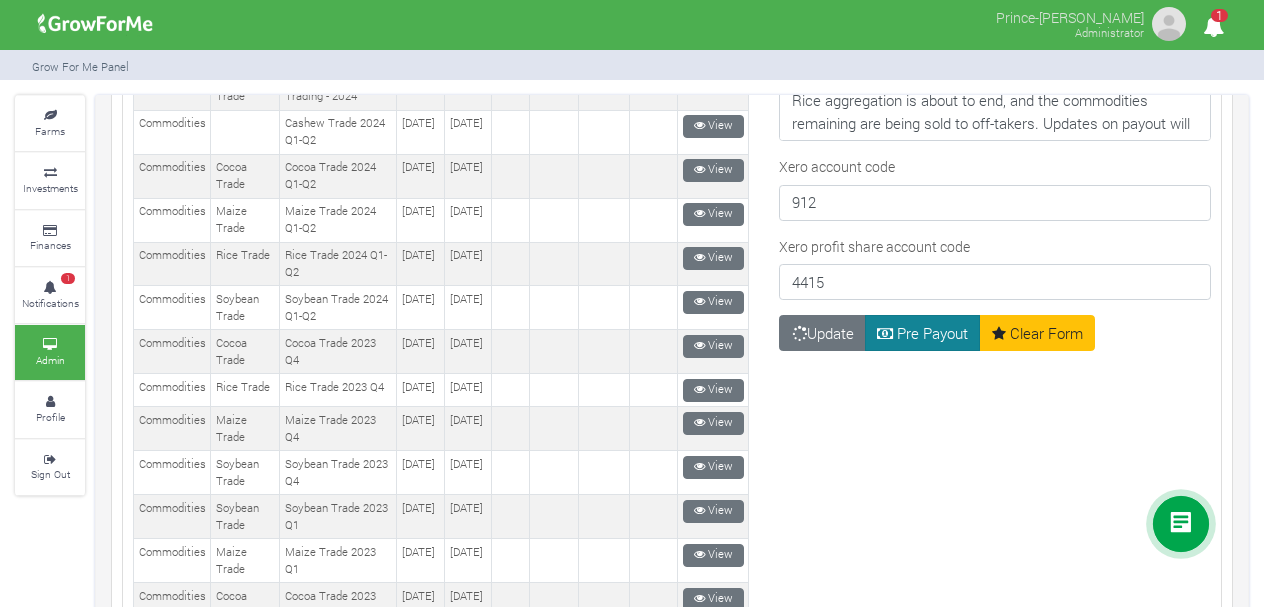 type on "0.38" 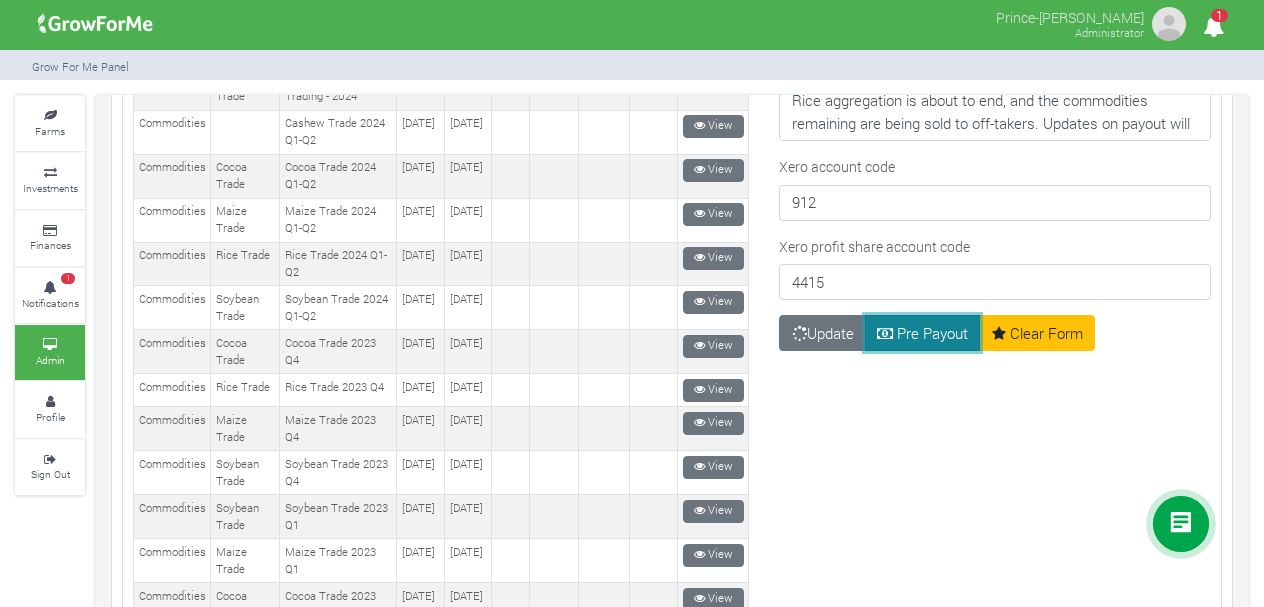 click on "Pre Payout" at bounding box center (923, 333) 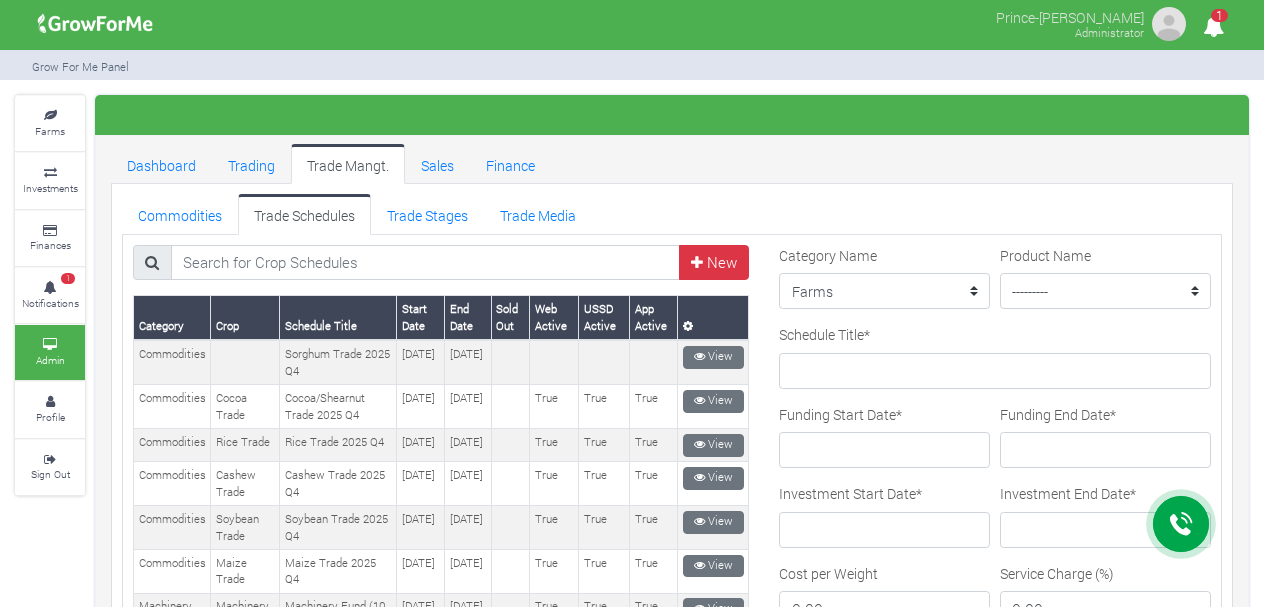 scroll, scrollTop: 0, scrollLeft: 0, axis: both 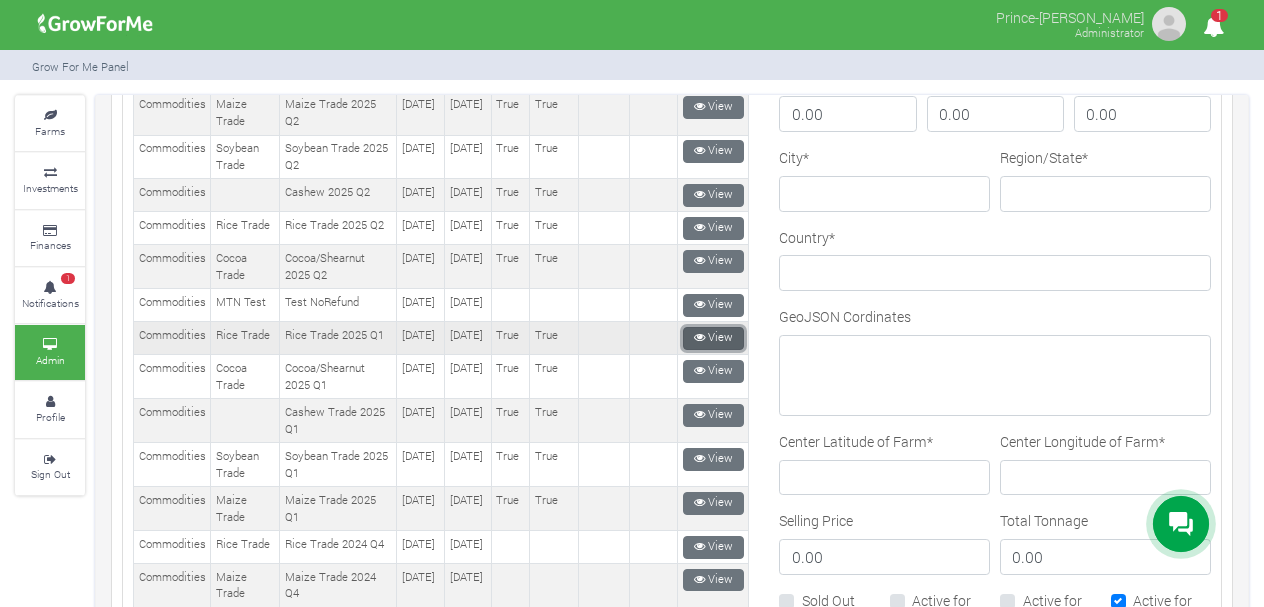 click at bounding box center [699, 337] 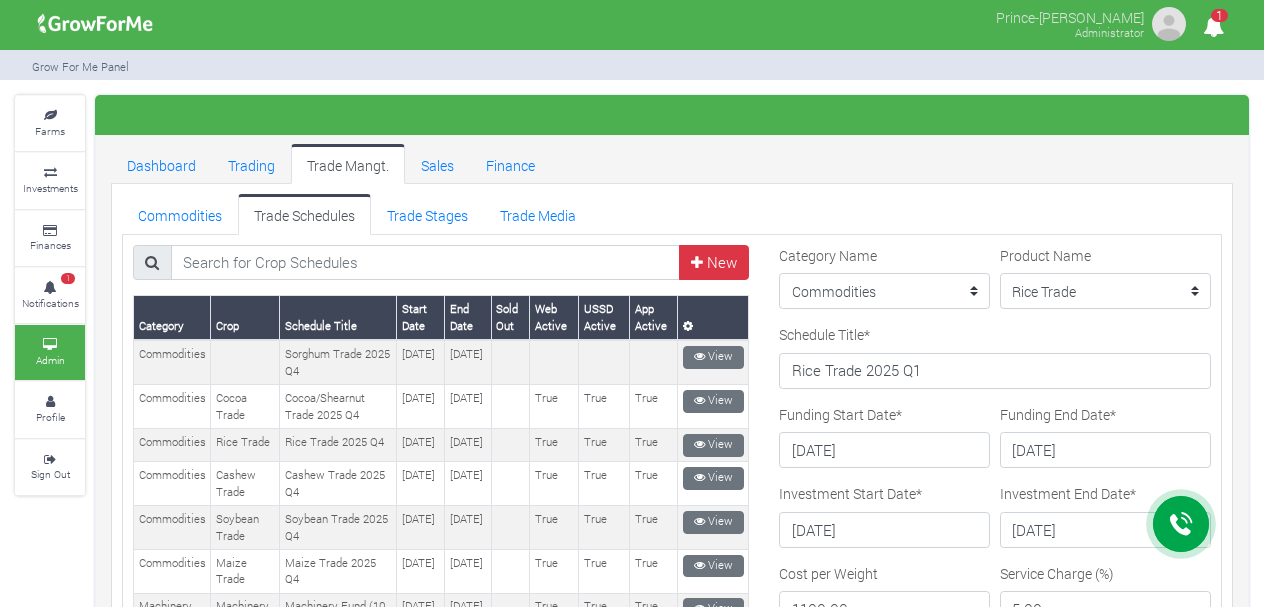 scroll, scrollTop: 0, scrollLeft: 0, axis: both 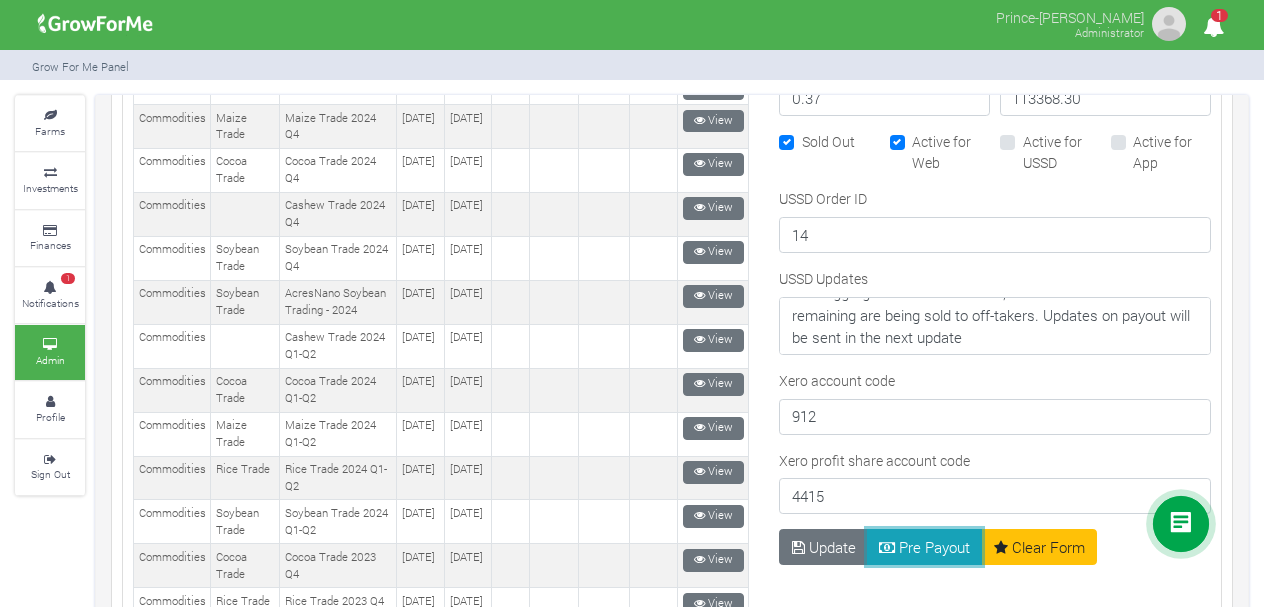 click on "Pre Payout" at bounding box center [925, 547] 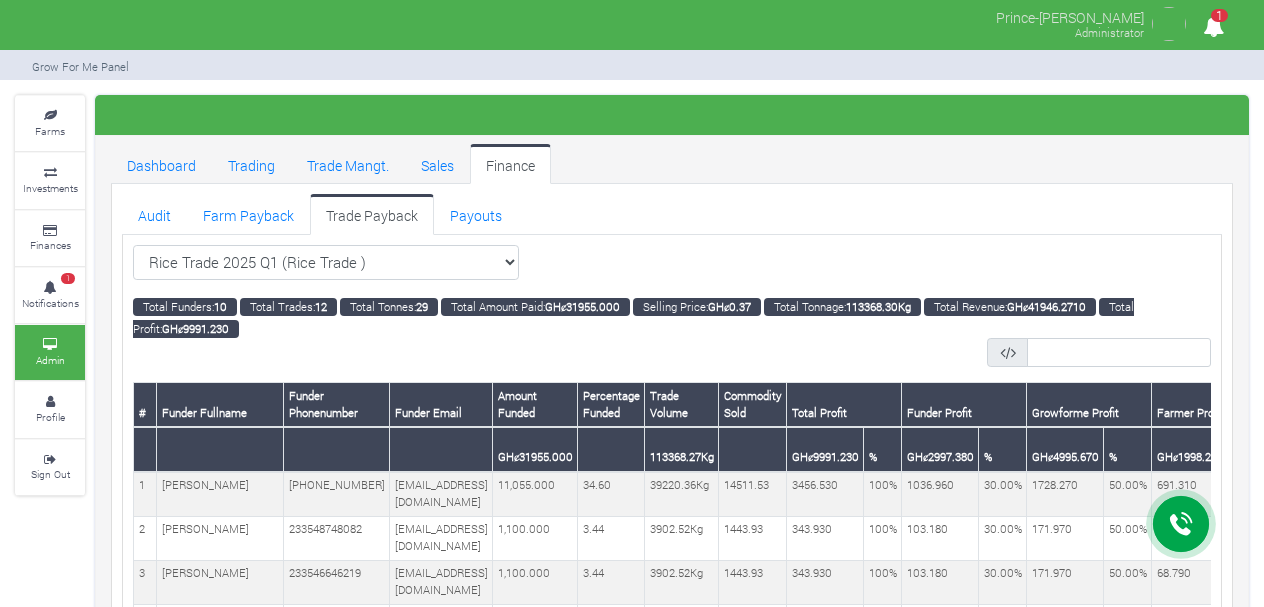 scroll, scrollTop: 211, scrollLeft: 0, axis: vertical 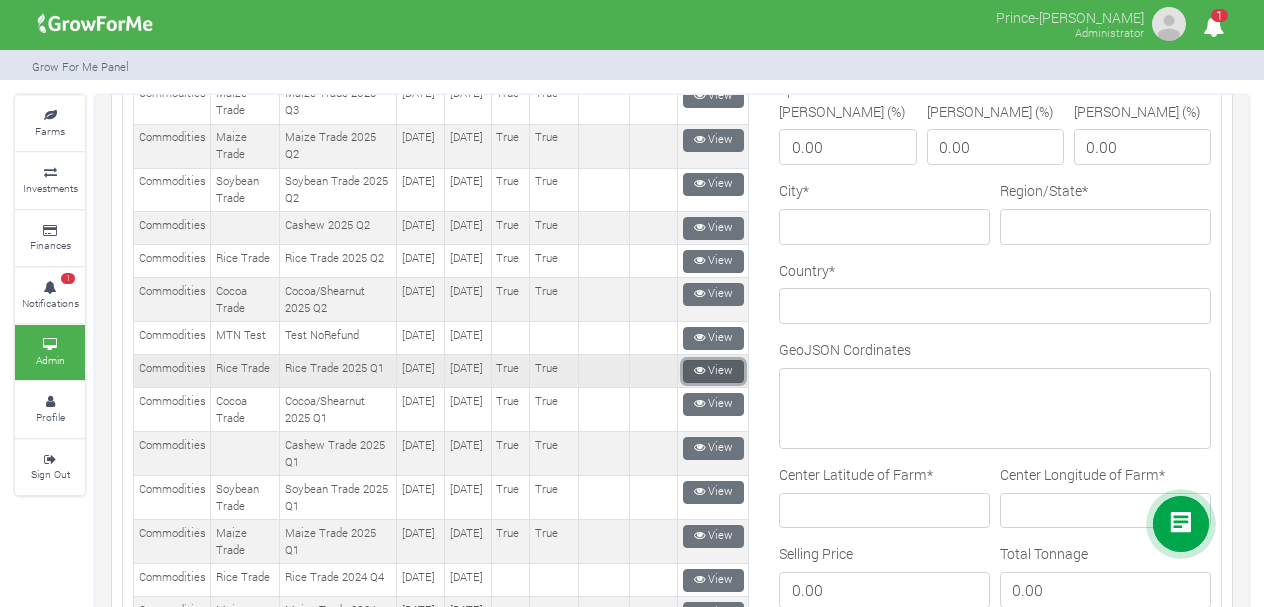 click on "View" at bounding box center (713, 371) 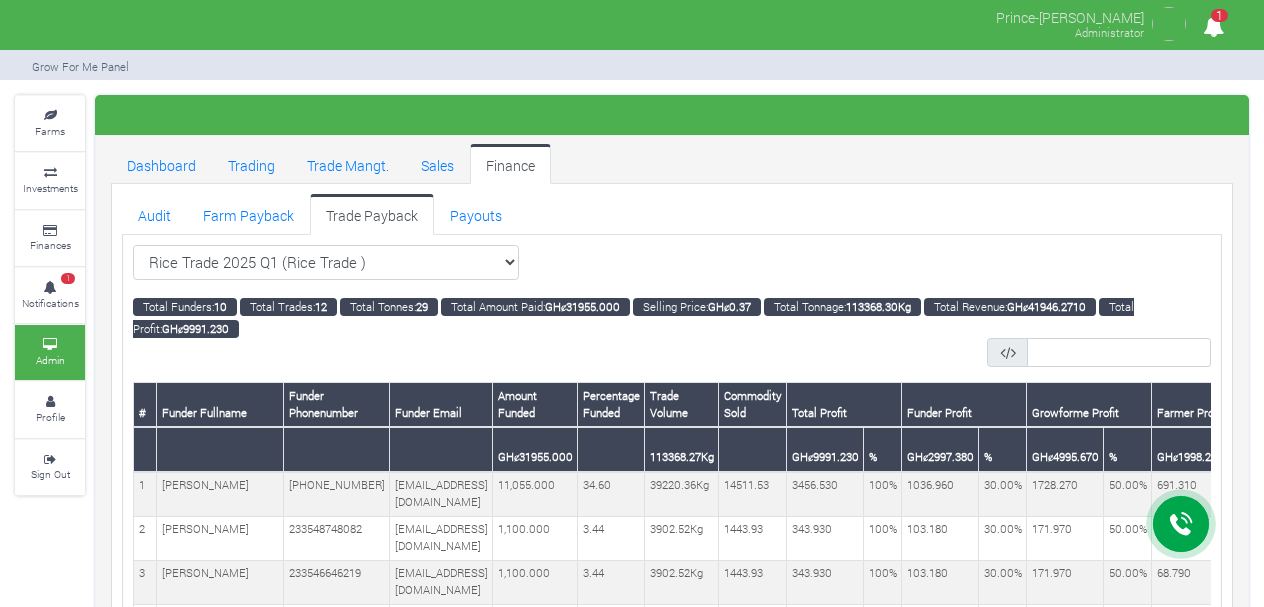 scroll, scrollTop: 100, scrollLeft: 0, axis: vertical 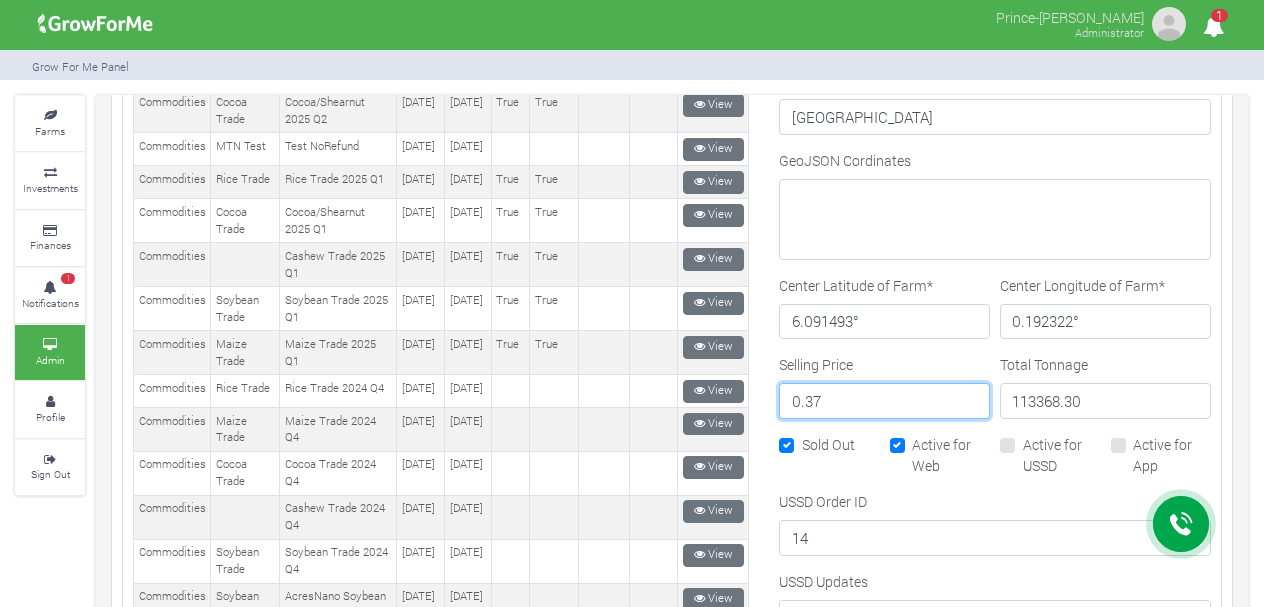 click on "0.37" at bounding box center (884, 401) 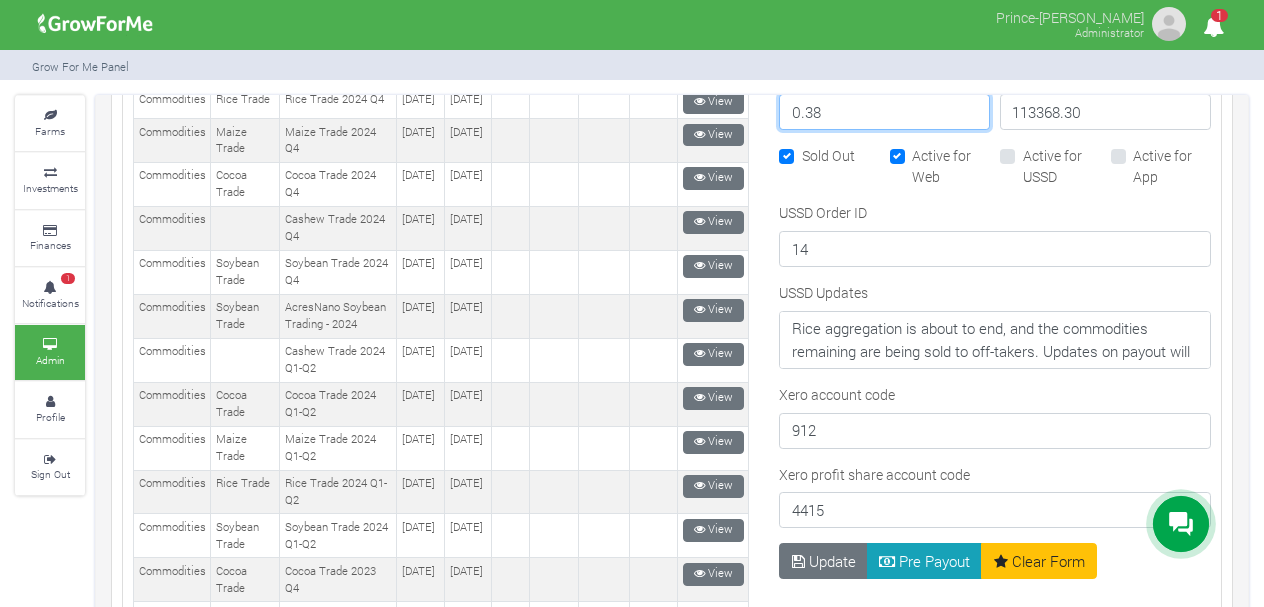 scroll, scrollTop: 1266, scrollLeft: 0, axis: vertical 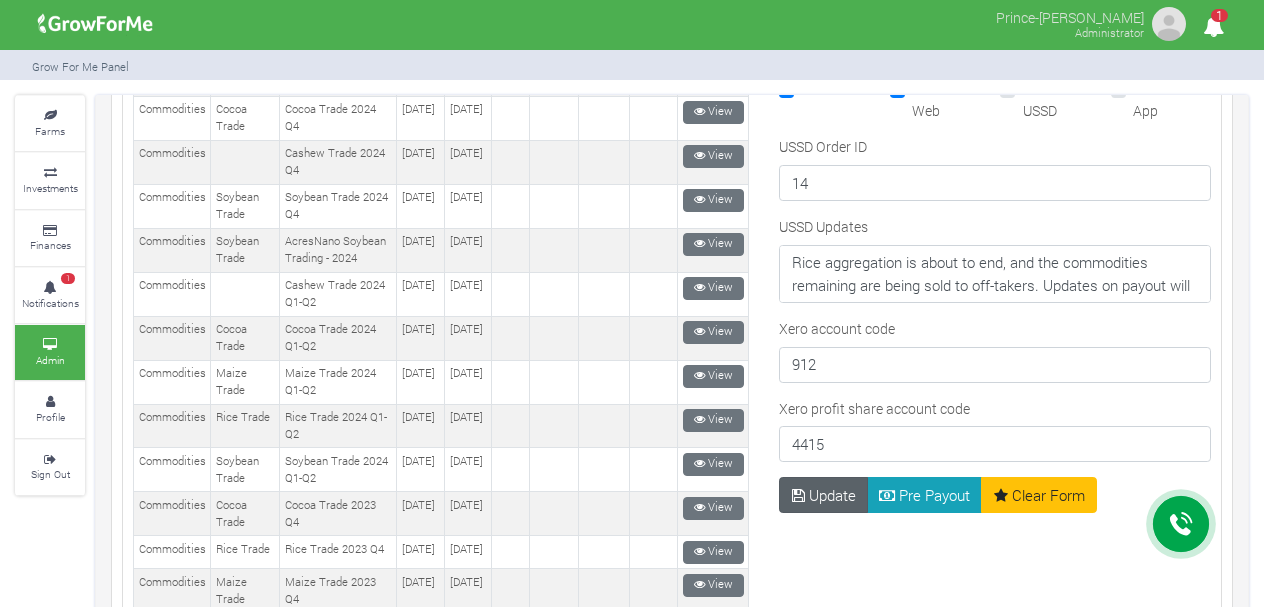 type on "0.38" 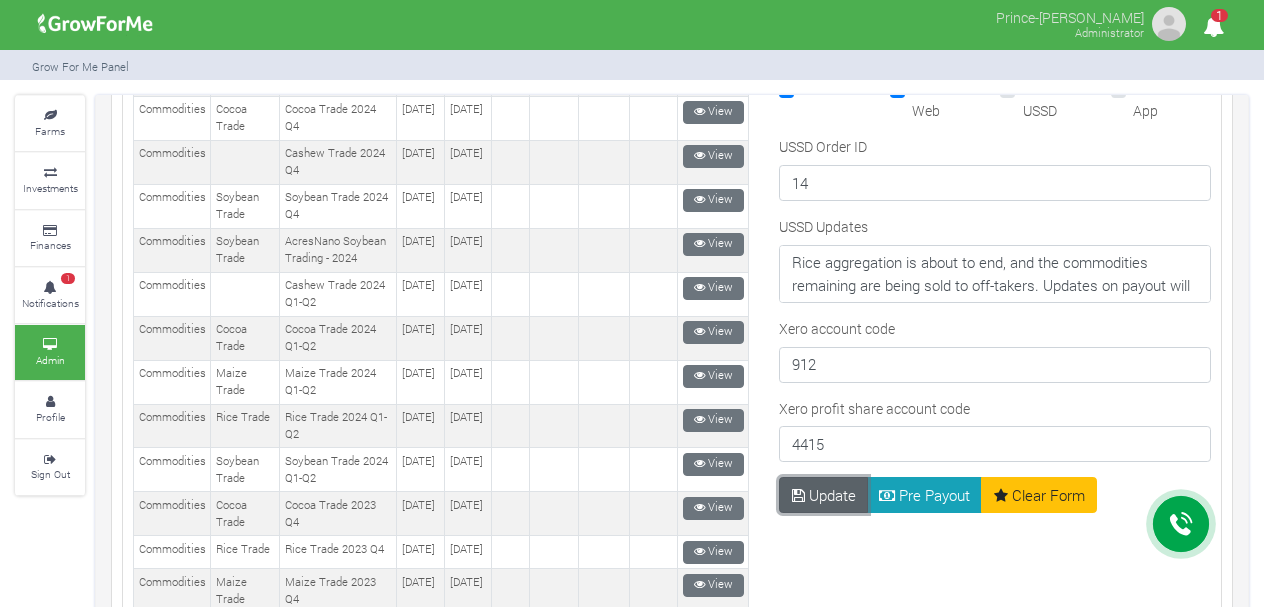 click on "Update" at bounding box center (823, 495) 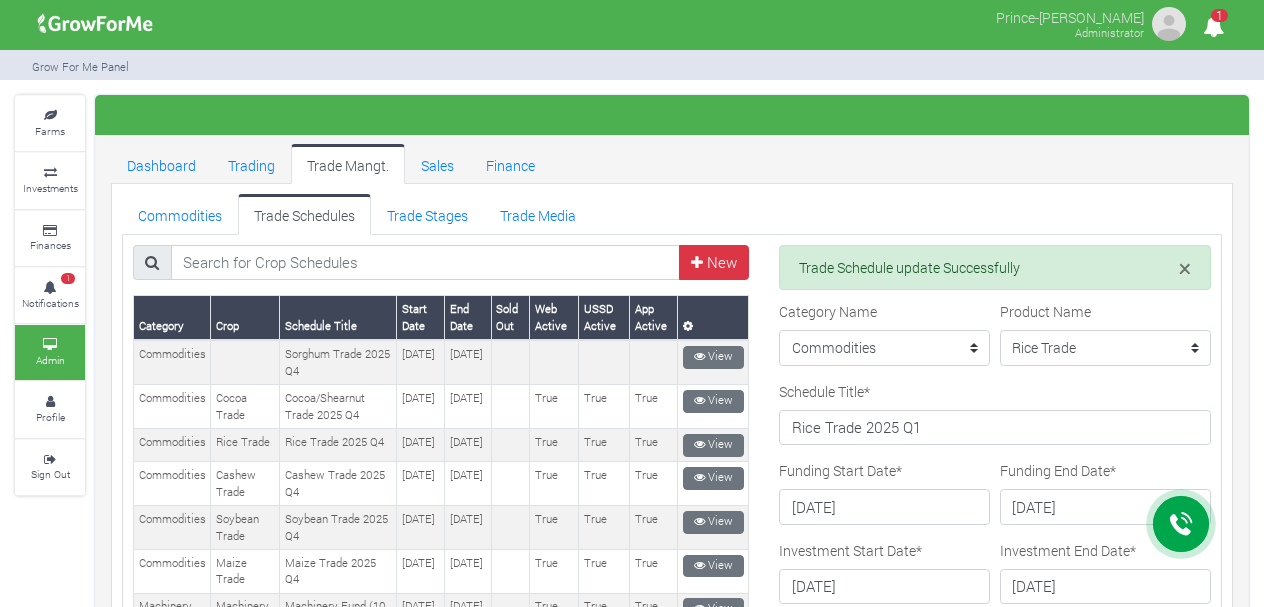 scroll, scrollTop: 0, scrollLeft: 0, axis: both 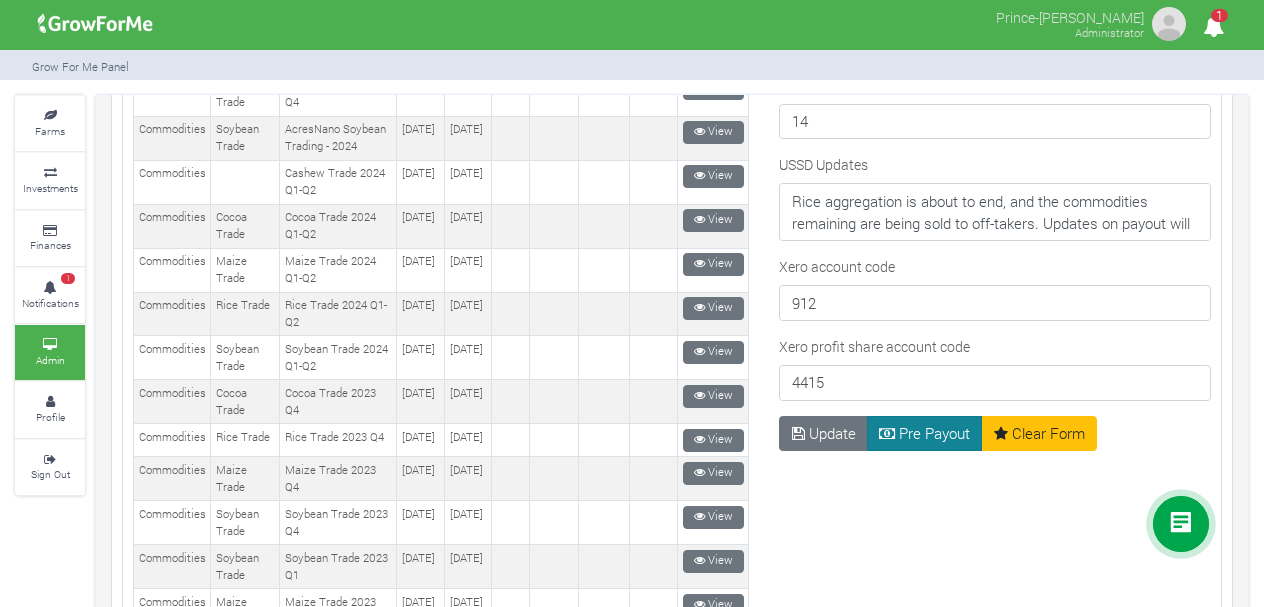click on "Update
Pre Payout
Clear Form" at bounding box center (938, 1497) 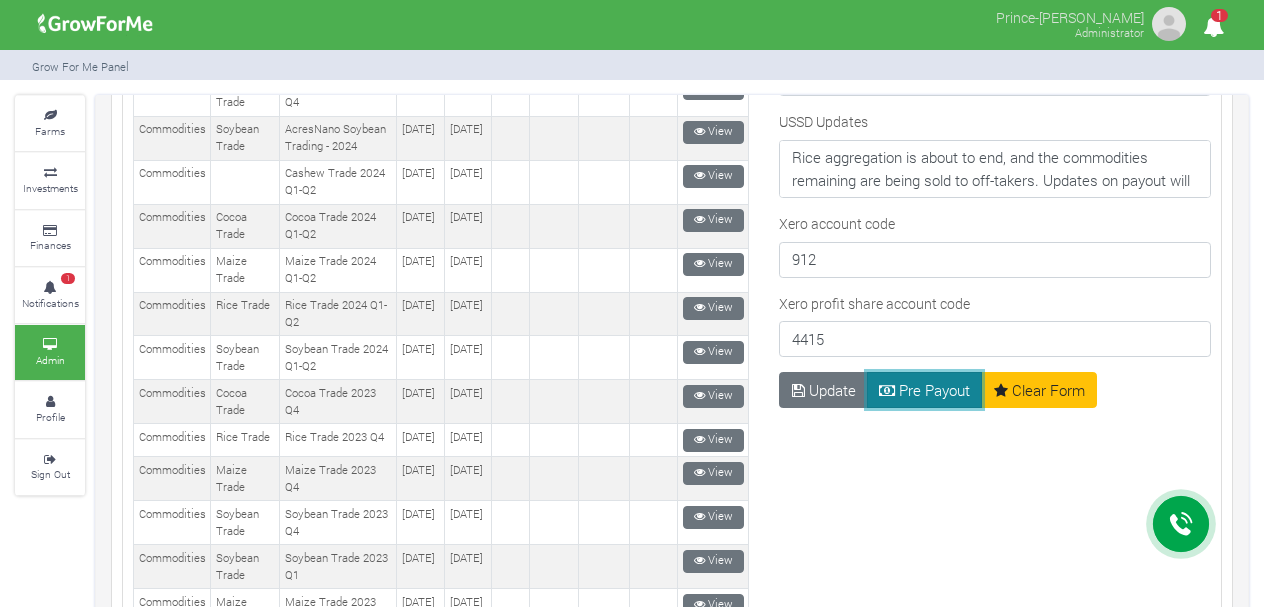 click on "Pre Payout" at bounding box center [925, 390] 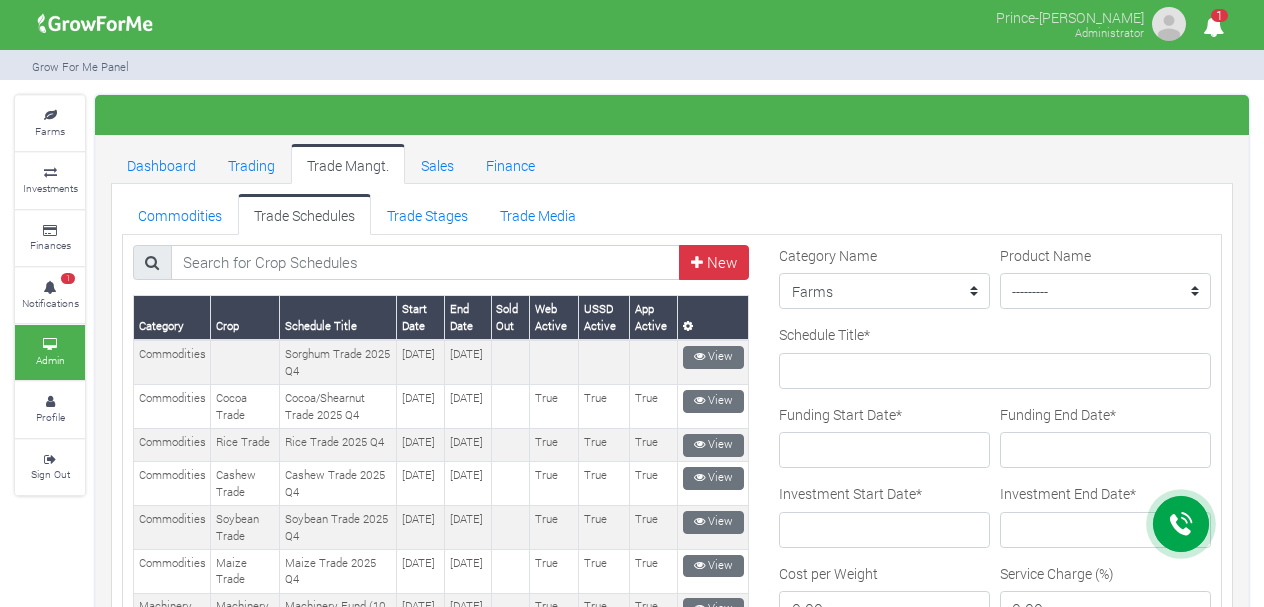 scroll, scrollTop: 0, scrollLeft: 0, axis: both 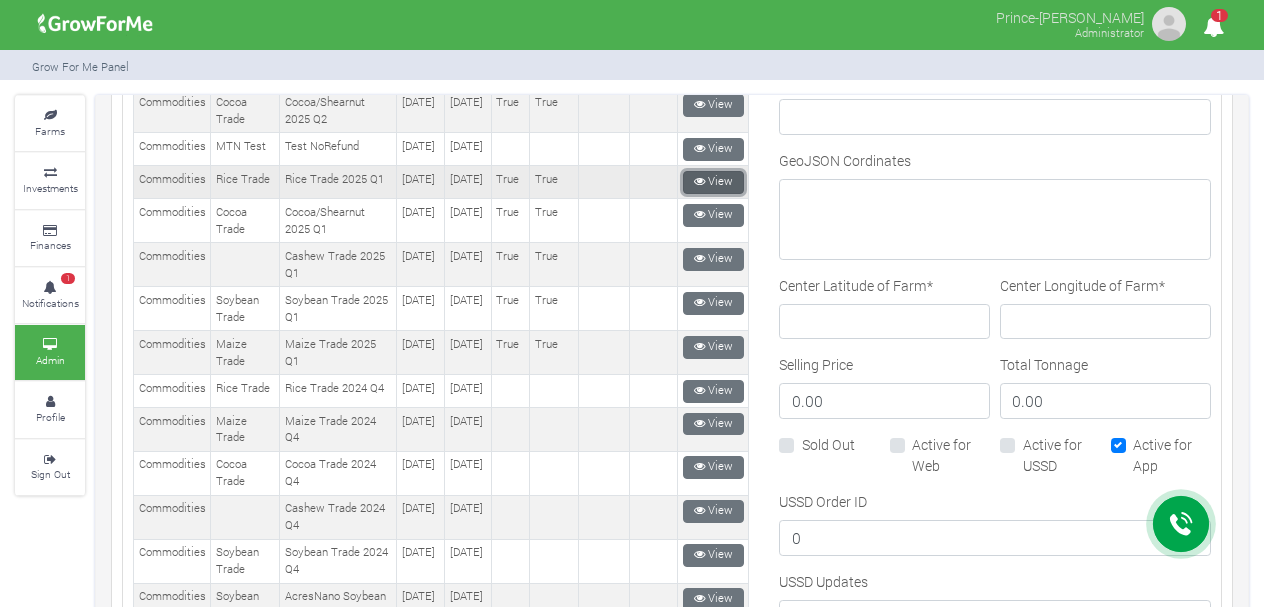 click on "View" at bounding box center [713, 182] 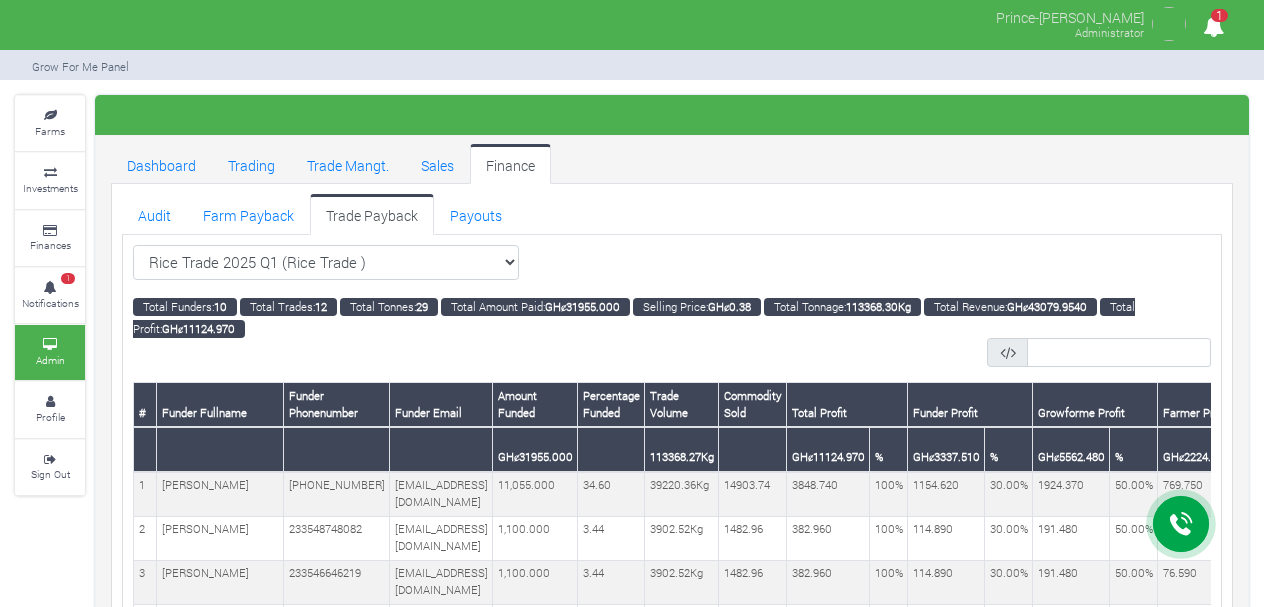 scroll, scrollTop: 100, scrollLeft: 0, axis: vertical 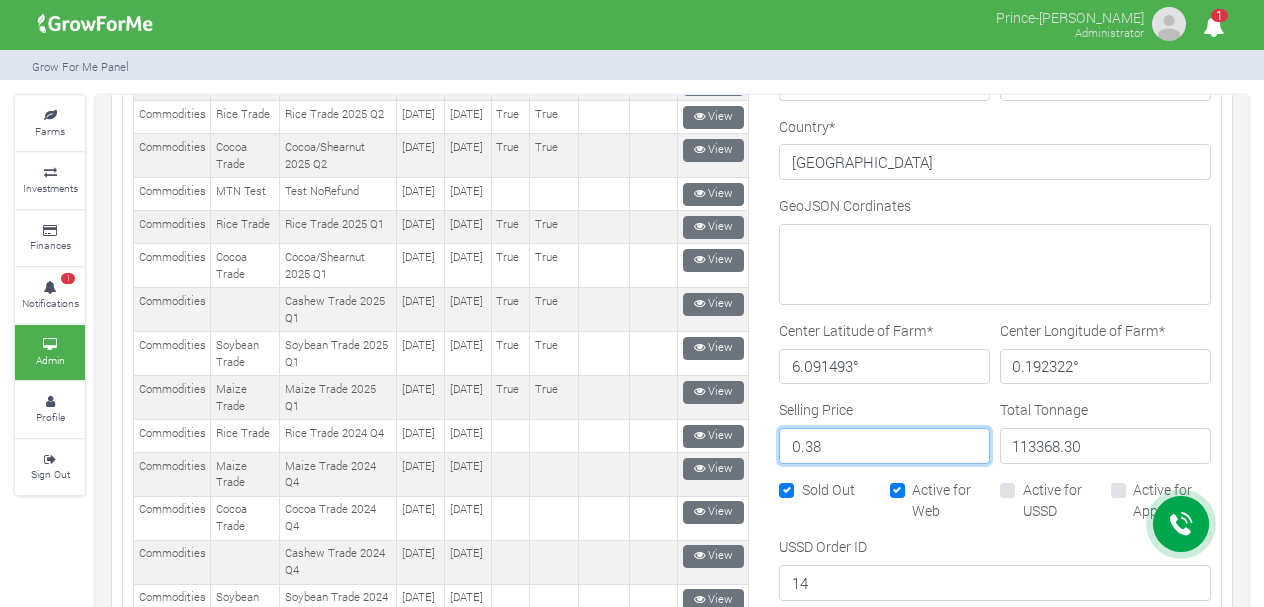click on "0.38" at bounding box center (884, 446) 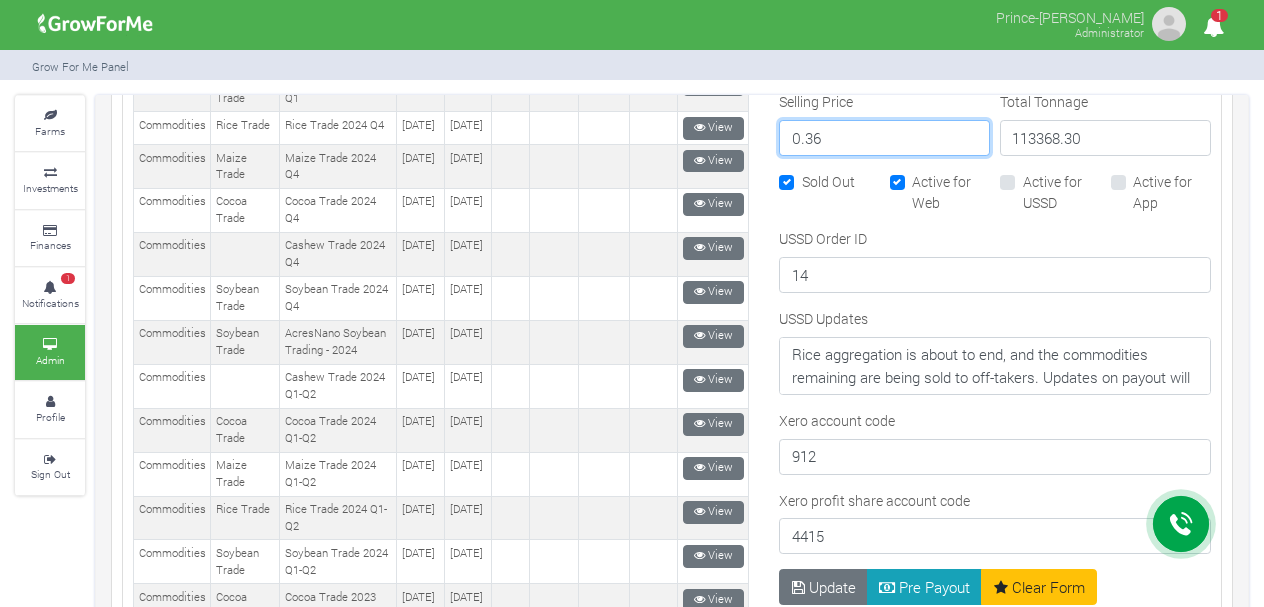 scroll, scrollTop: 1222, scrollLeft: 0, axis: vertical 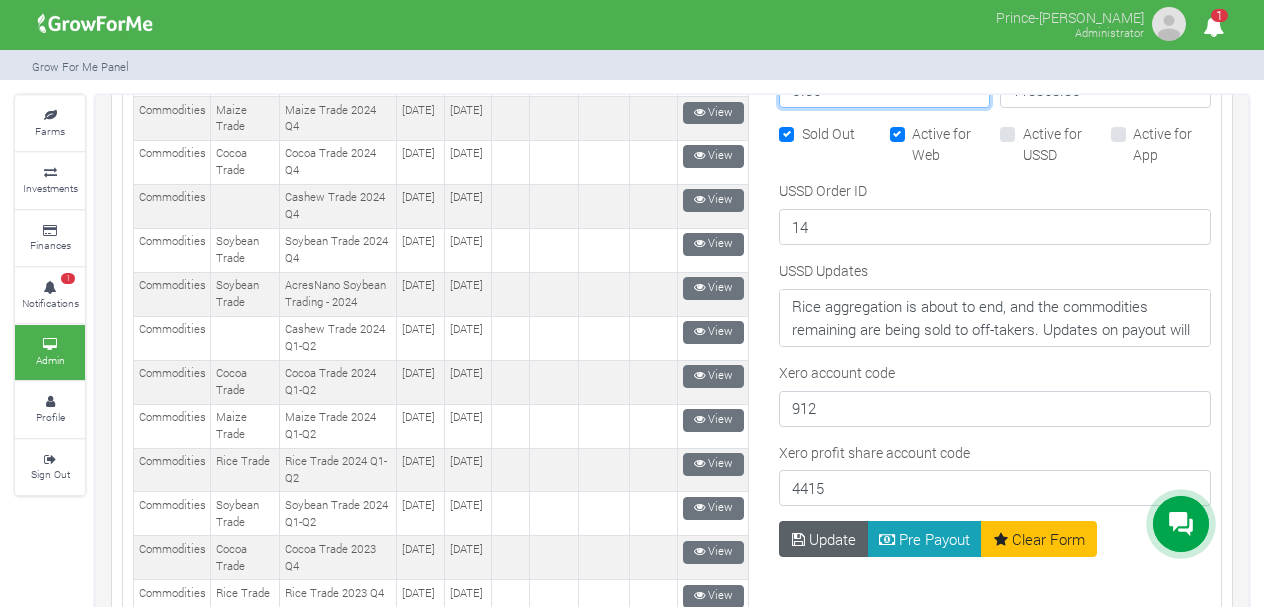 type on "0.36" 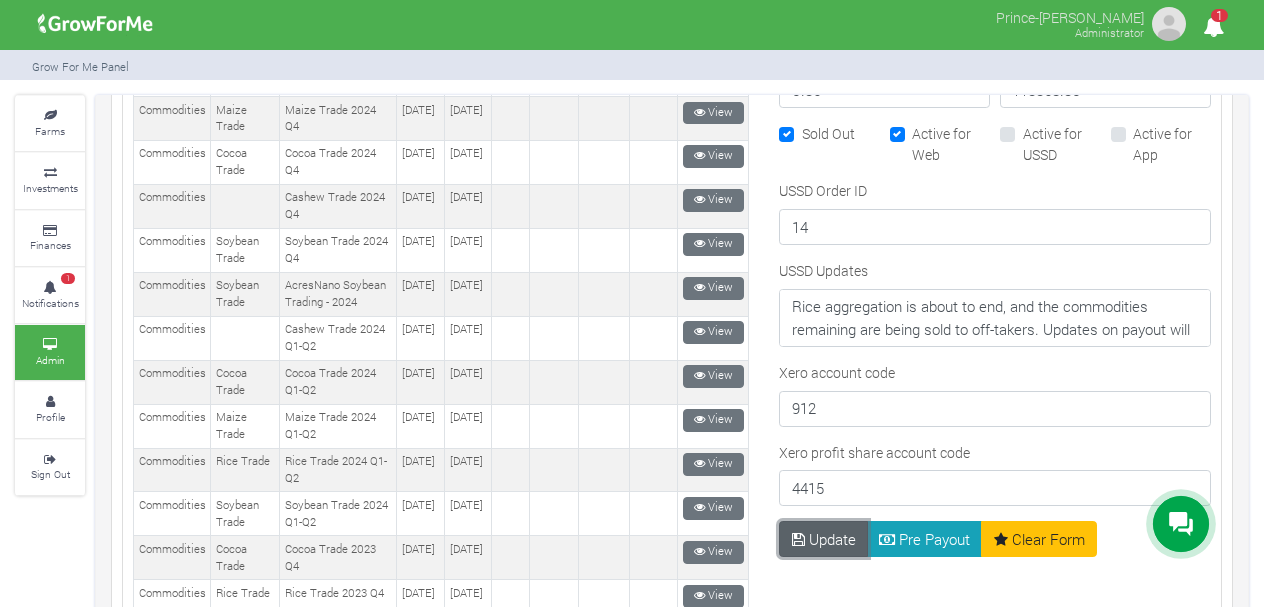 click on "Update" at bounding box center (823, 539) 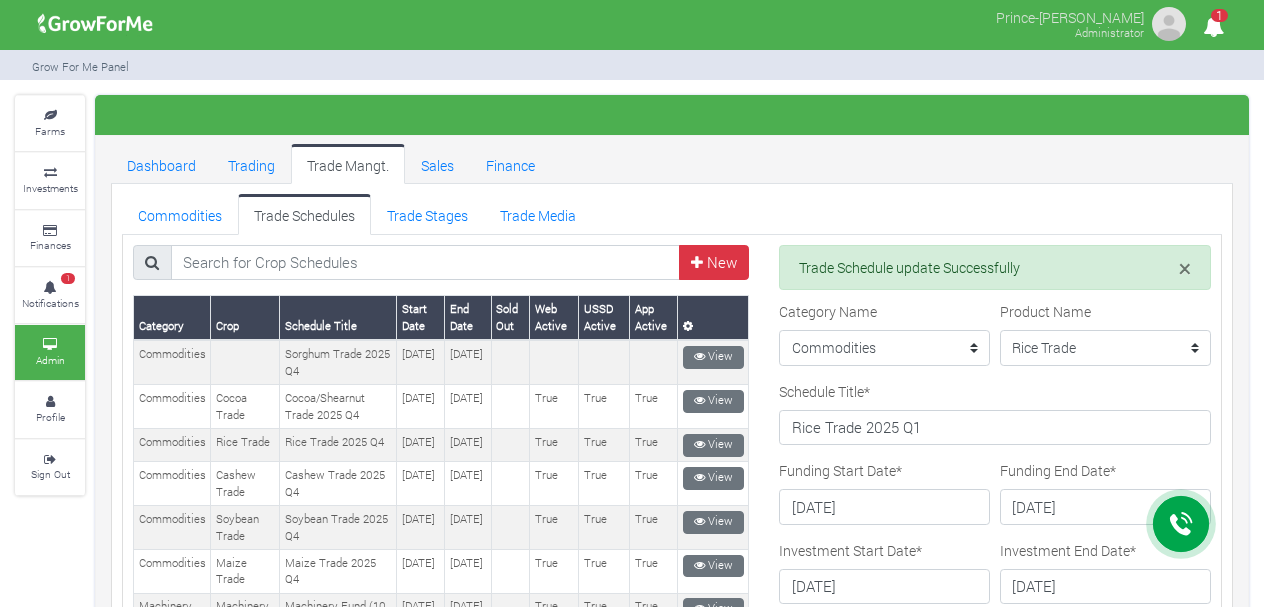scroll, scrollTop: 0, scrollLeft: 0, axis: both 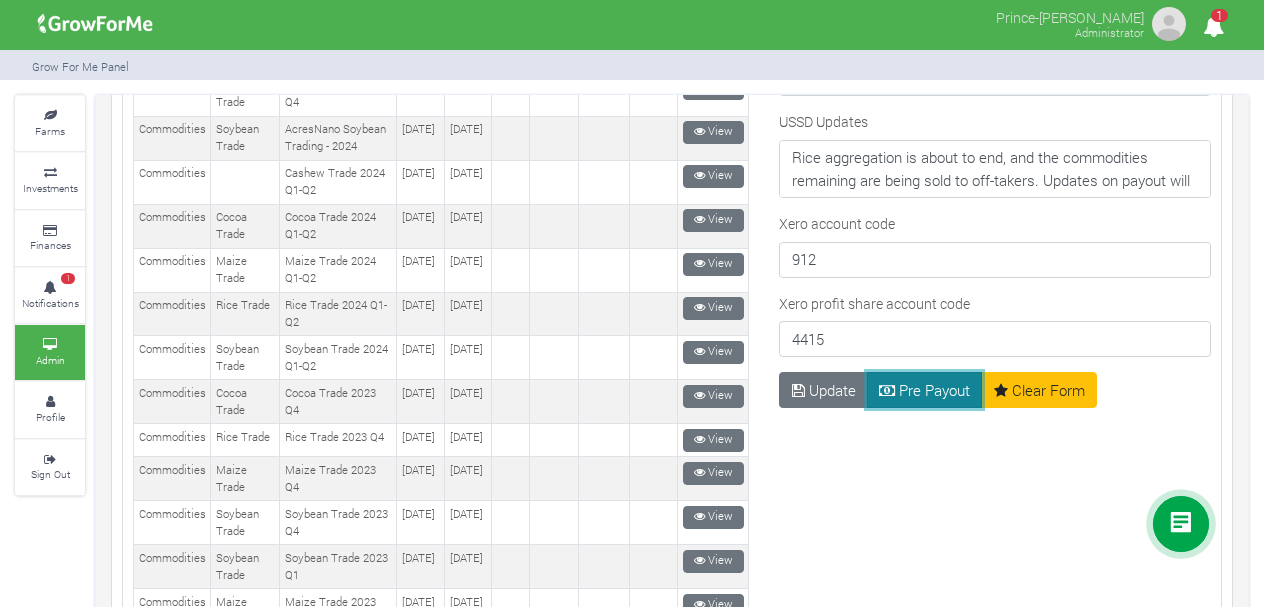 click on "Pre Payout" at bounding box center [925, 390] 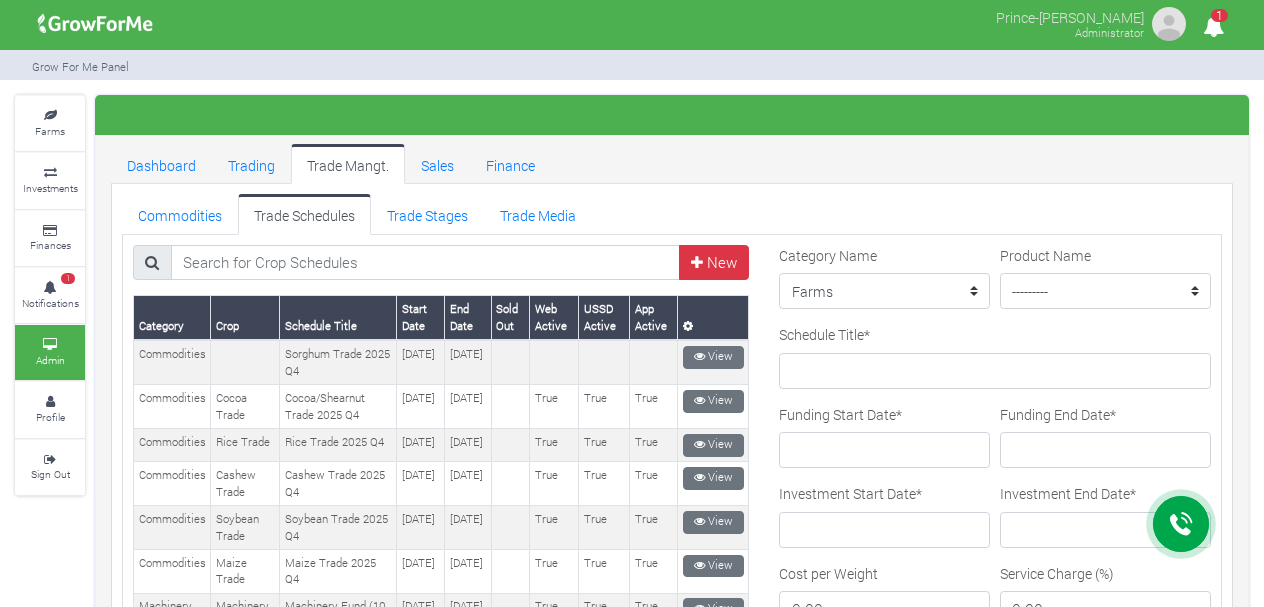 scroll, scrollTop: 0, scrollLeft: 0, axis: both 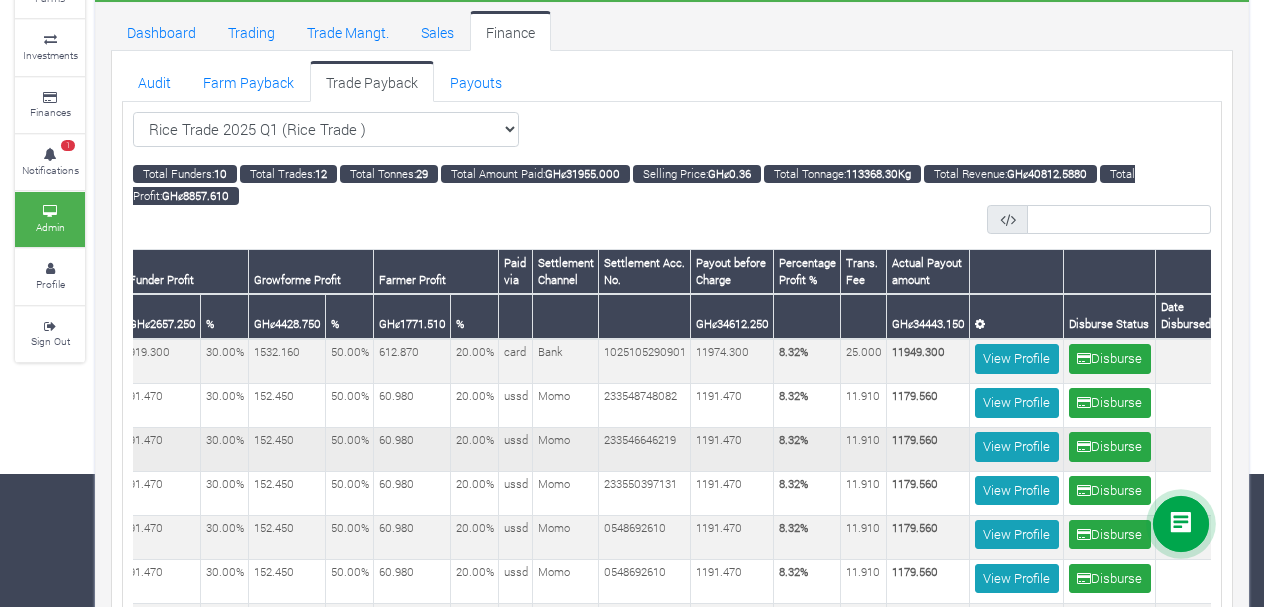 click on "233546646219" at bounding box center (645, 449) 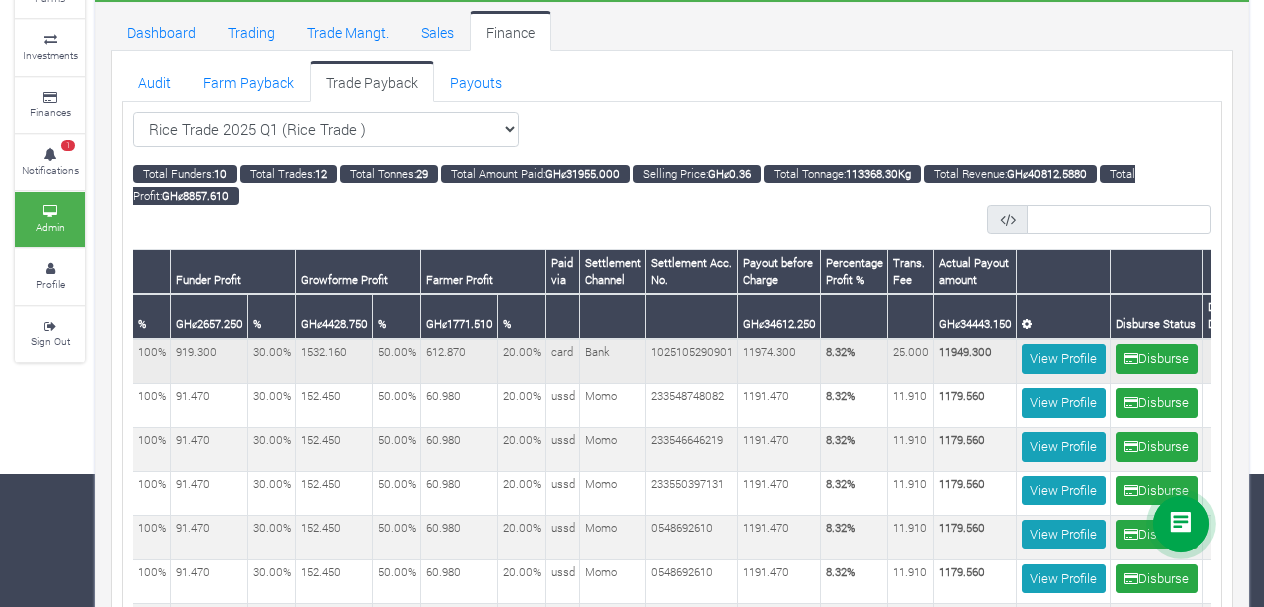 scroll, scrollTop: 0, scrollLeft: 778, axis: horizontal 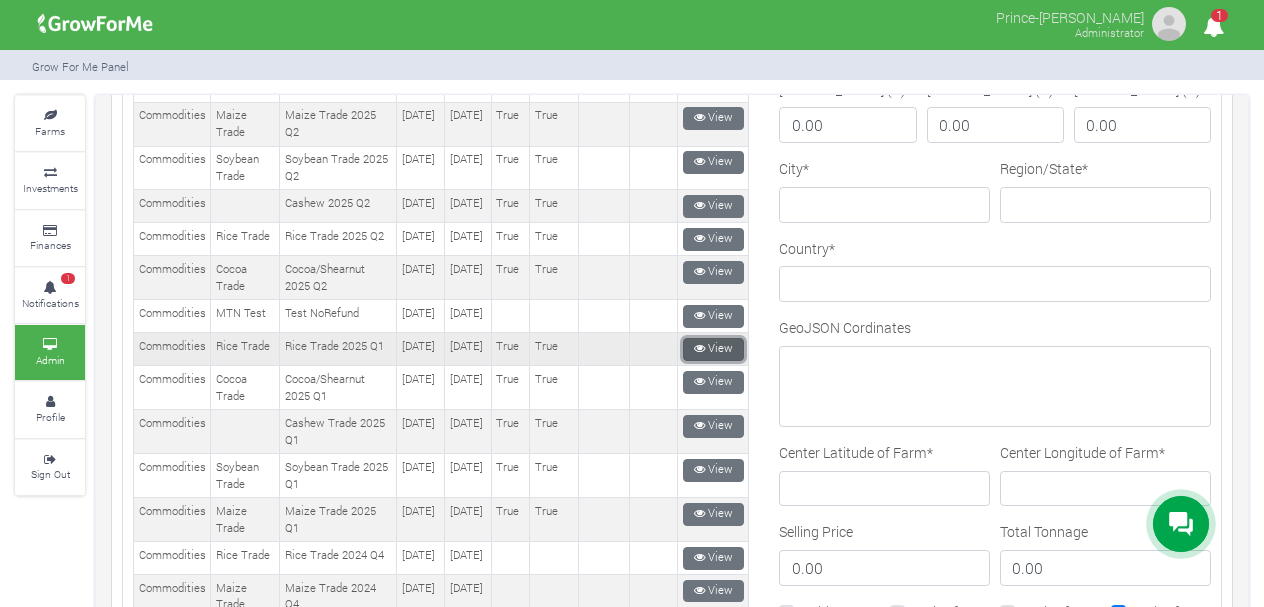 click on "View" at bounding box center [713, 349] 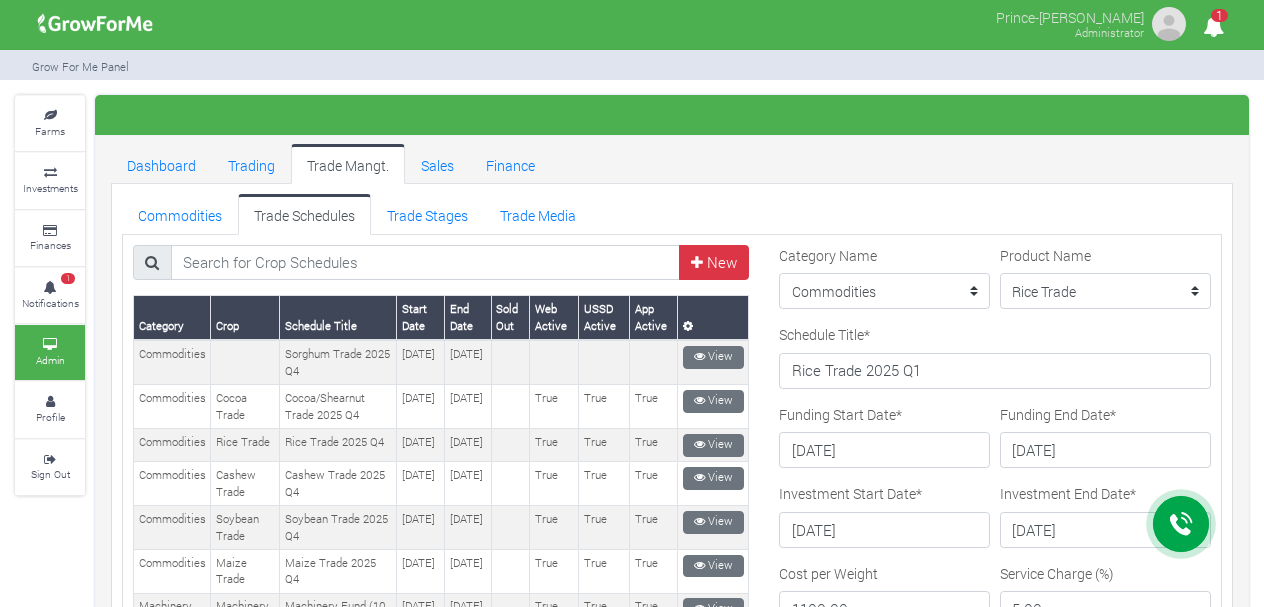 scroll, scrollTop: 0, scrollLeft: 0, axis: both 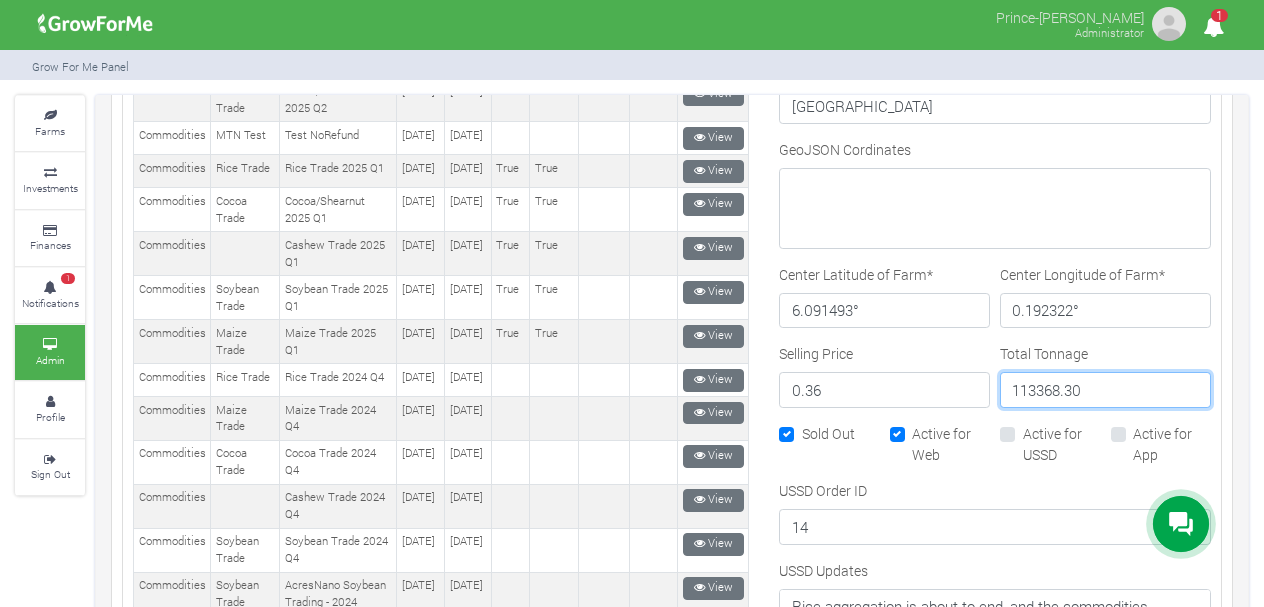 drag, startPoint x: 1100, startPoint y: 385, endPoint x: 1071, endPoint y: 384, distance: 29.017237 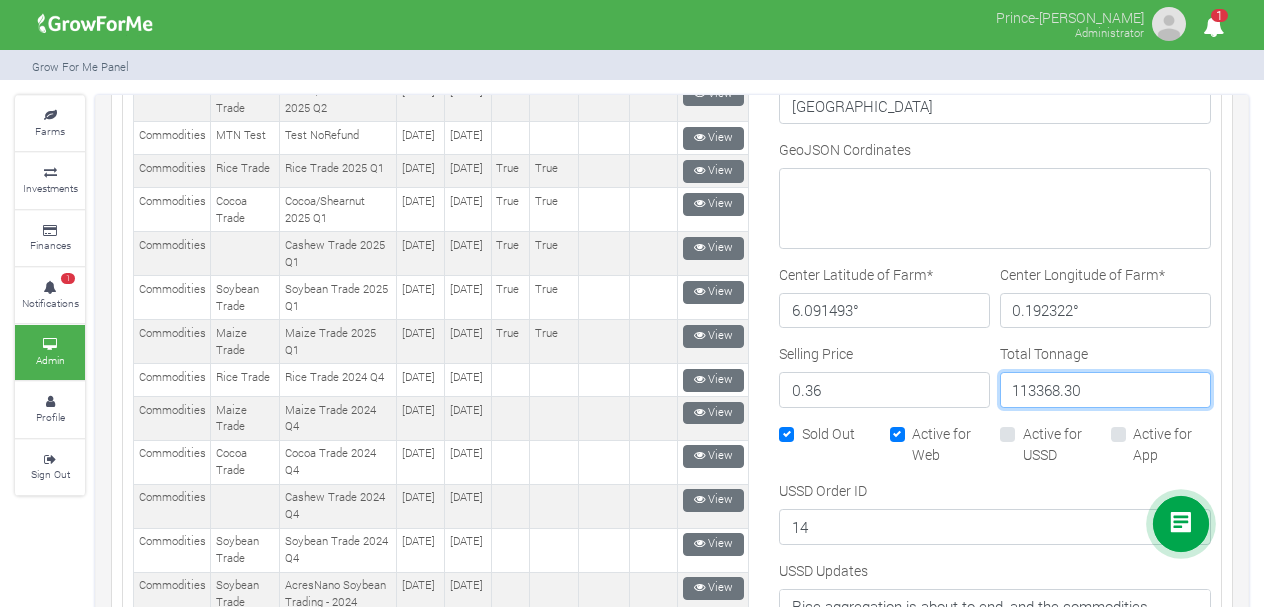 drag, startPoint x: 1096, startPoint y: 371, endPoint x: 991, endPoint y: 384, distance: 105.801704 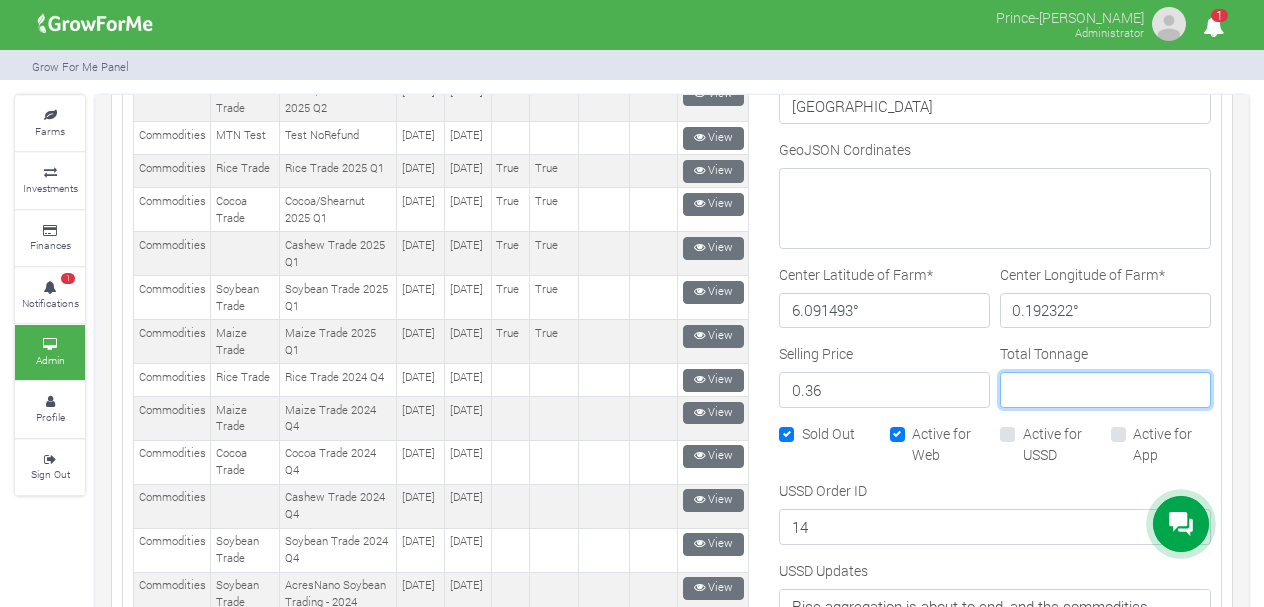 type 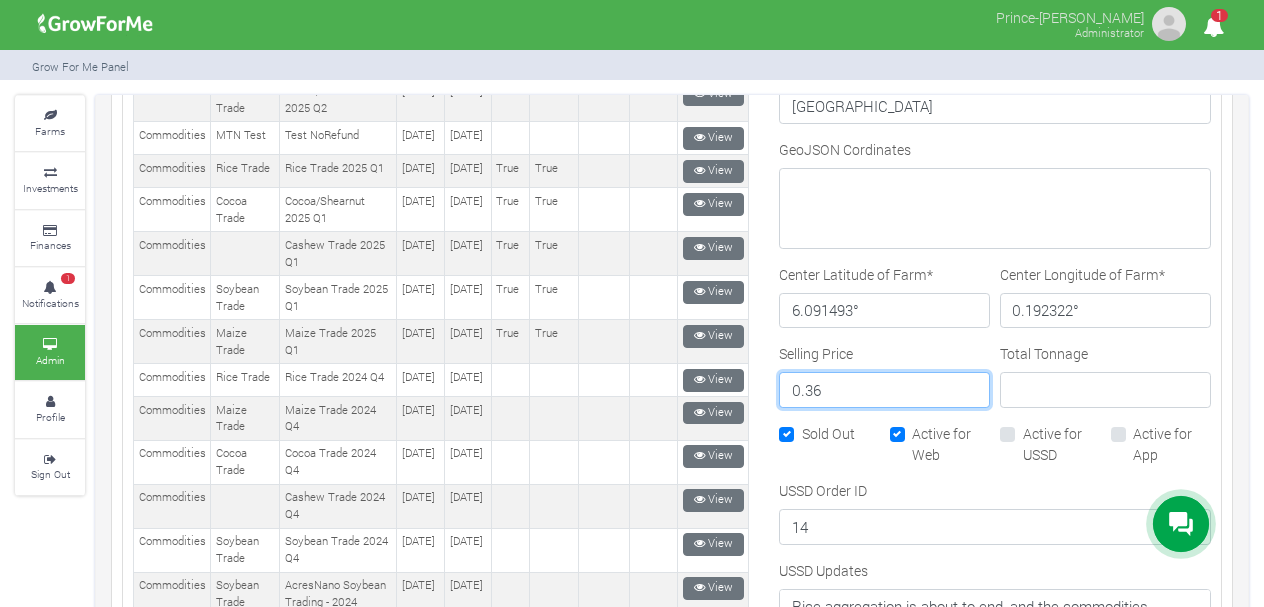 drag, startPoint x: 882, startPoint y: 380, endPoint x: 748, endPoint y: 388, distance: 134.23859 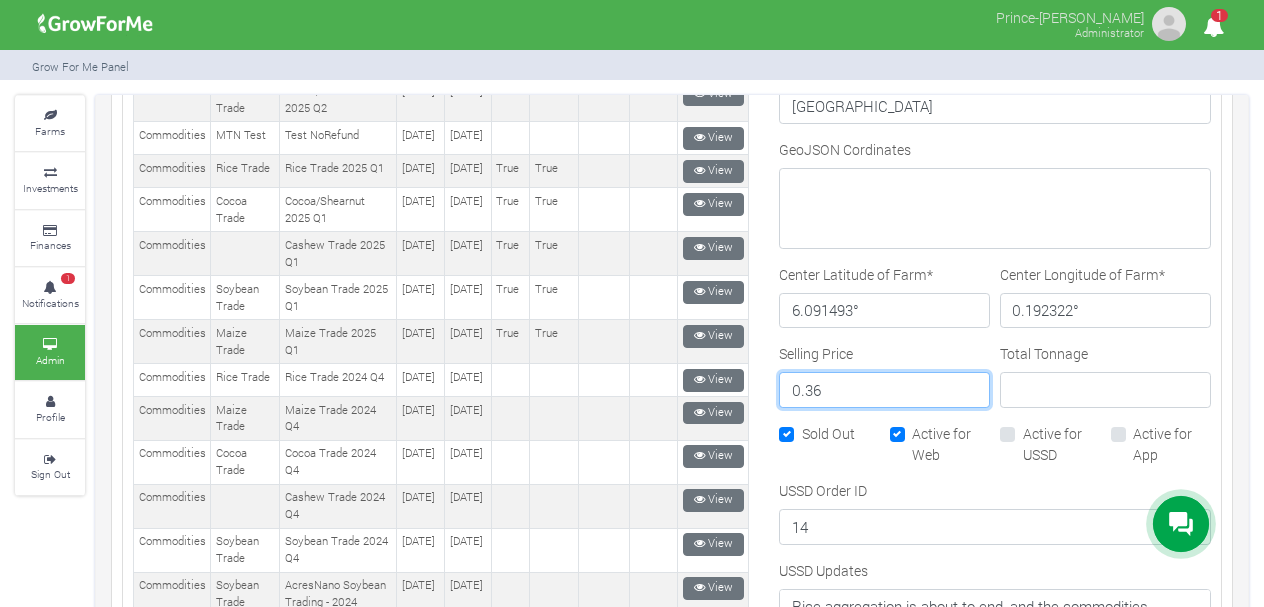 click on "New" at bounding box center [672, 411] 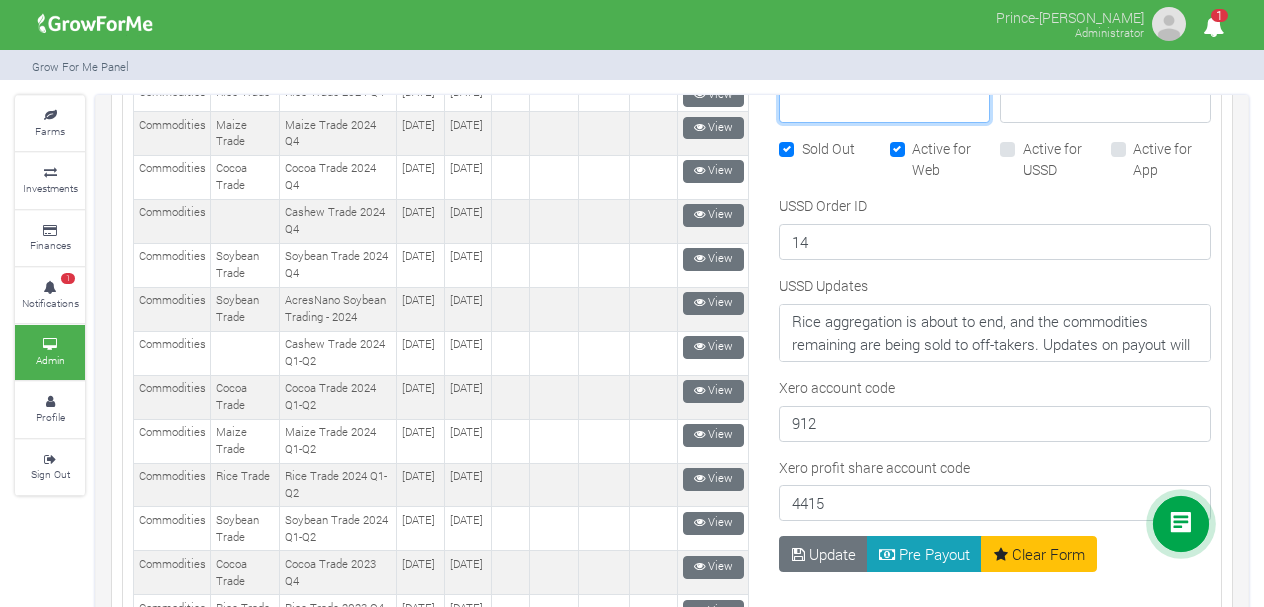 scroll, scrollTop: 1222, scrollLeft: 0, axis: vertical 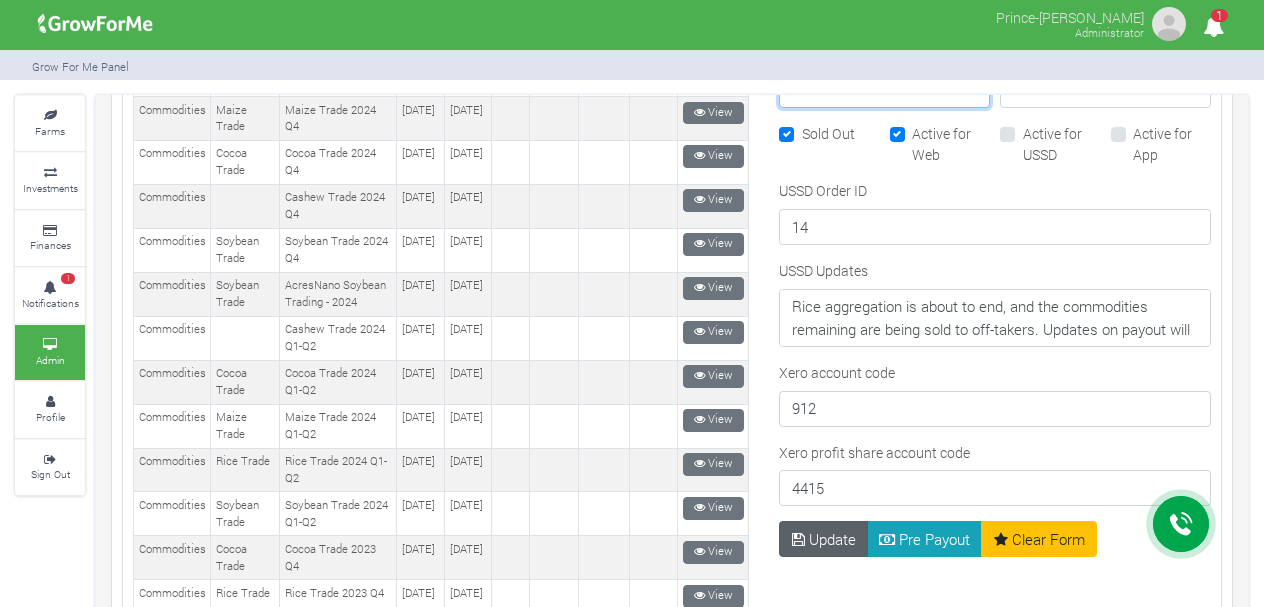 type 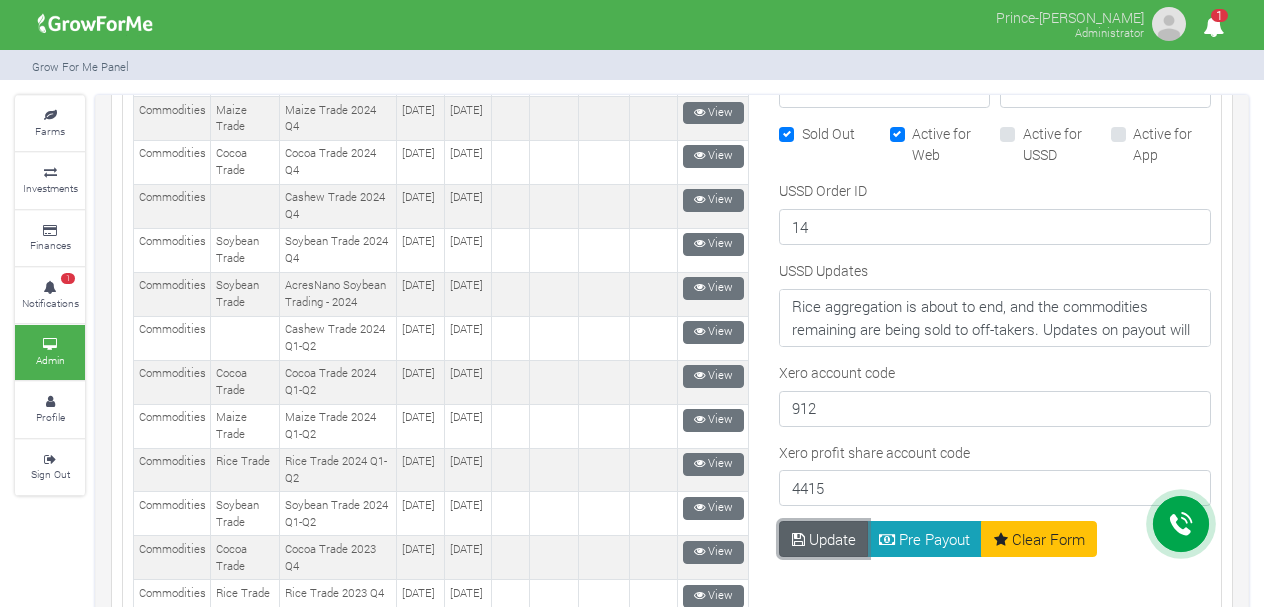 click on "Update" at bounding box center [823, 539] 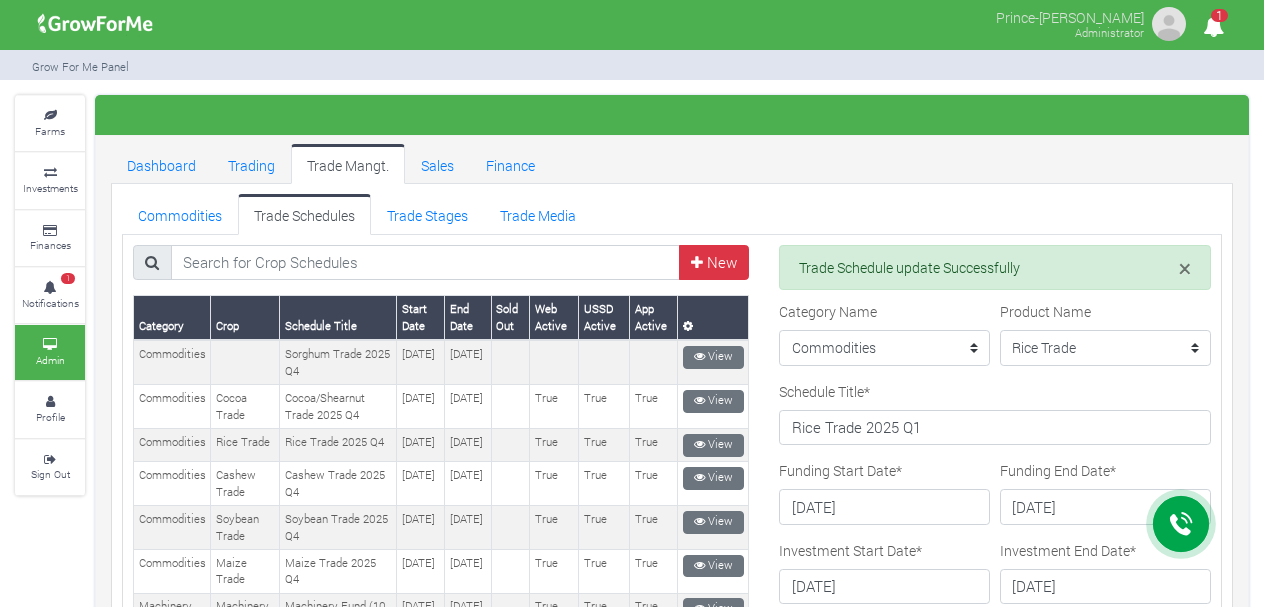 scroll, scrollTop: 0, scrollLeft: 0, axis: both 